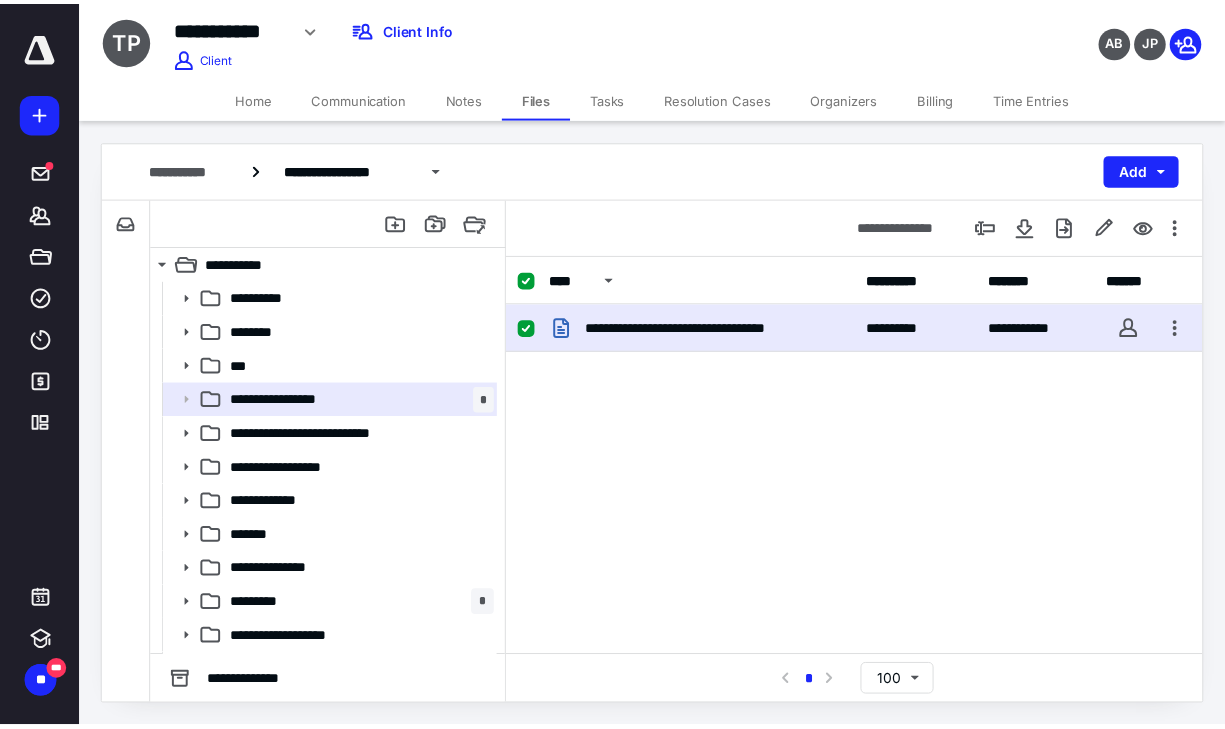 scroll, scrollTop: 0, scrollLeft: 0, axis: both 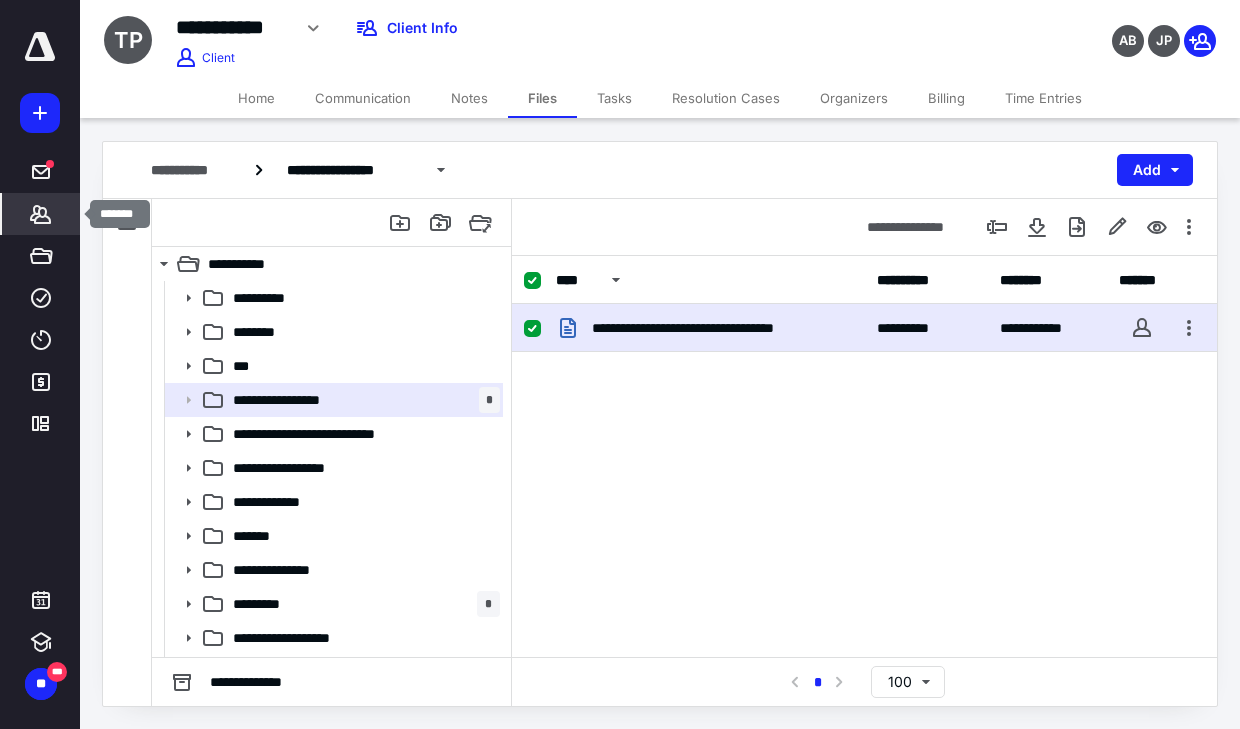 click on "*******" at bounding box center (41, 214) 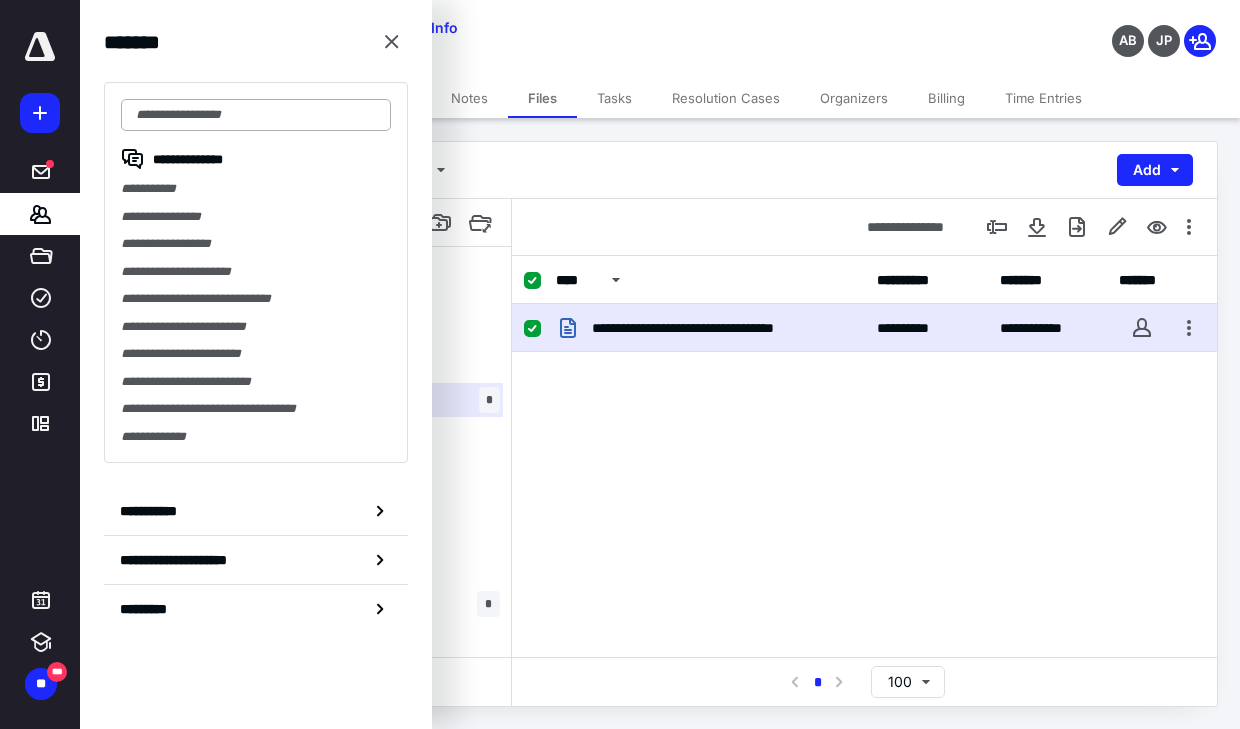 click at bounding box center [256, 115] 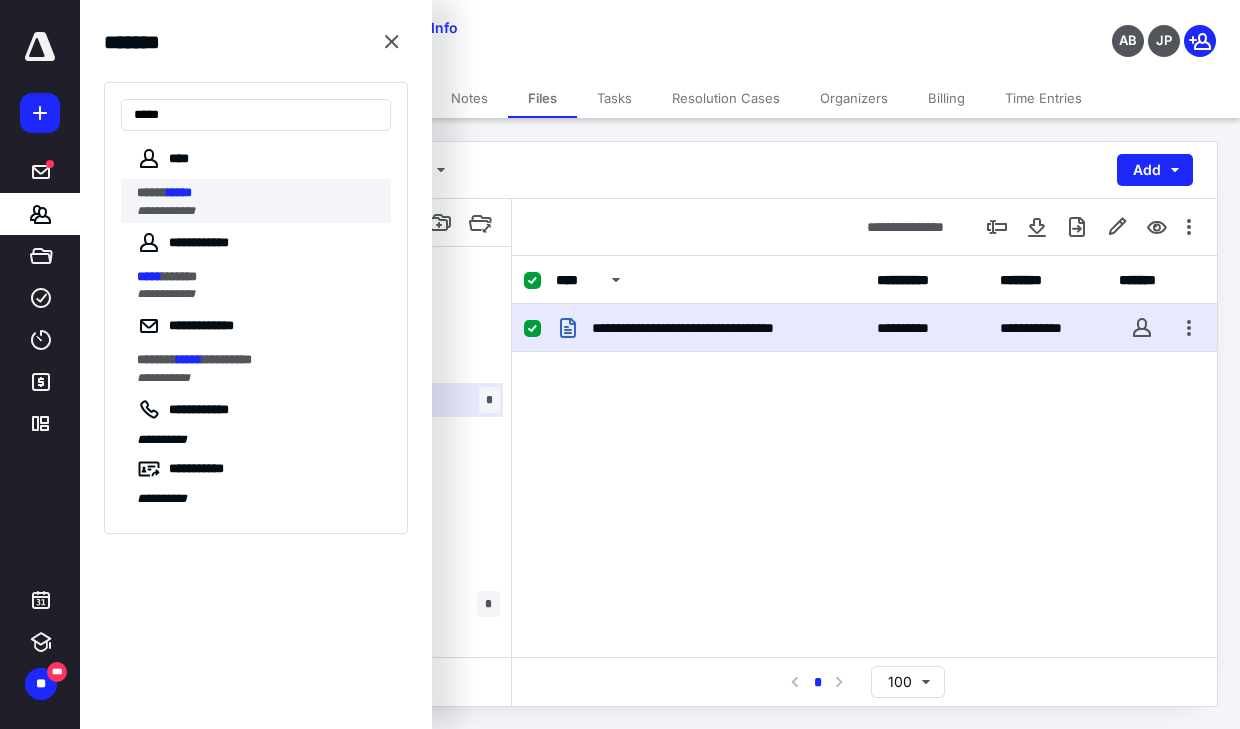 type on "*****" 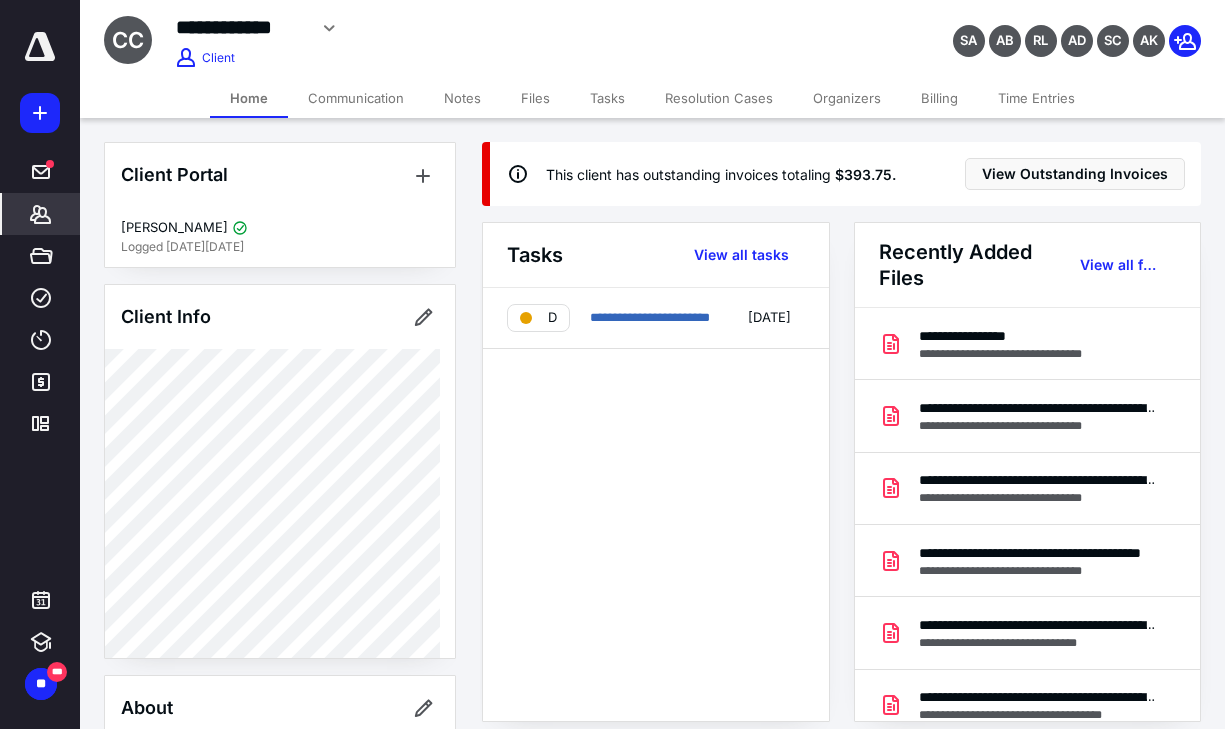 scroll, scrollTop: 500, scrollLeft: 0, axis: vertical 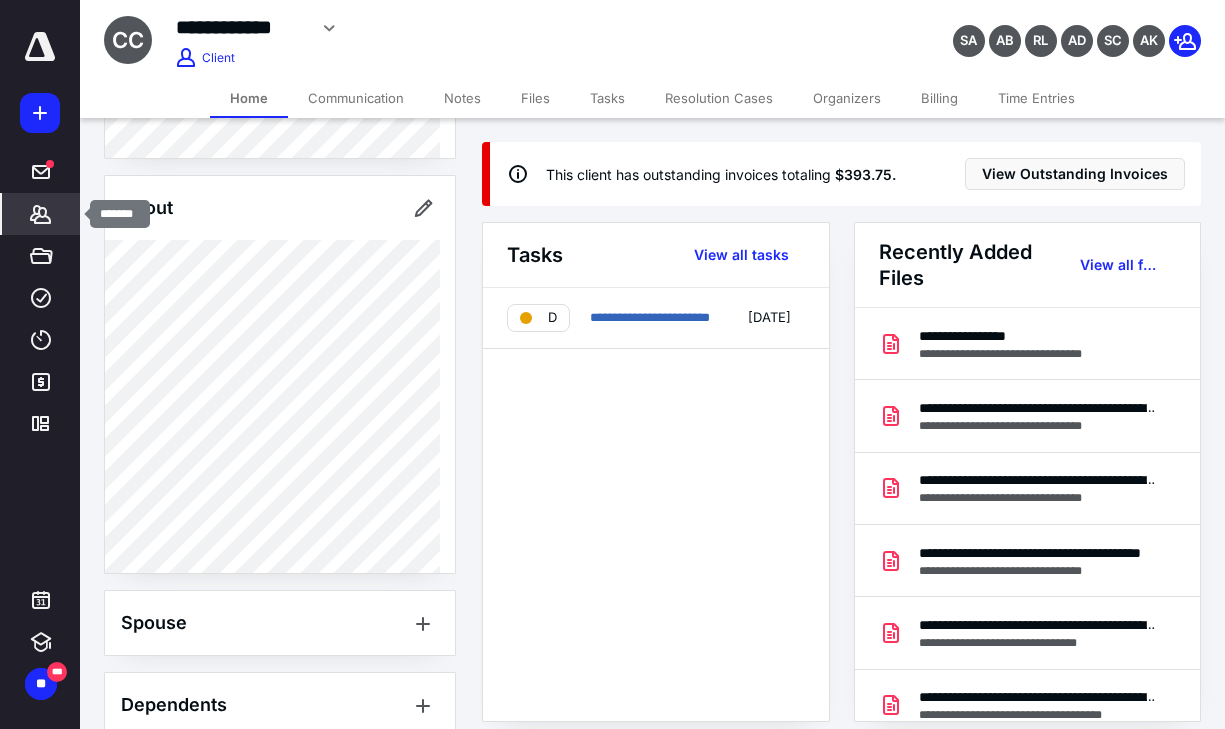 click on "*******" at bounding box center [41, 214] 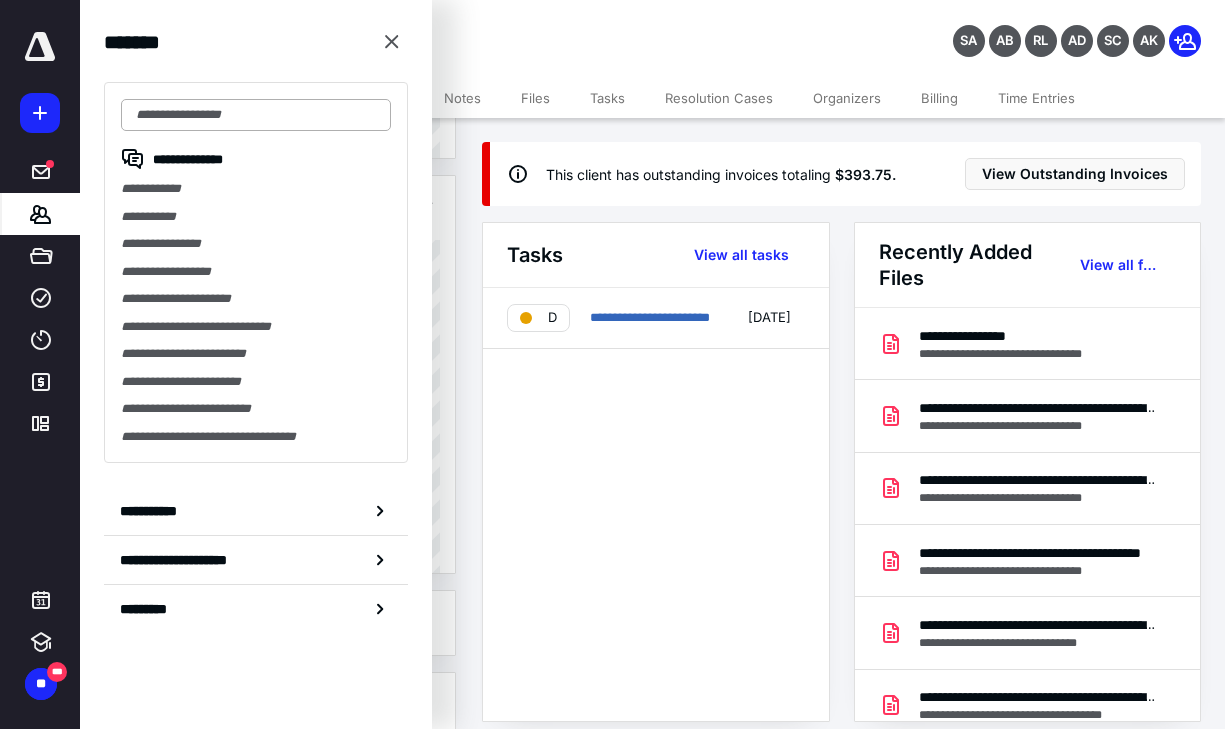 click at bounding box center [256, 115] 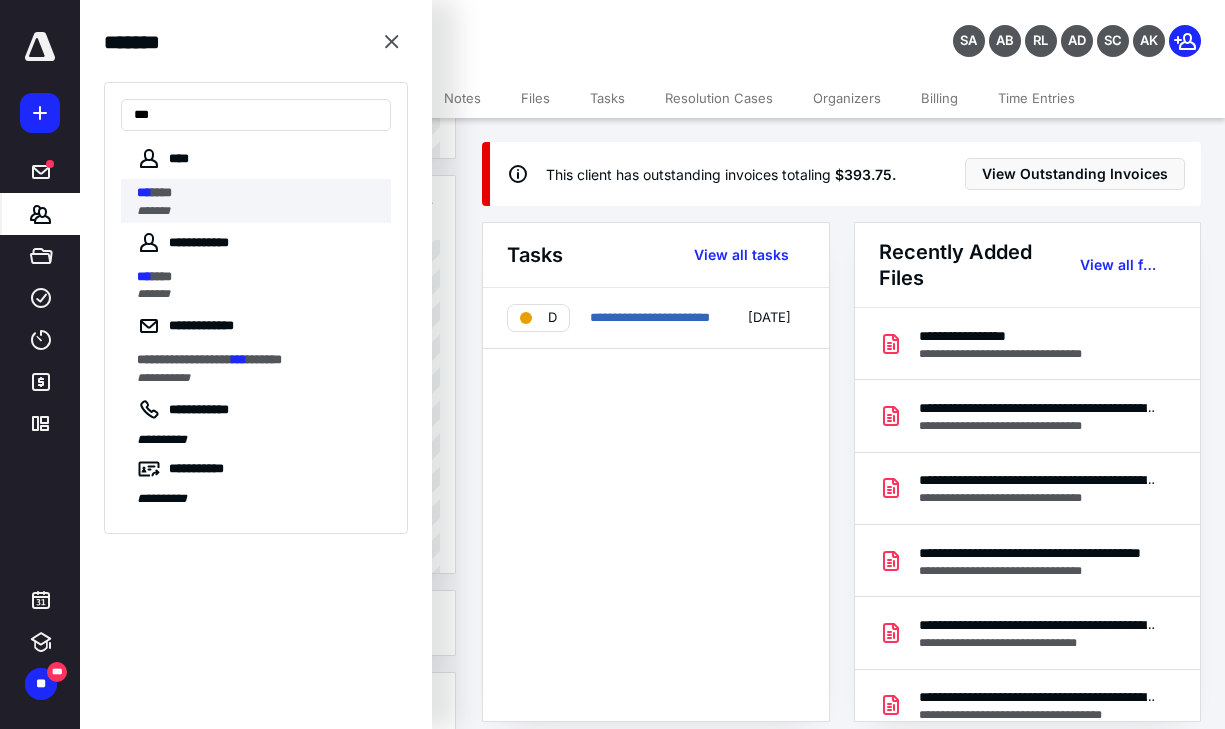 type on "***" 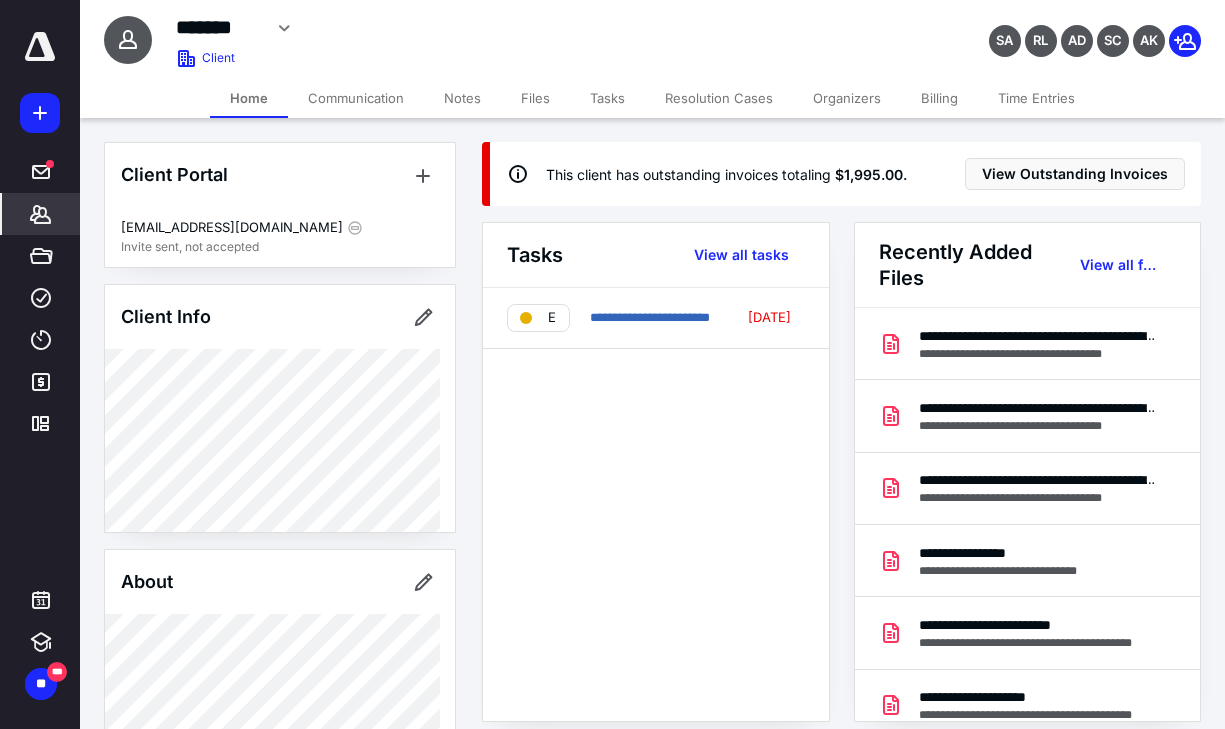 scroll, scrollTop: 200, scrollLeft: 0, axis: vertical 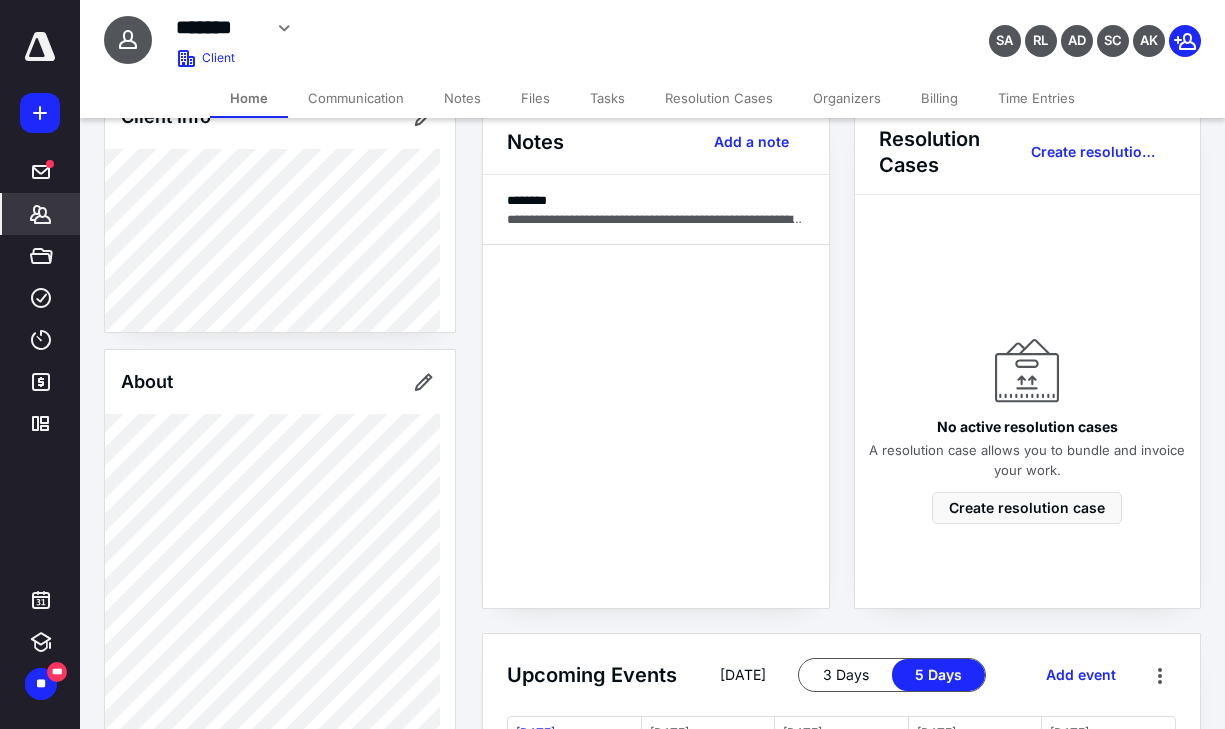 click 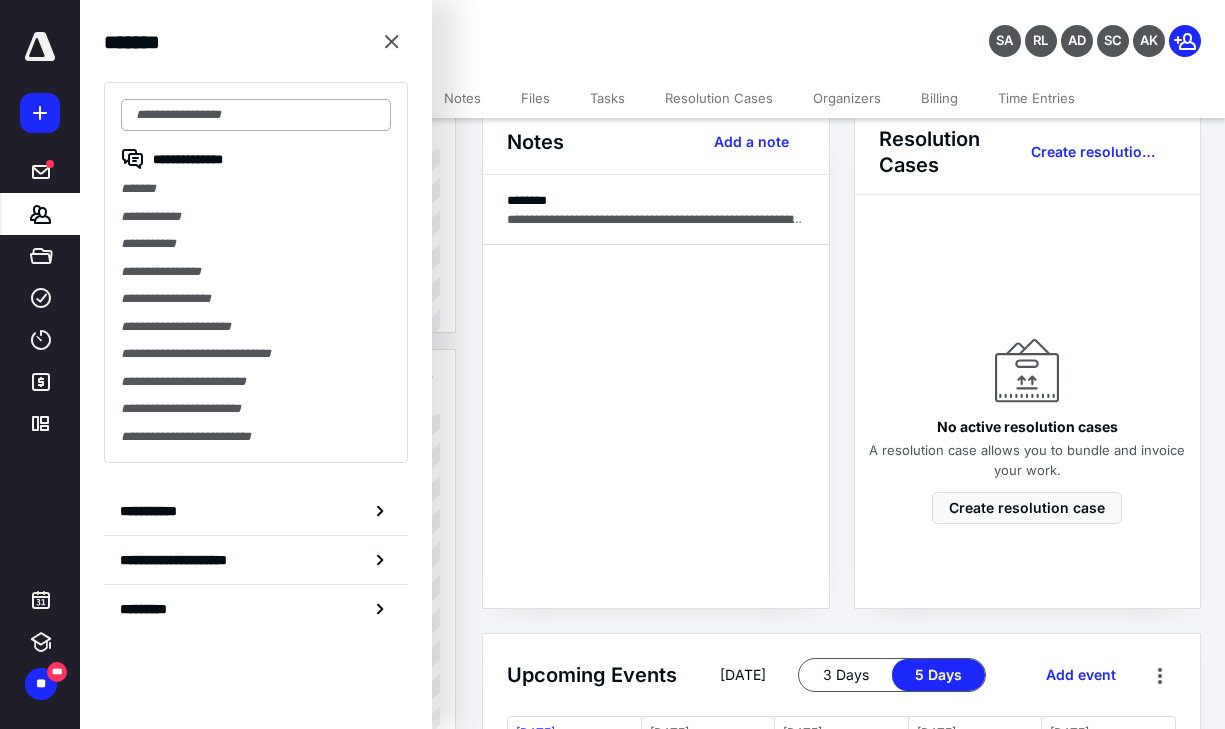click at bounding box center [256, 115] 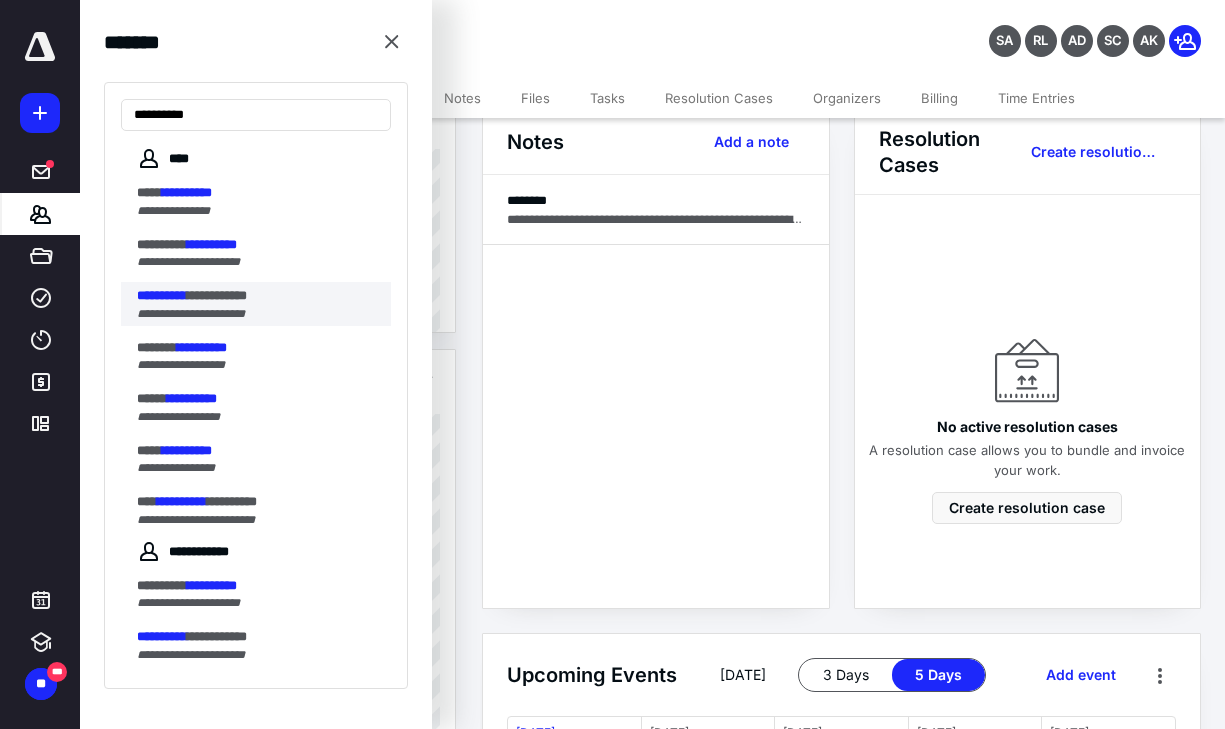 type on "**********" 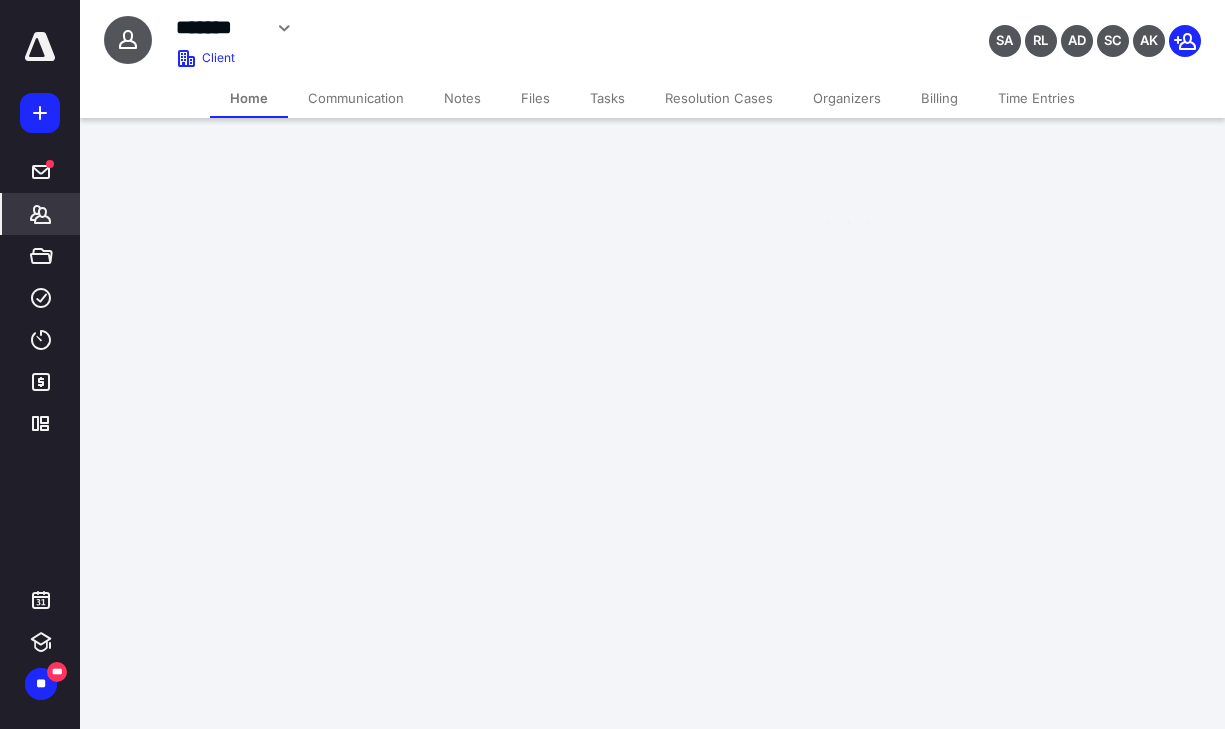 scroll, scrollTop: 0, scrollLeft: 0, axis: both 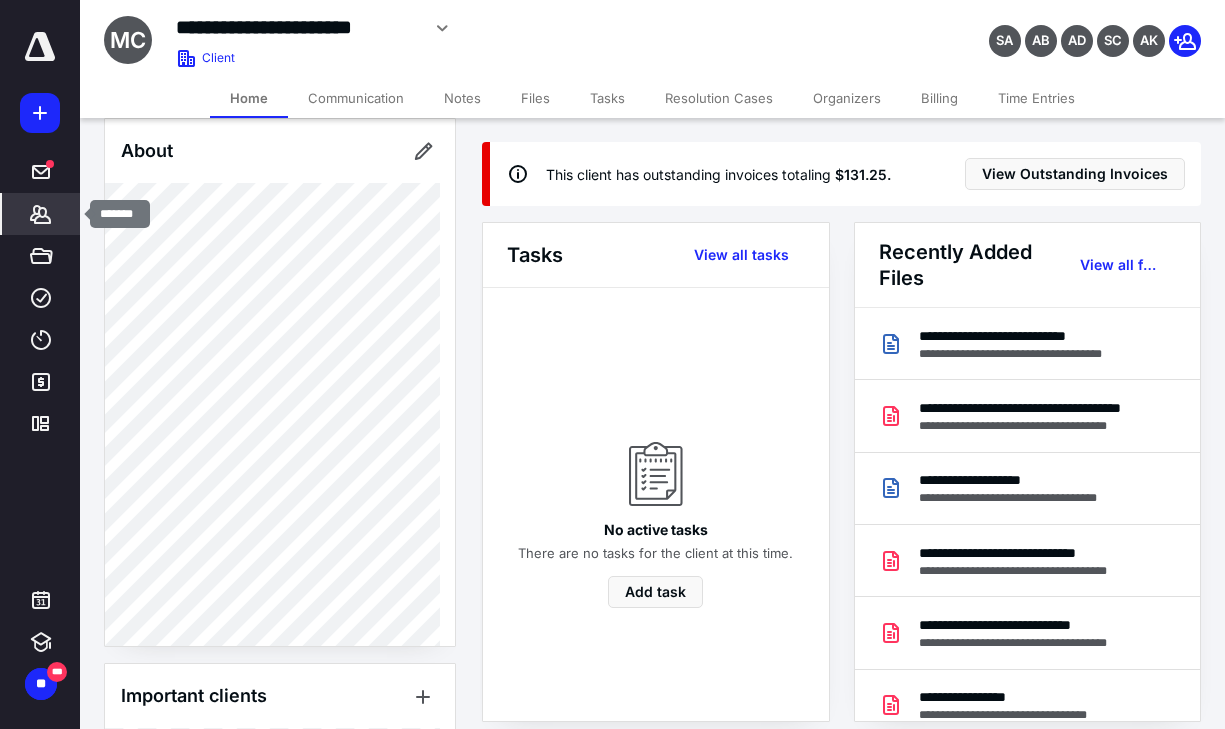 click 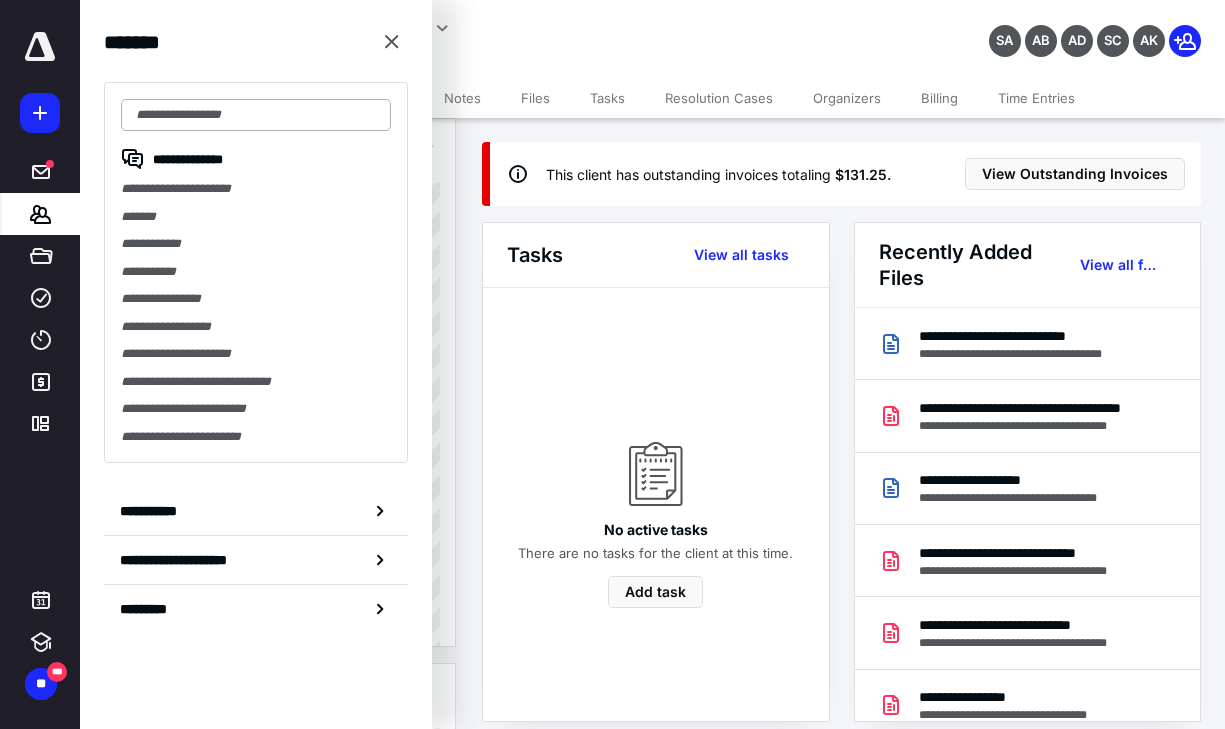 click at bounding box center [256, 115] 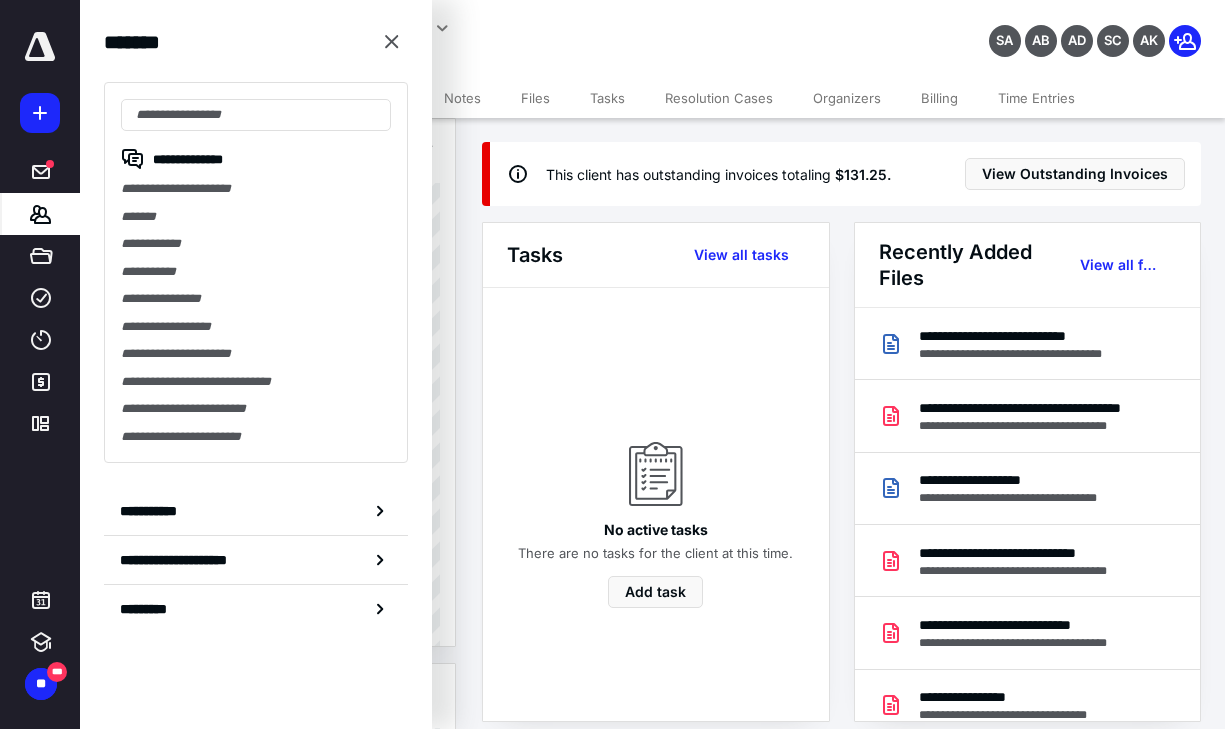 click on "**********" at bounding box center [502, 28] 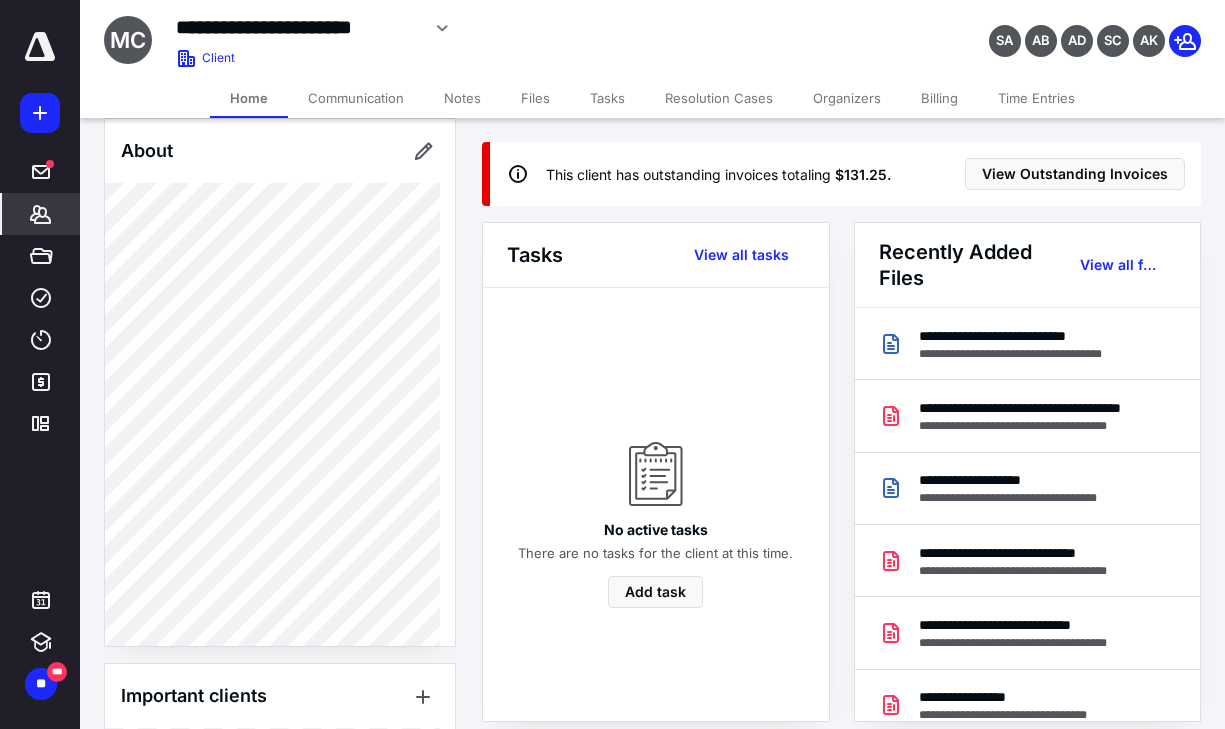 click on "Billing" at bounding box center (939, 98) 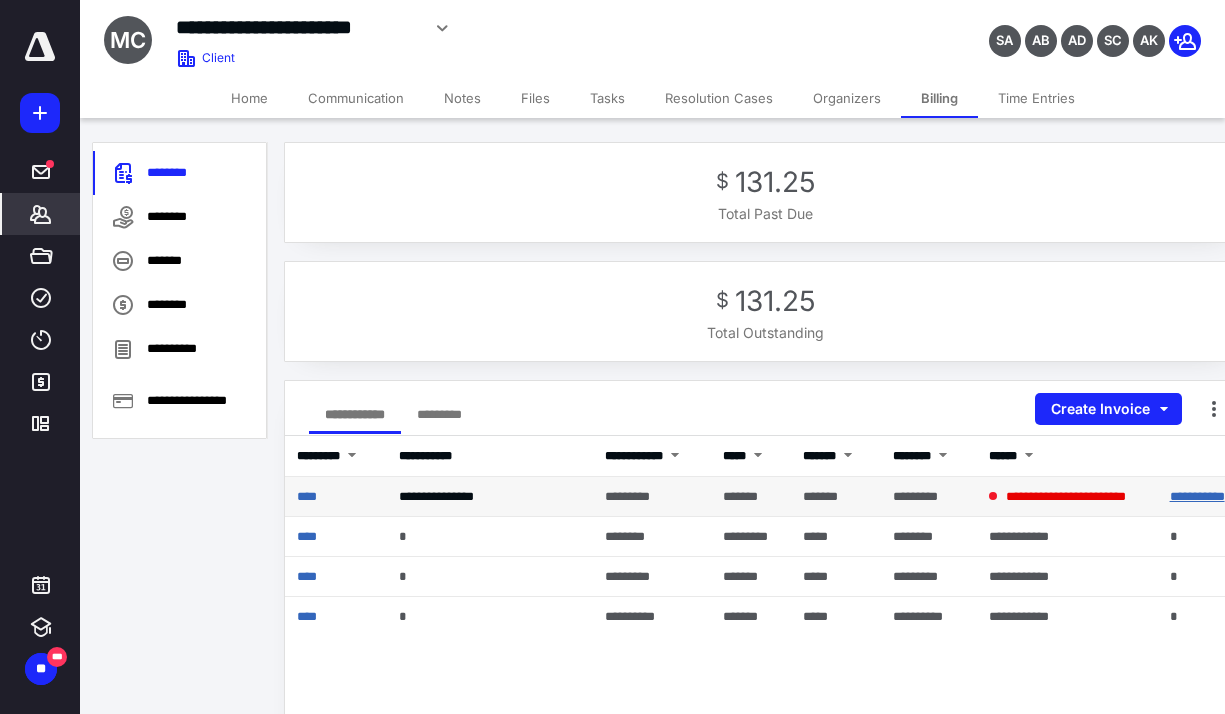 click on "**********" at bounding box center [1197, 496] 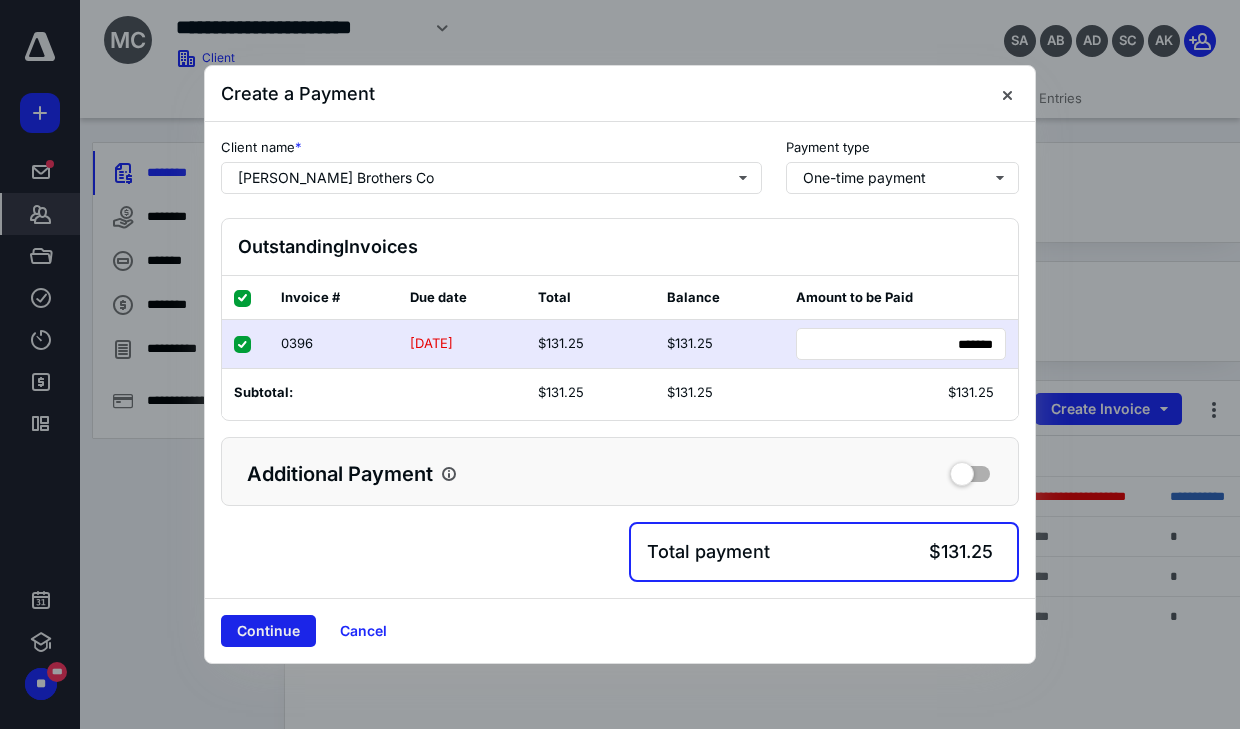 click on "Continue" at bounding box center [268, 631] 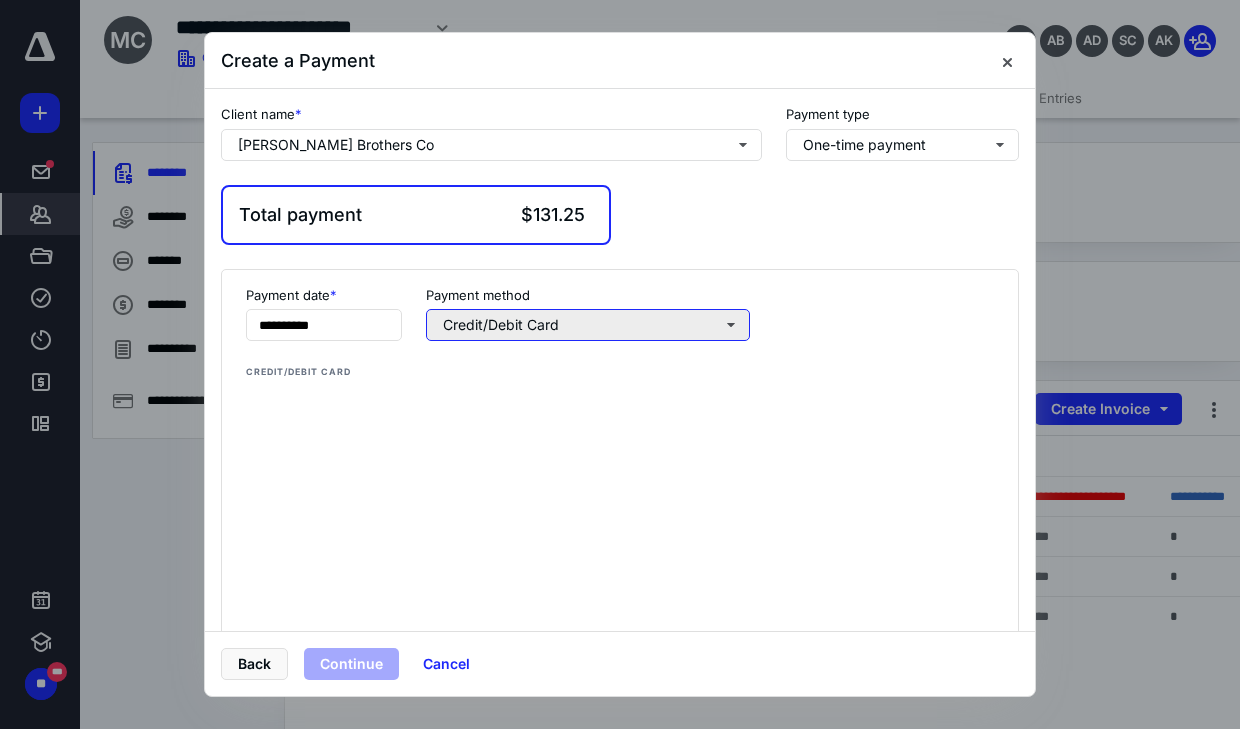 click on "Credit/Debit Card" at bounding box center [588, 325] 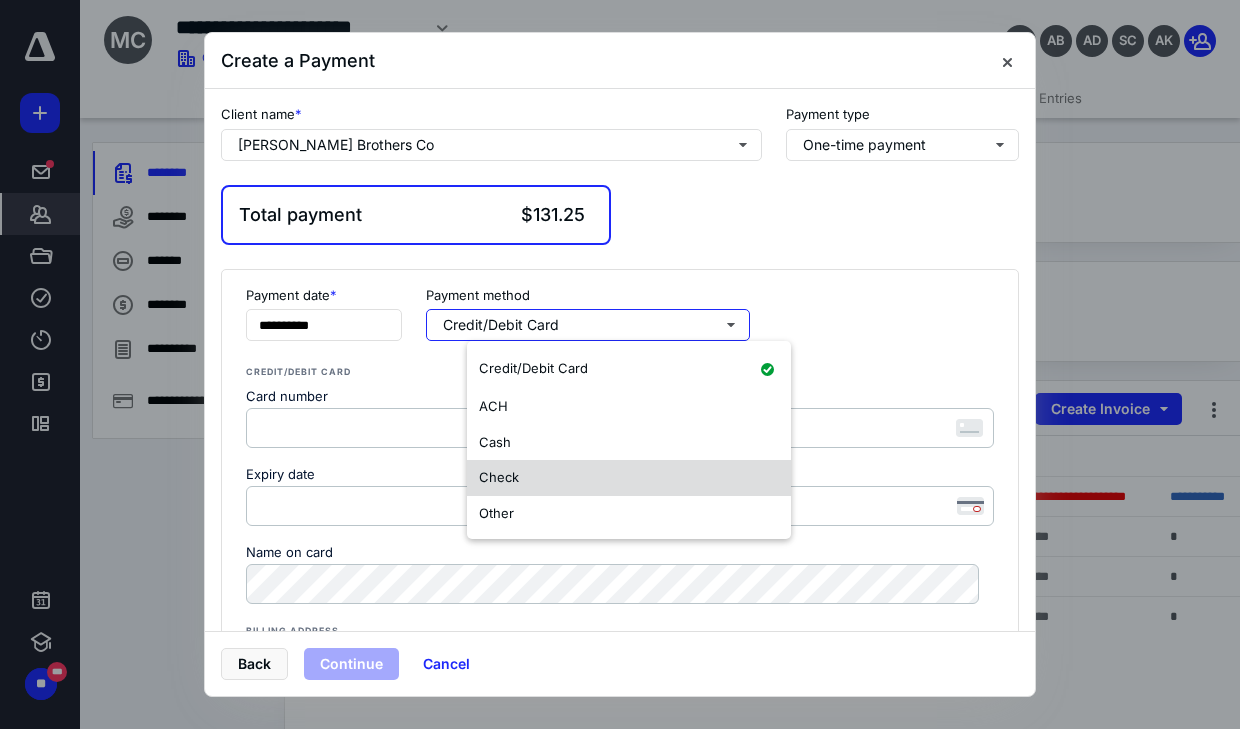 click on "Check" at bounding box center (499, 477) 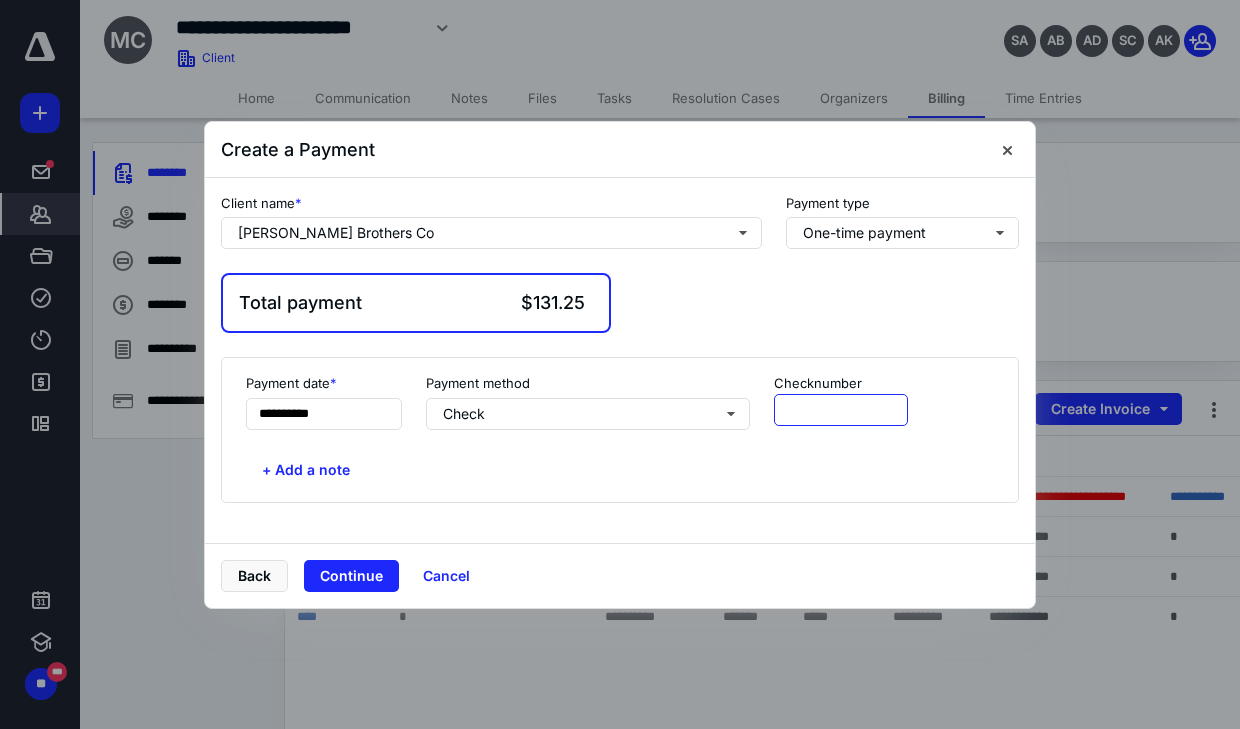 click at bounding box center [841, 410] 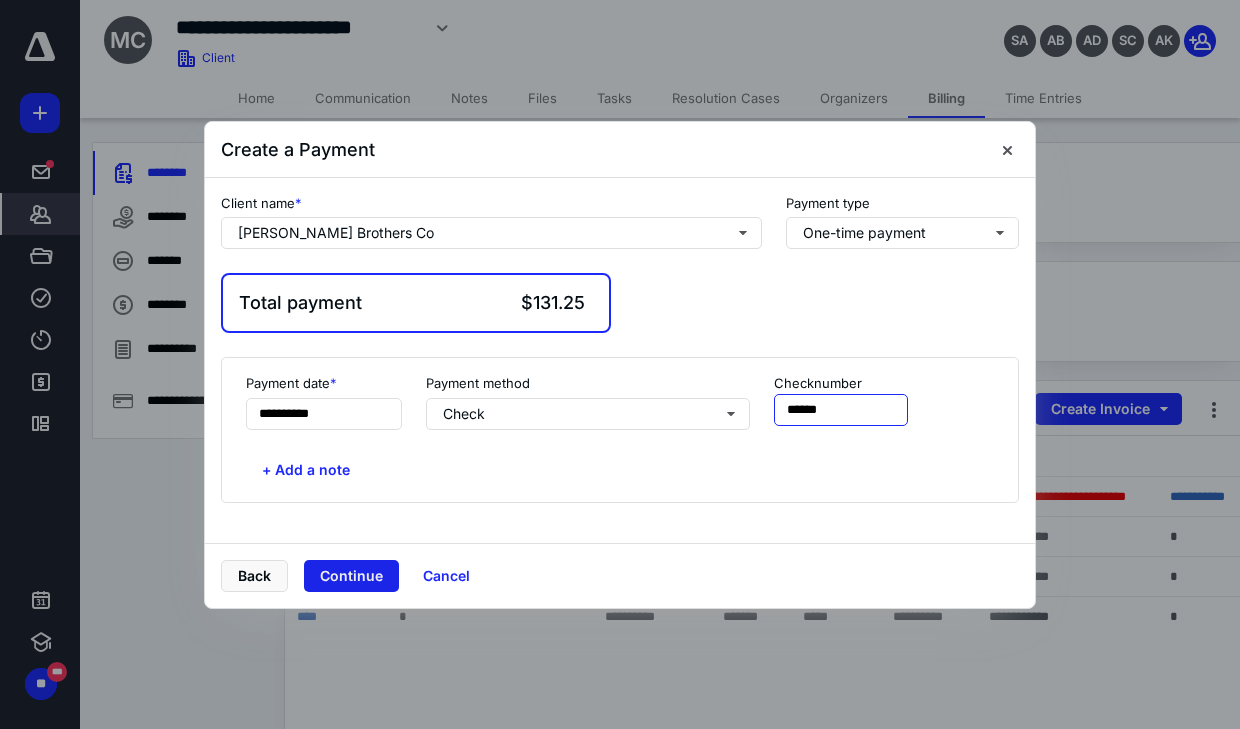 type on "******" 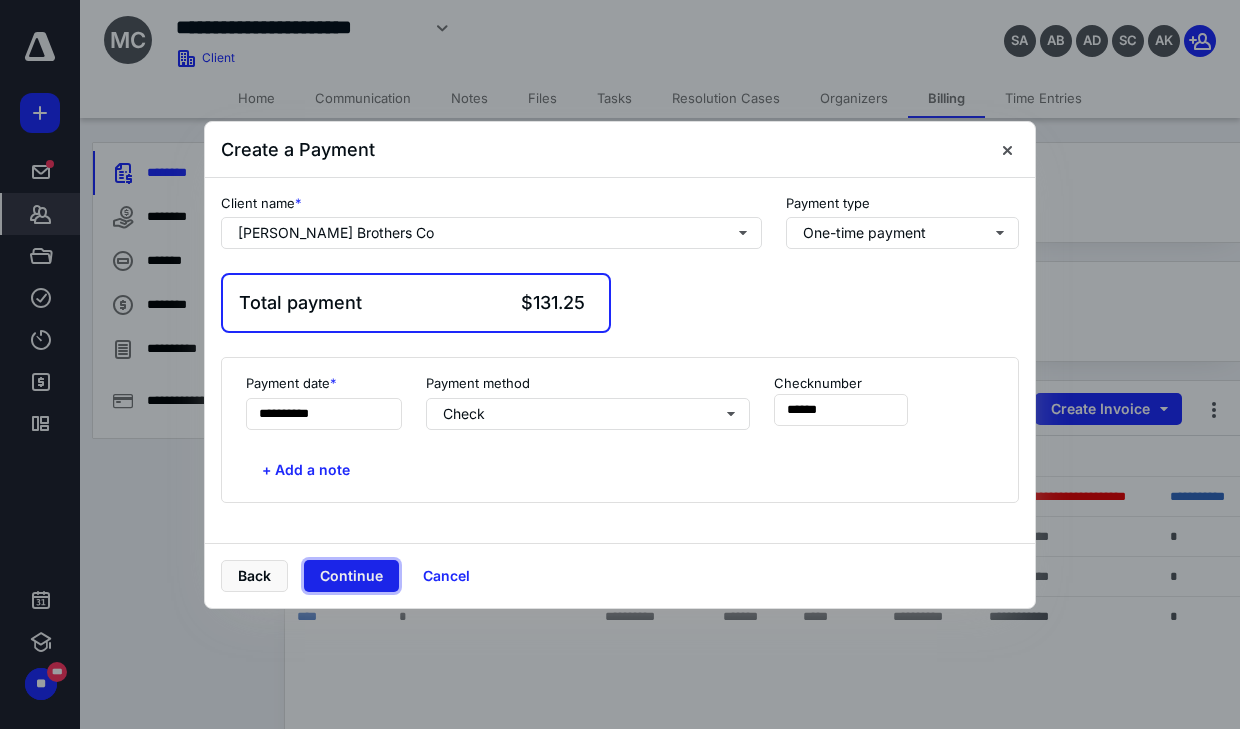 click on "Continue" at bounding box center [351, 576] 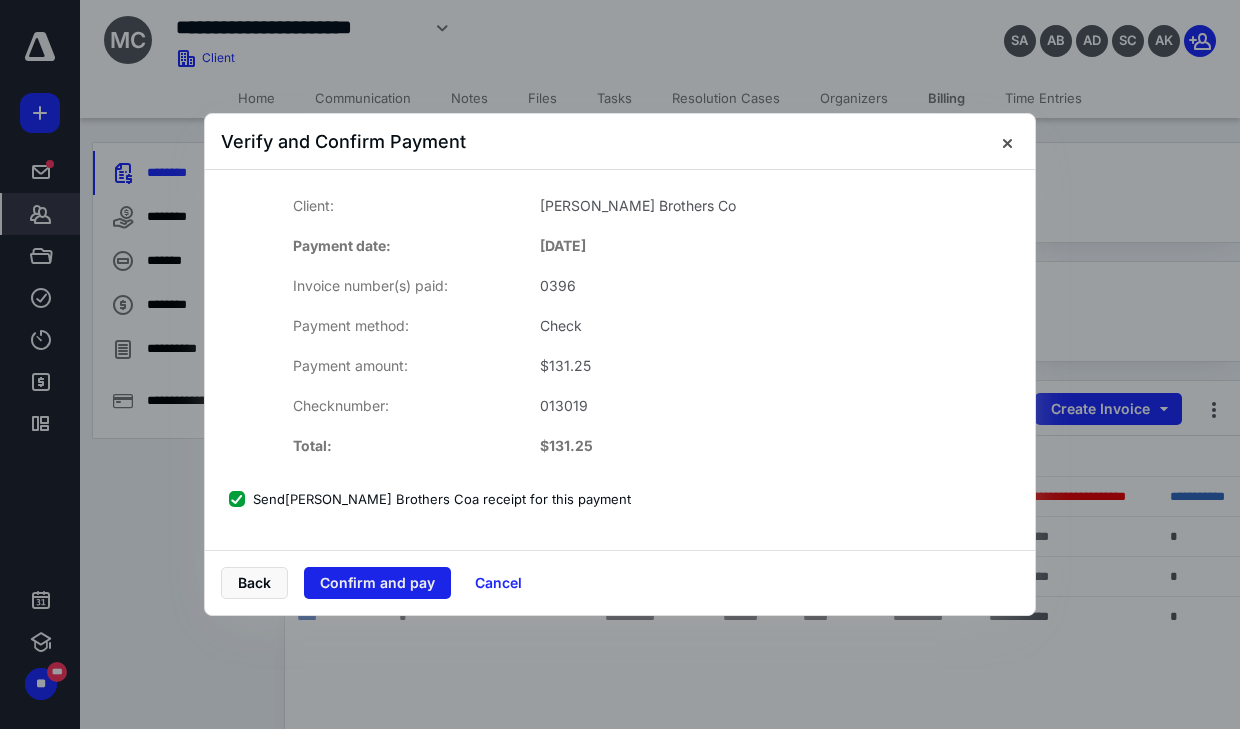 click on "Confirm and pay" at bounding box center [377, 583] 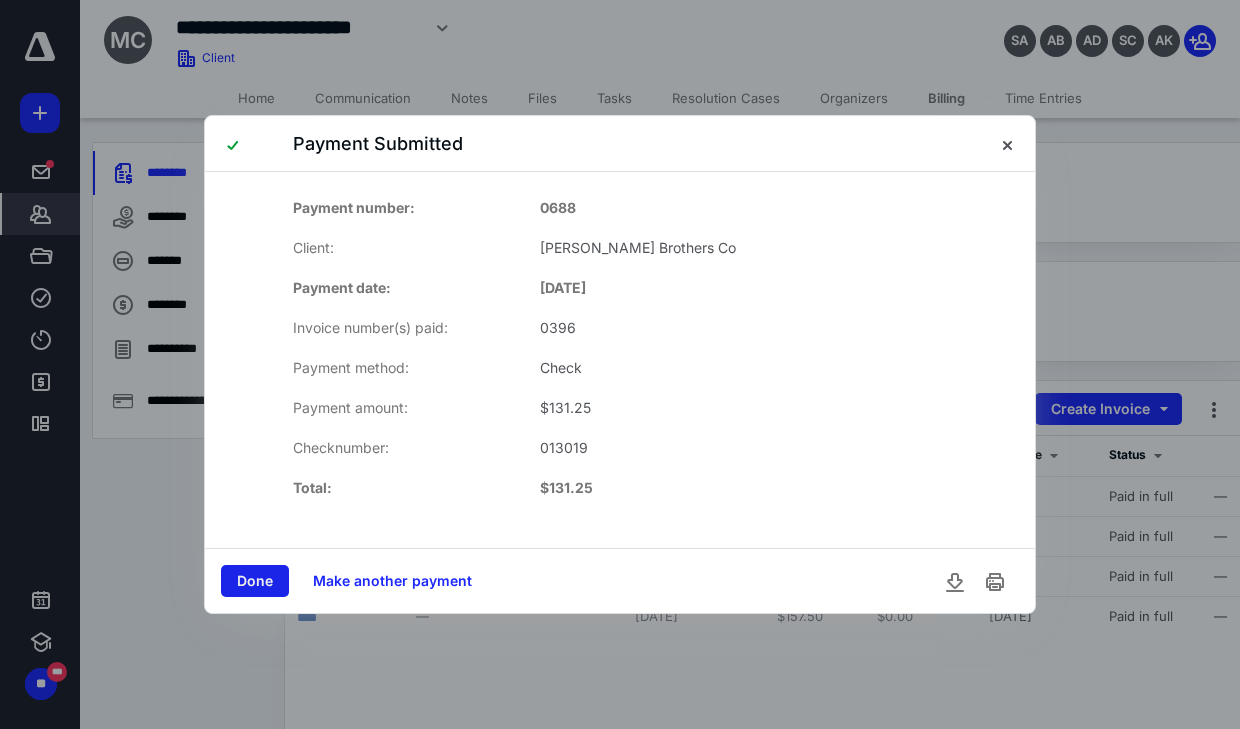 click on "Done" at bounding box center (255, 581) 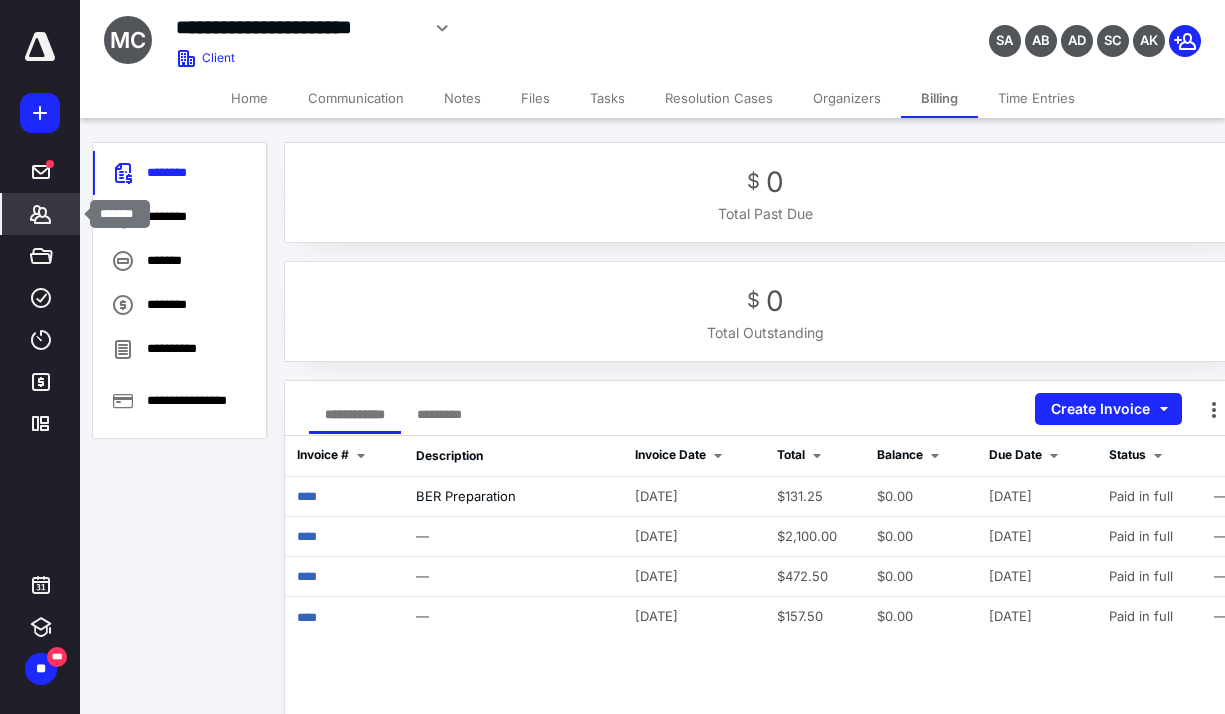 click 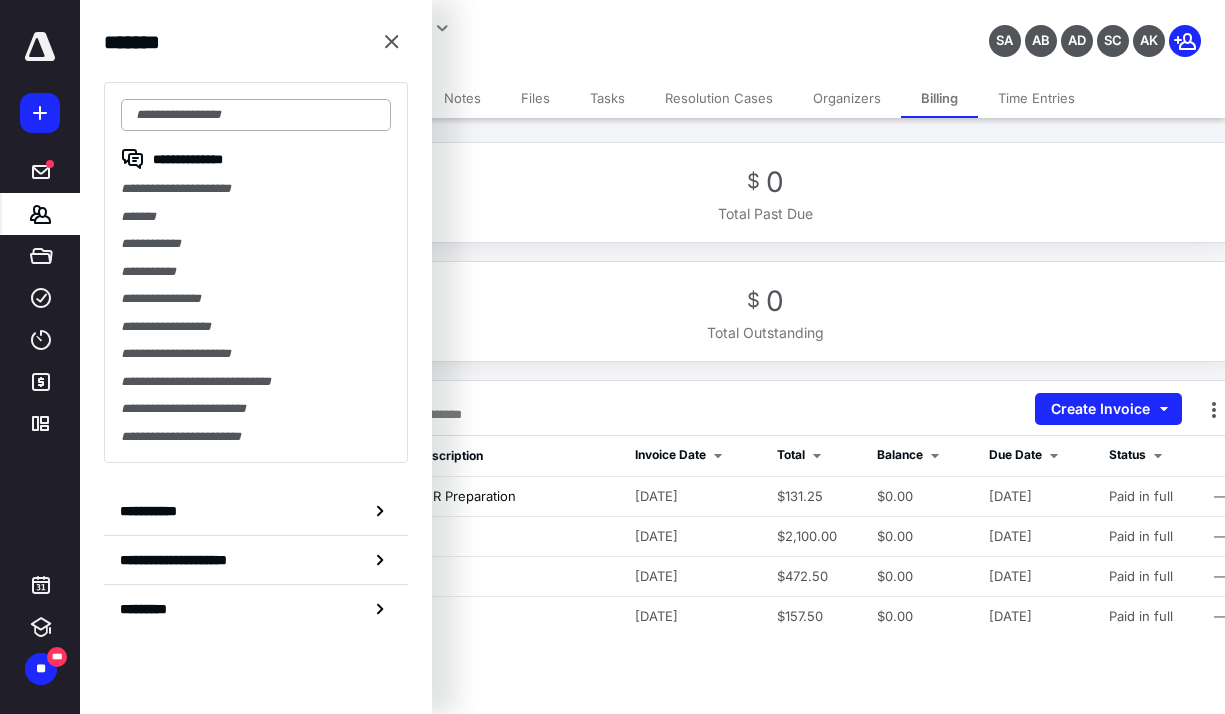 click at bounding box center [256, 115] 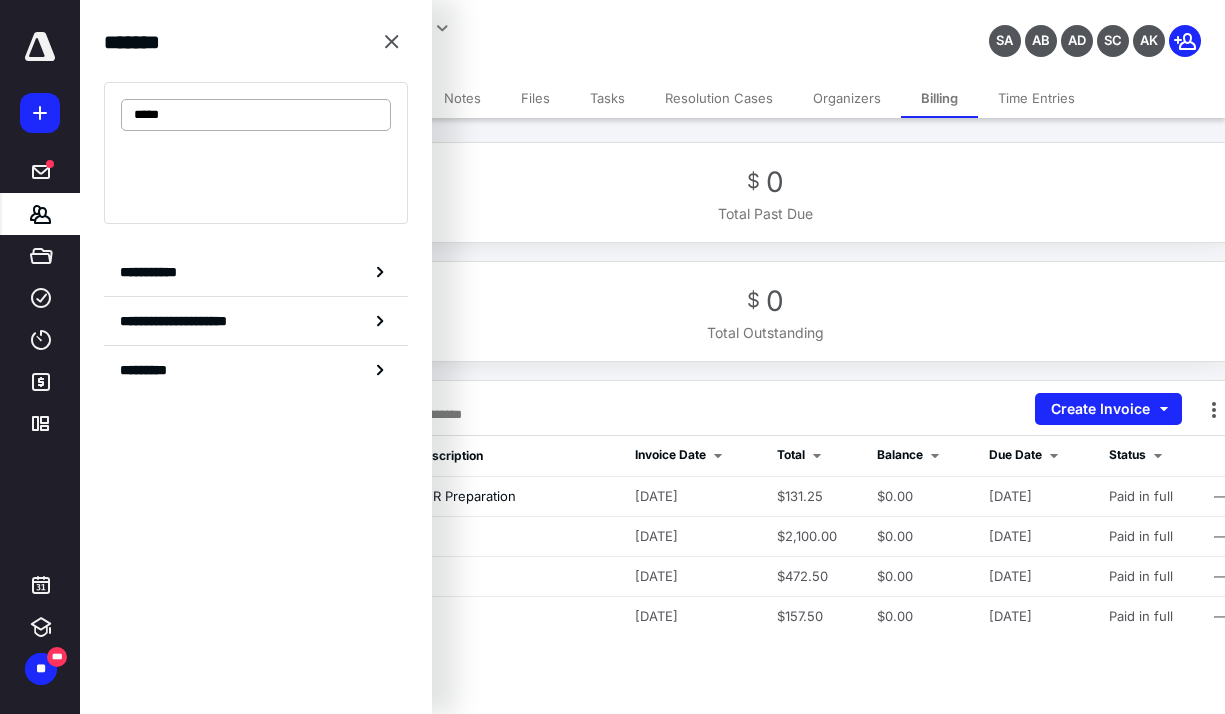 type on "*****" 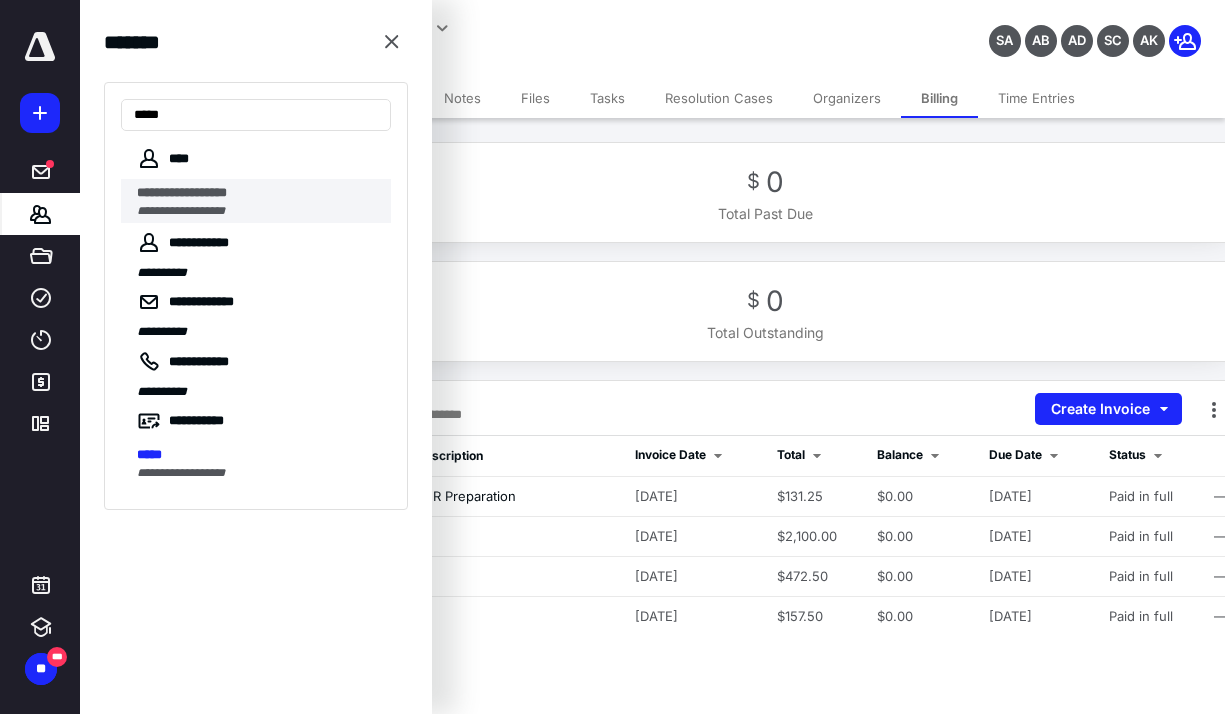 click on "**********" at bounding box center [182, 192] 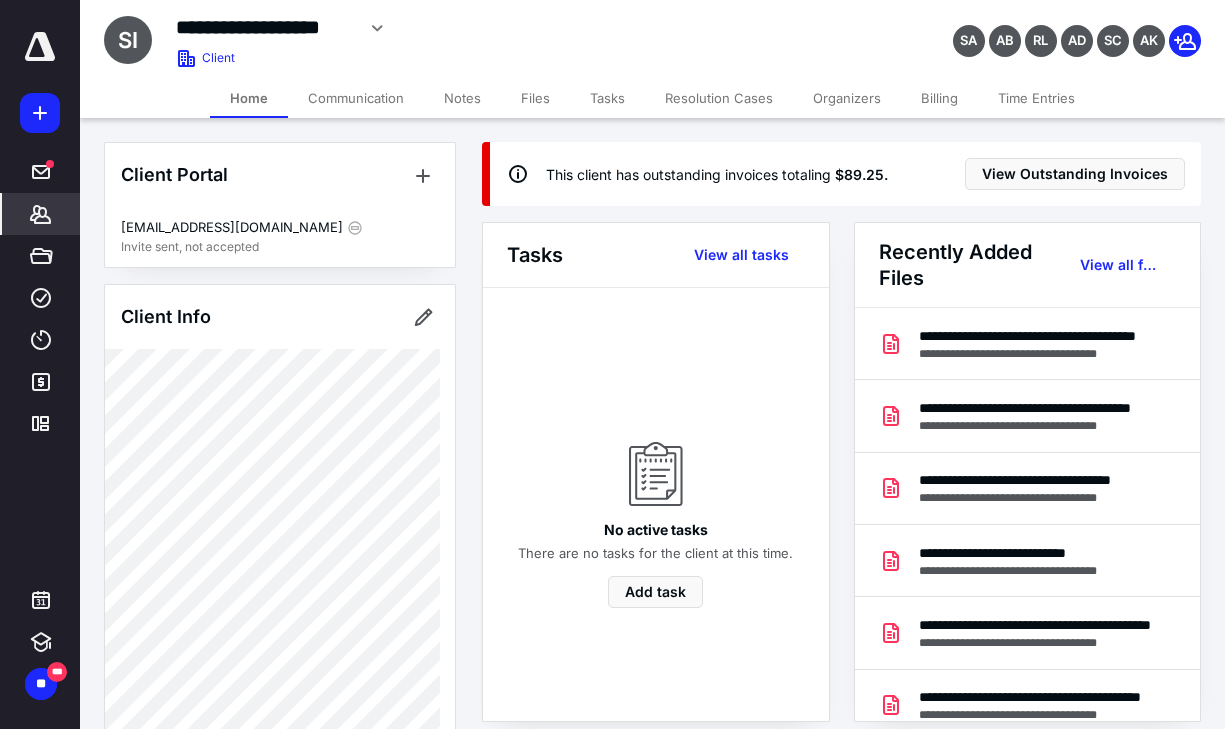 click on "Billing" at bounding box center [939, 98] 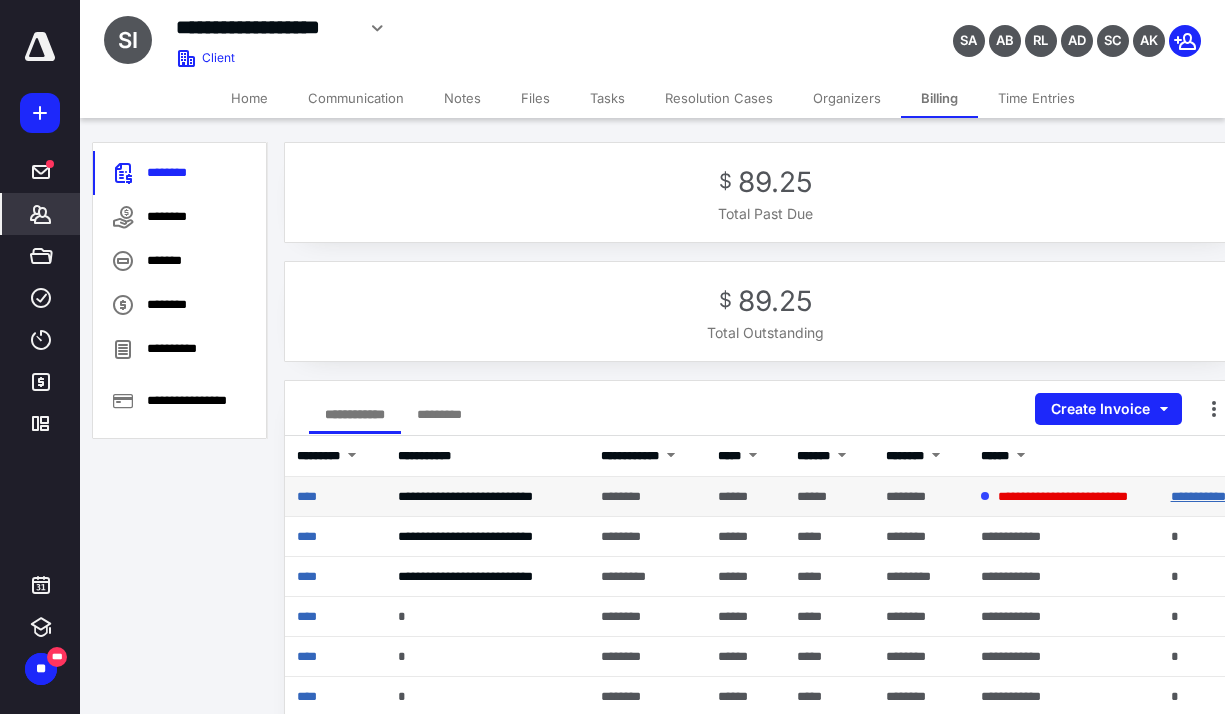click on "**********" at bounding box center (1198, 496) 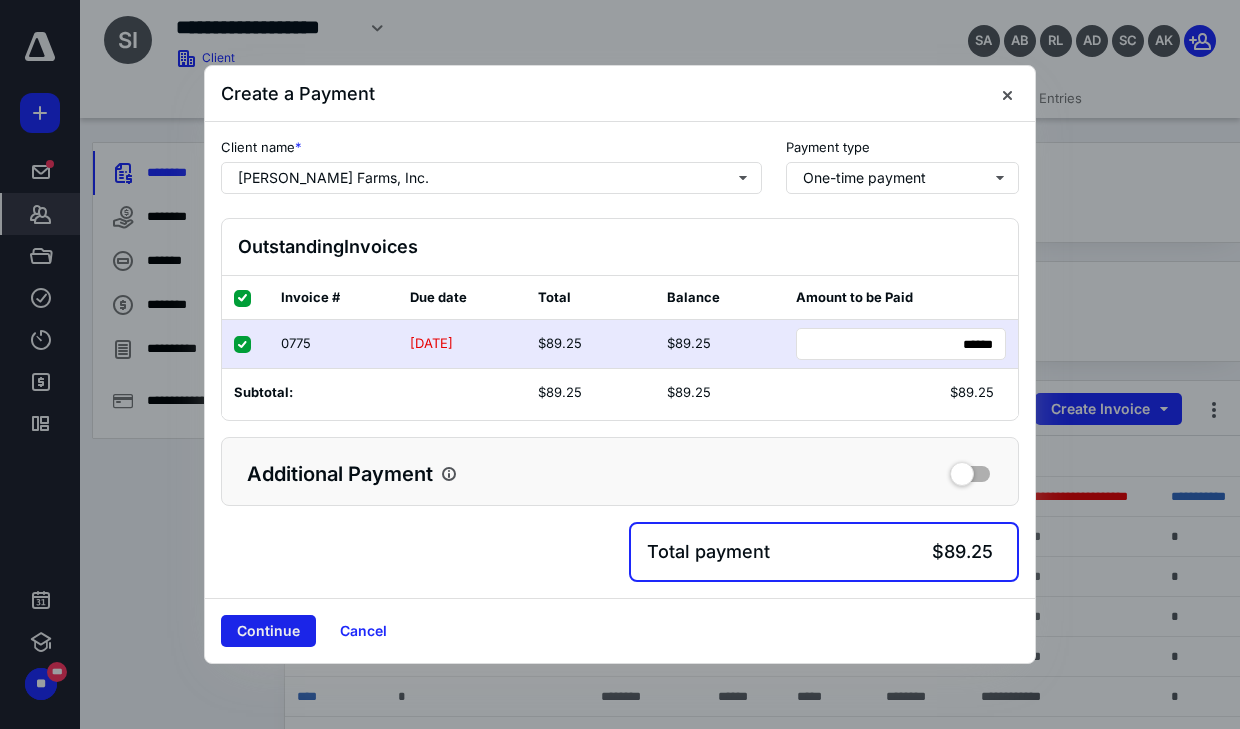 click on "Continue" at bounding box center (268, 631) 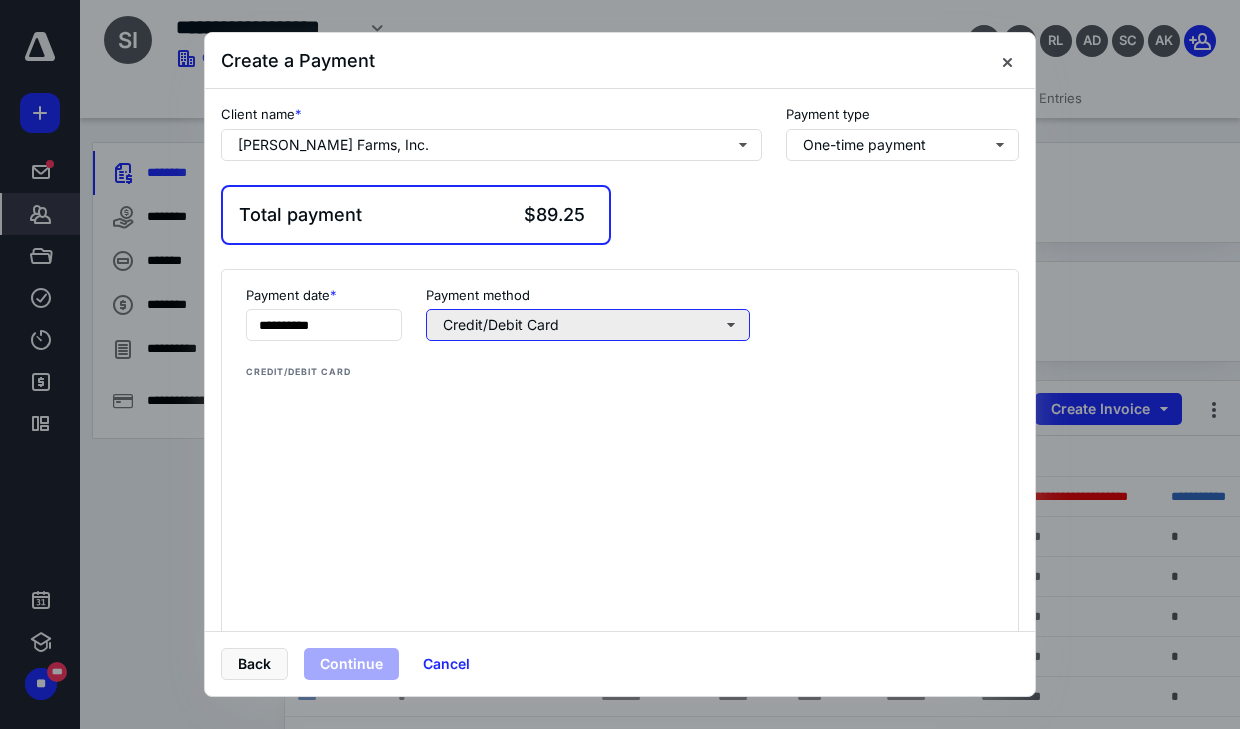 click on "Credit/Debit Card" at bounding box center (588, 325) 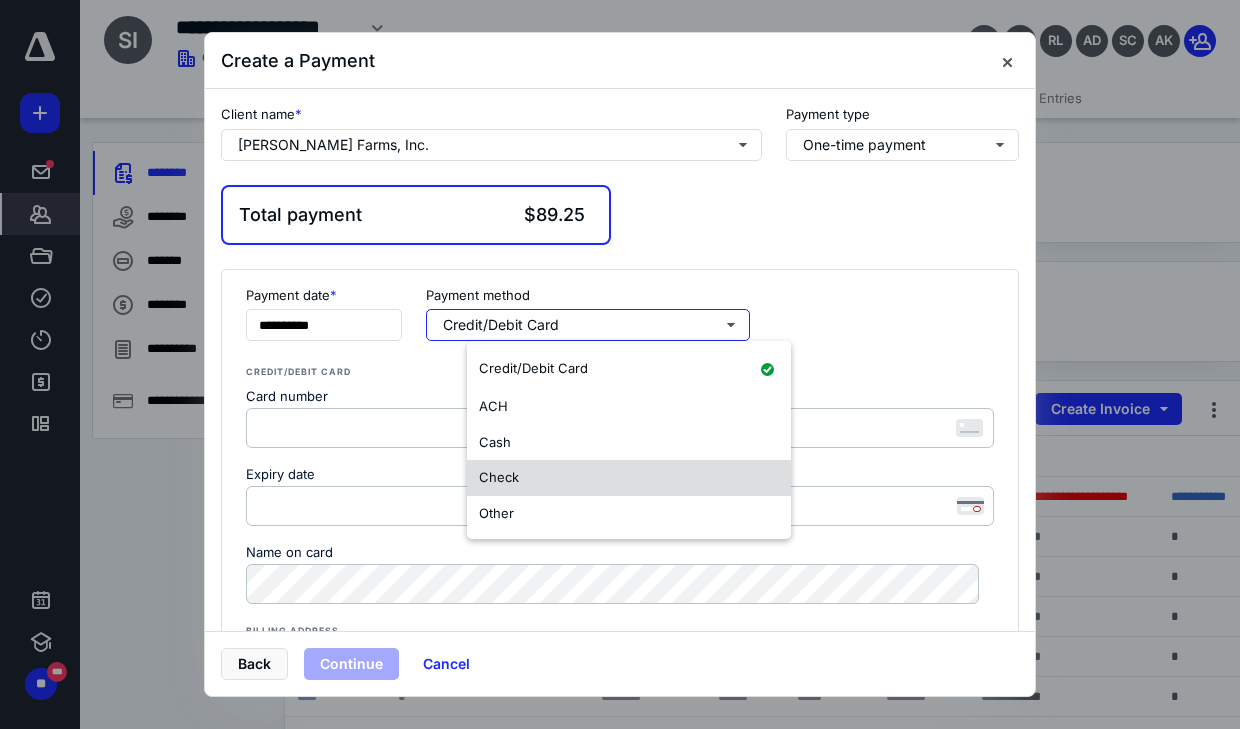 click on "Check" at bounding box center [499, 477] 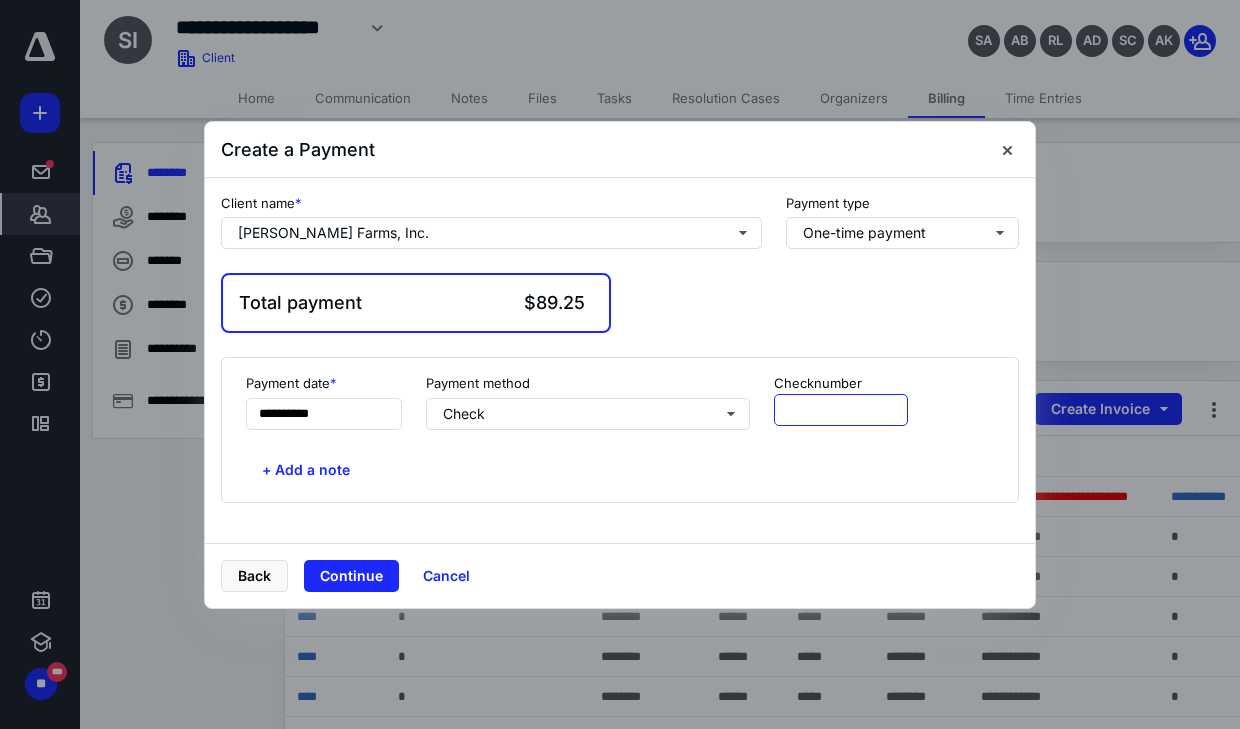 click at bounding box center [841, 410] 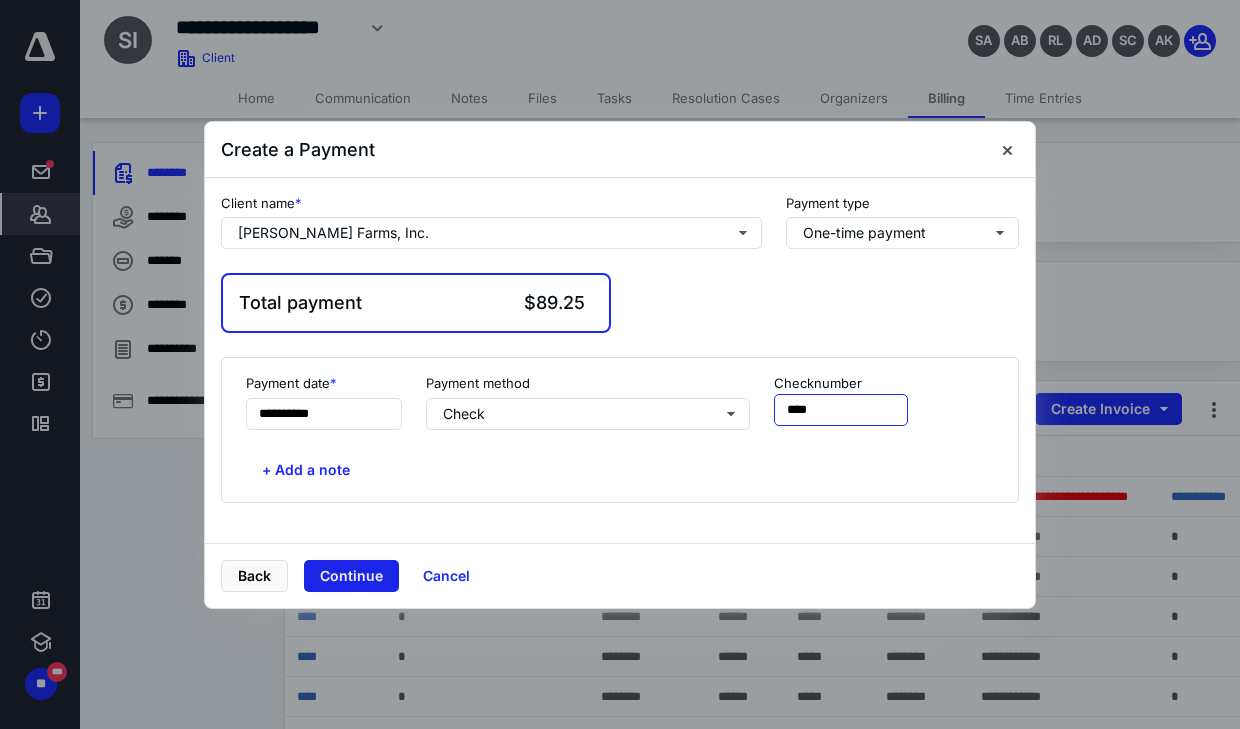 type on "****" 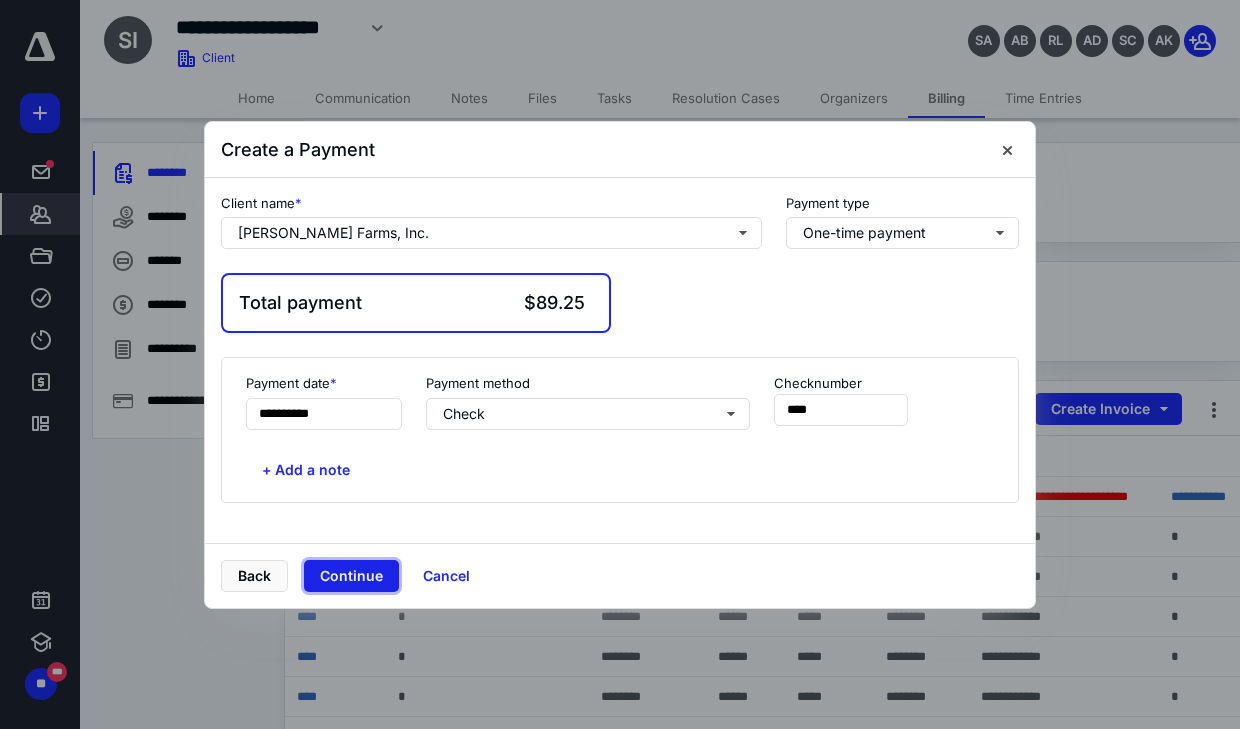 click on "Continue" at bounding box center (351, 576) 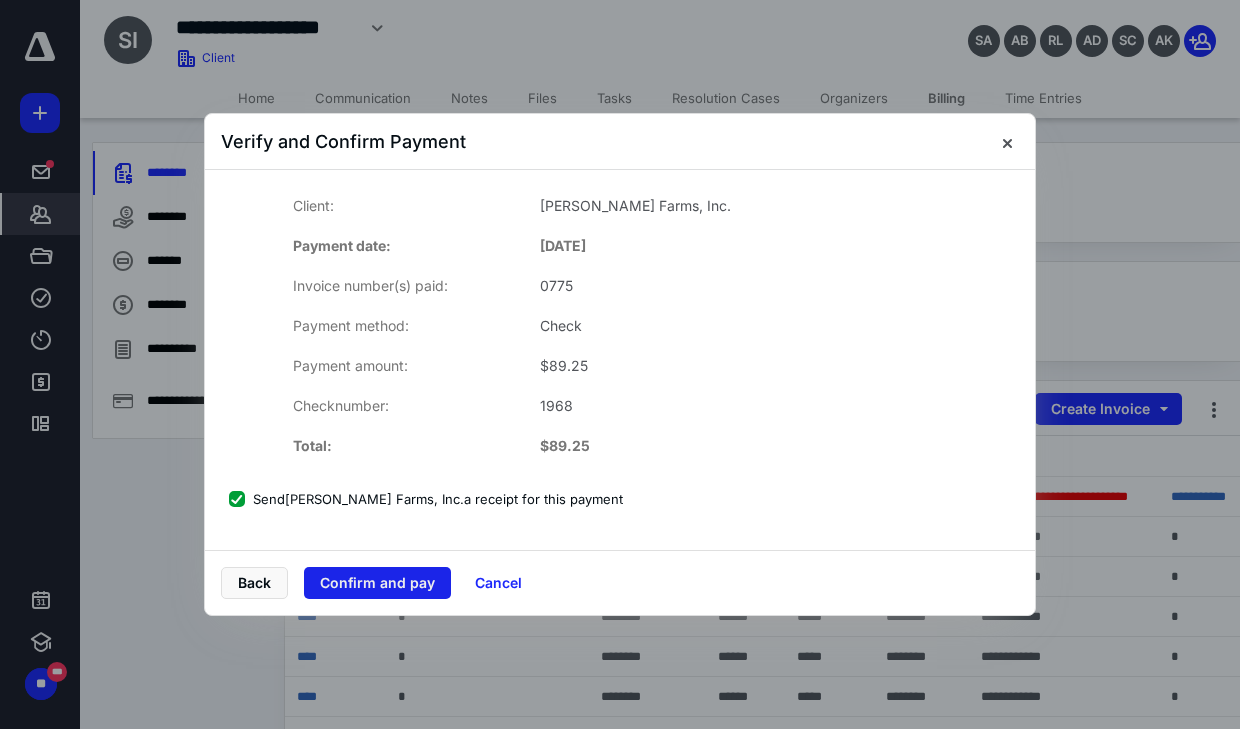 click on "Confirm and pay" at bounding box center [377, 583] 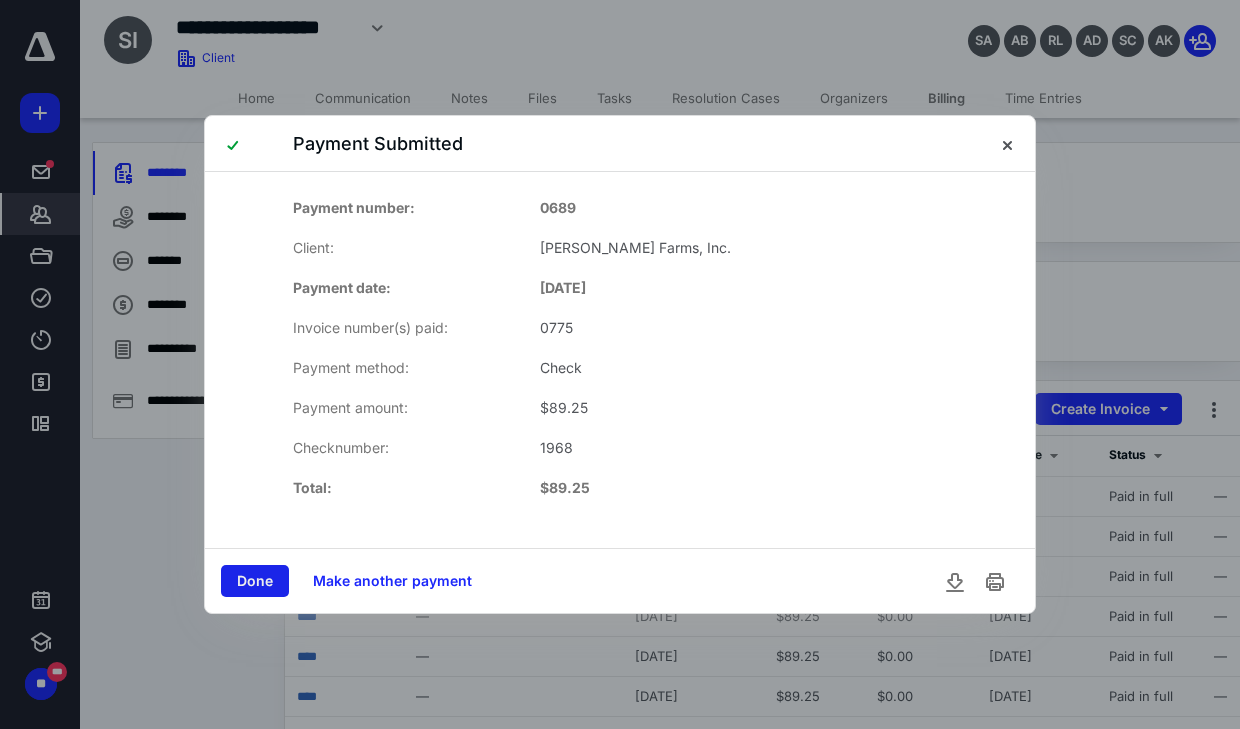 click on "Done" at bounding box center [255, 581] 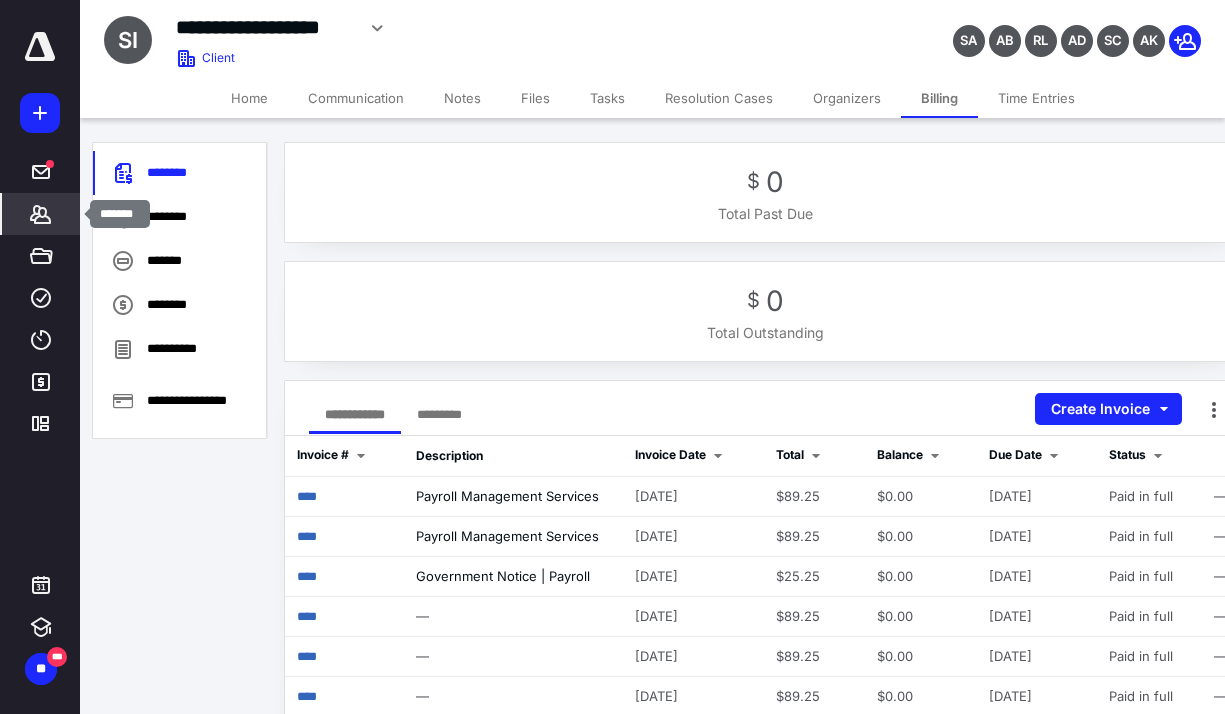click 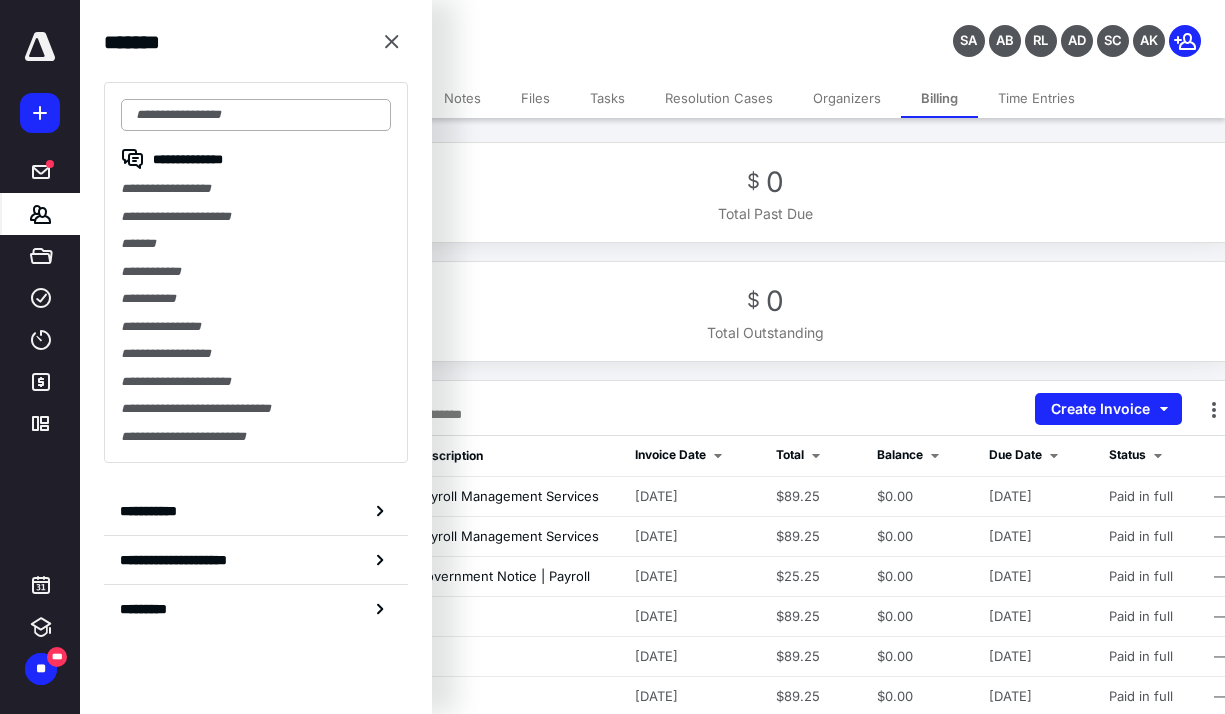 click at bounding box center [256, 115] 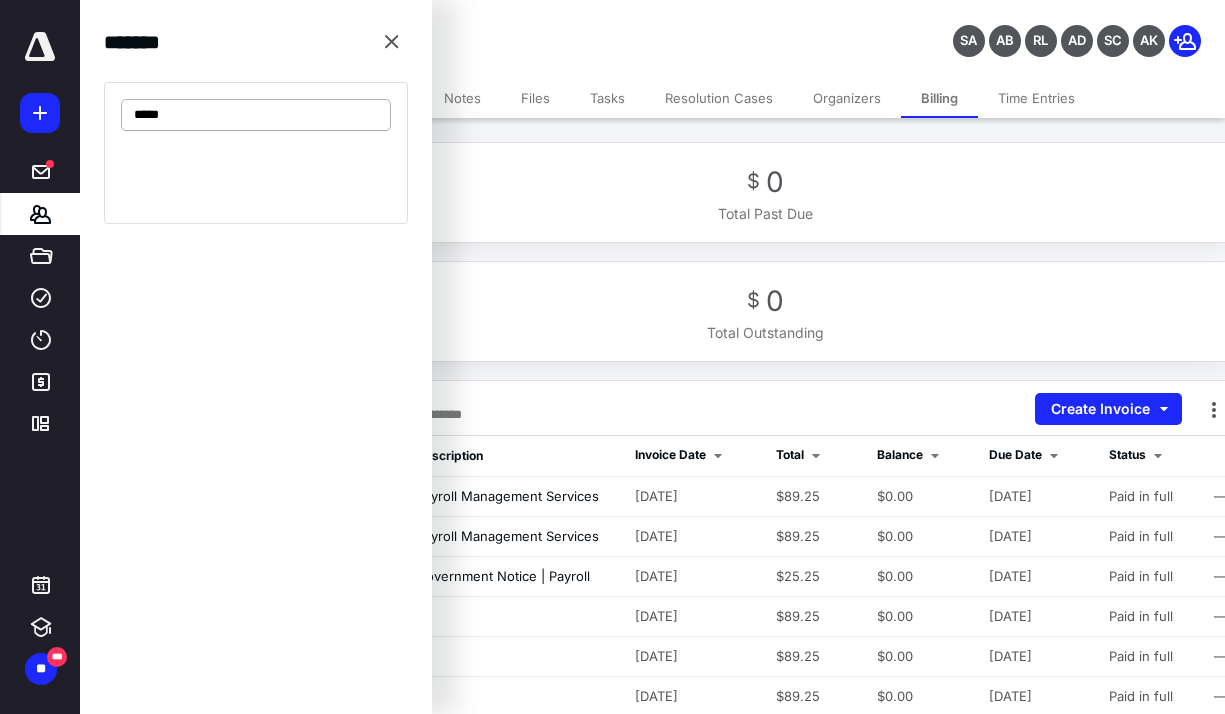 type on "*****" 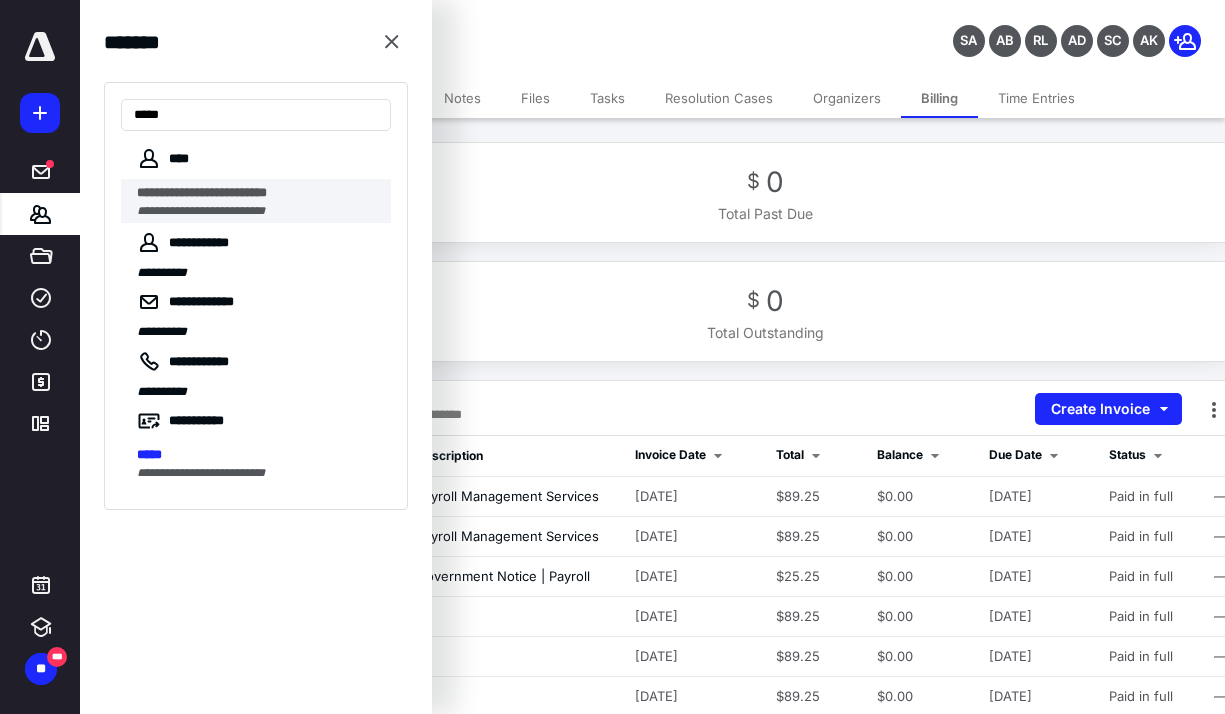 click on "**********" at bounding box center (202, 192) 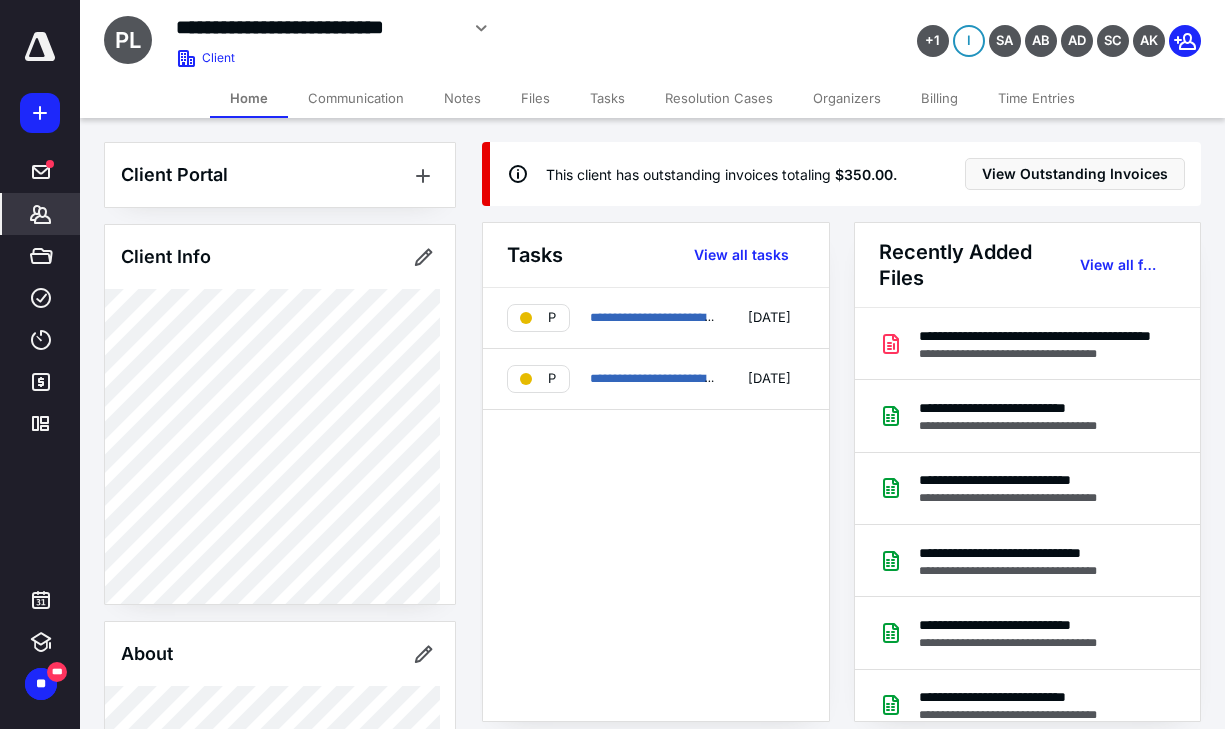 click on "Billing" at bounding box center (939, 98) 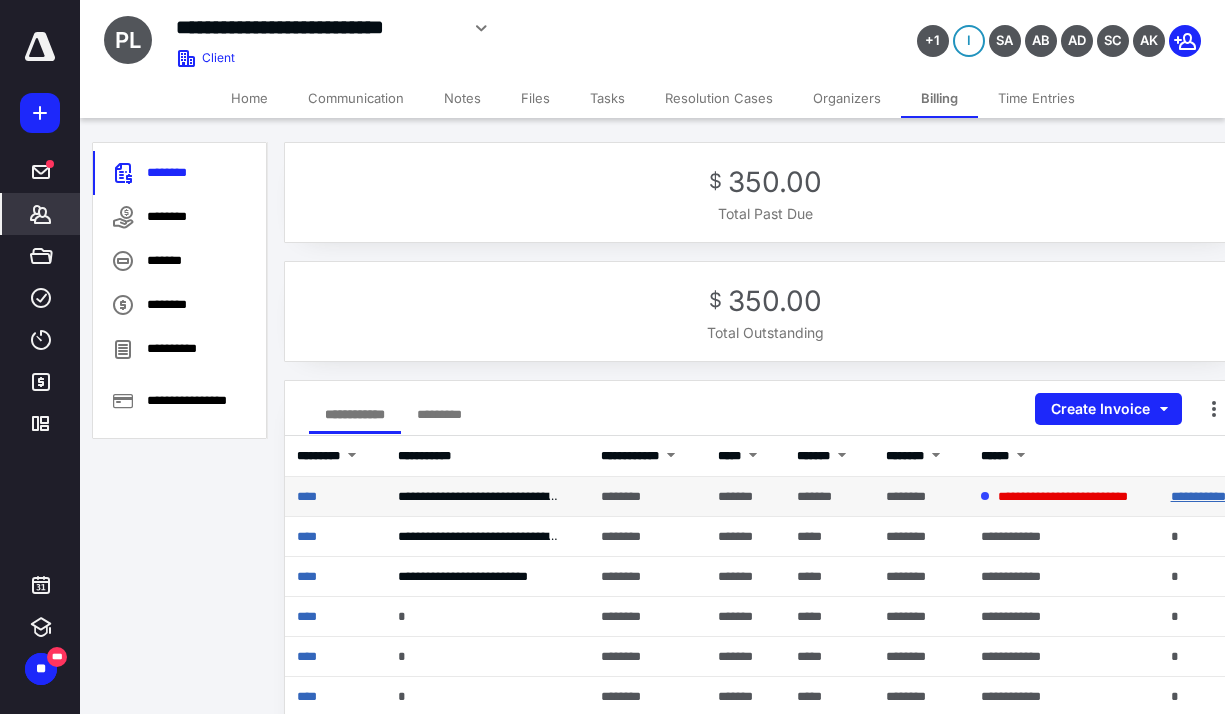 click on "**********" at bounding box center (1198, 496) 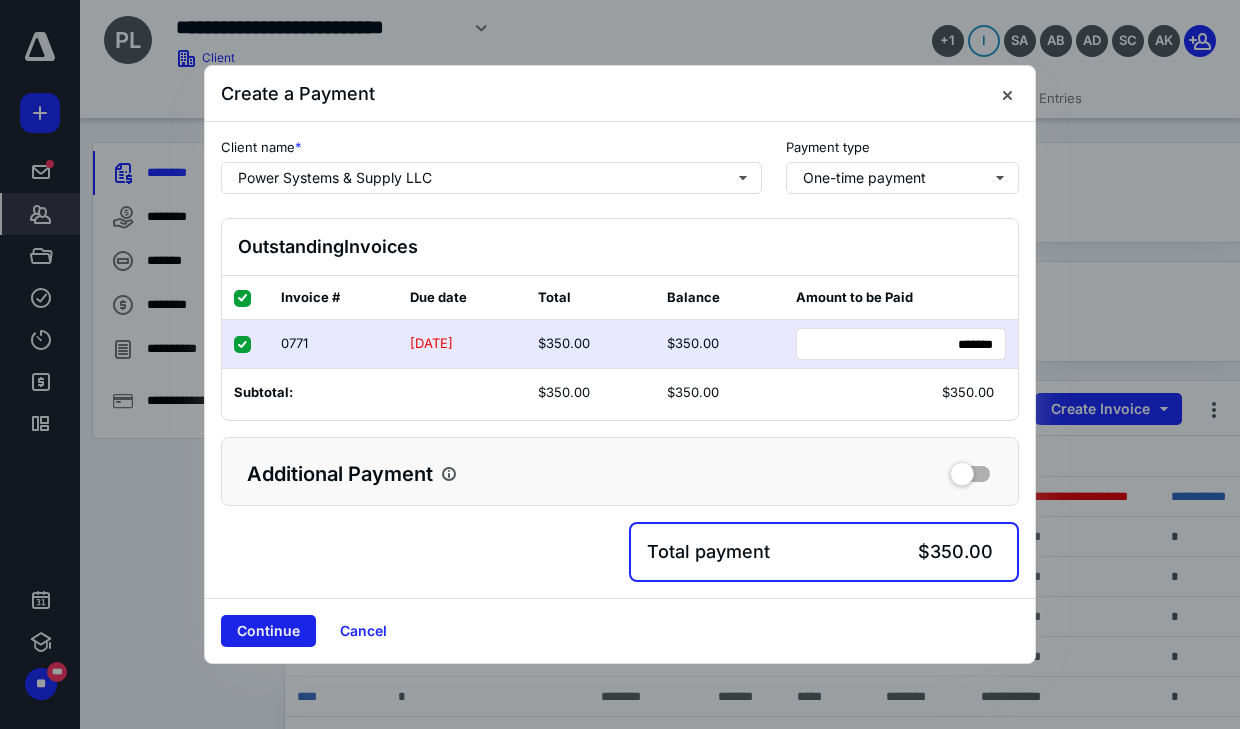 click on "Continue" at bounding box center [268, 631] 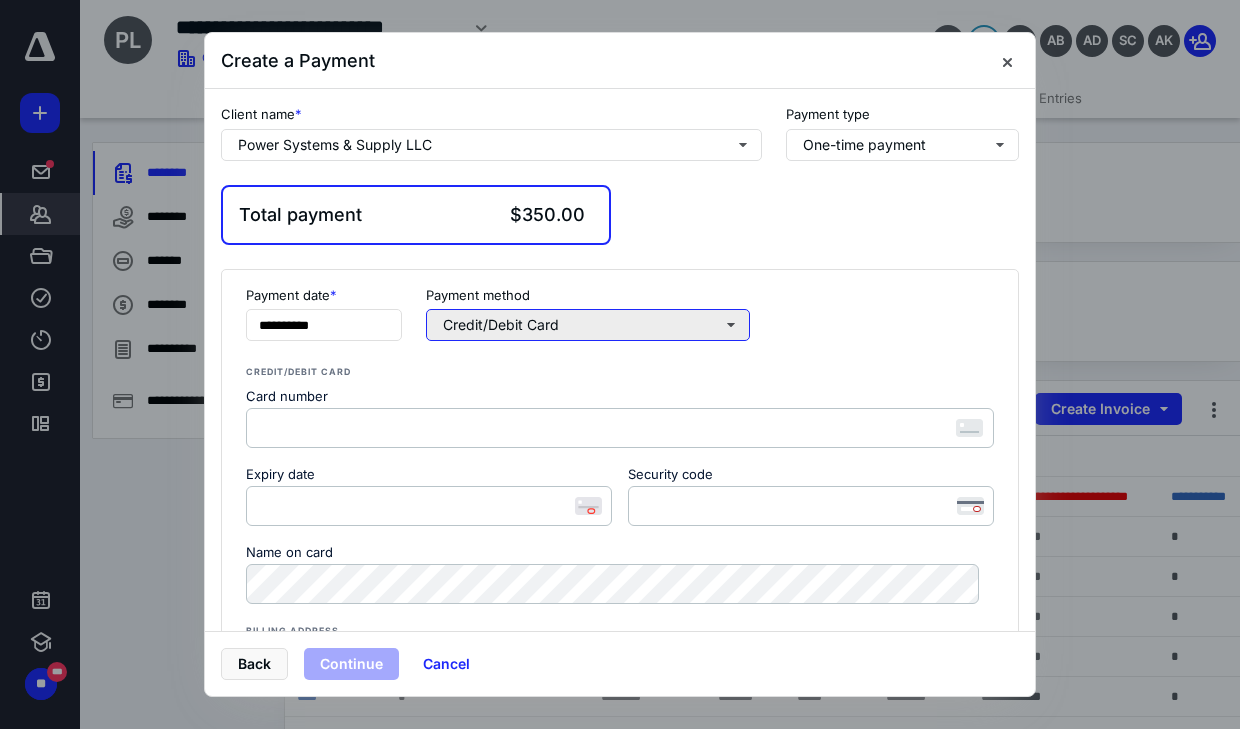 click on "Credit/Debit Card" at bounding box center [588, 325] 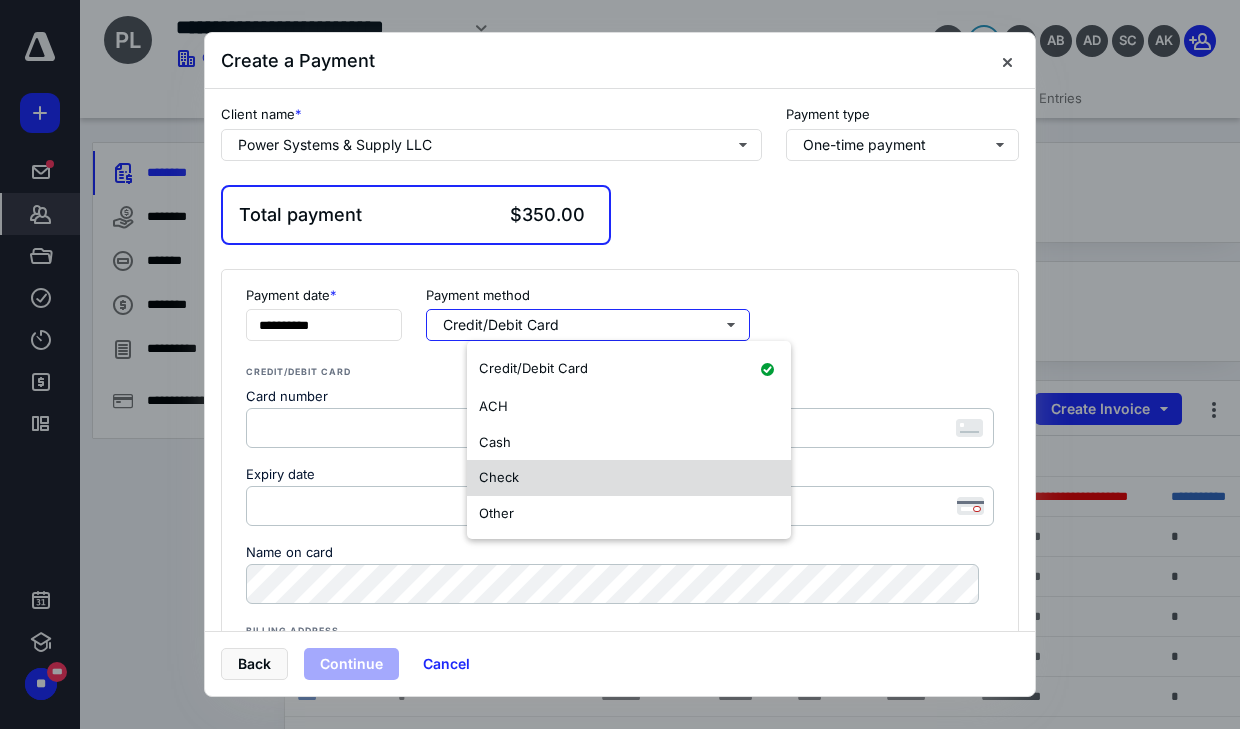 click on "Check" at bounding box center [499, 477] 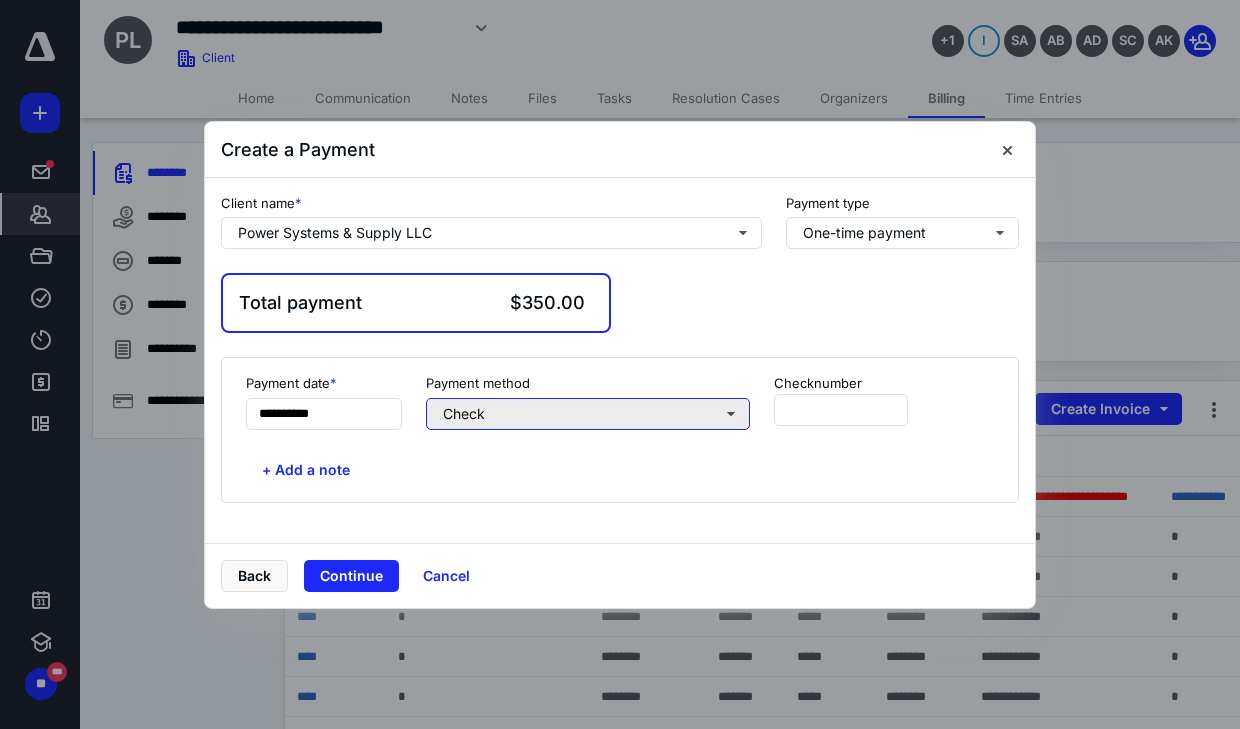 click on "Check" at bounding box center [588, 414] 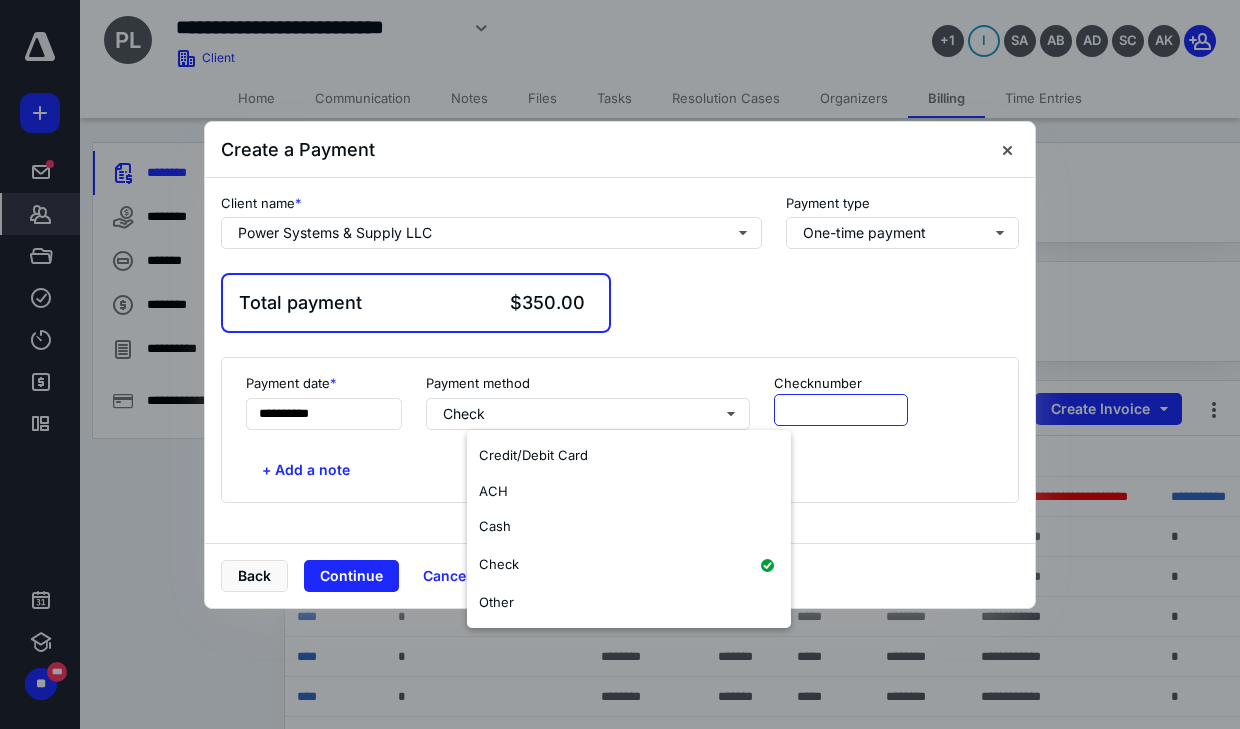 click at bounding box center [841, 410] 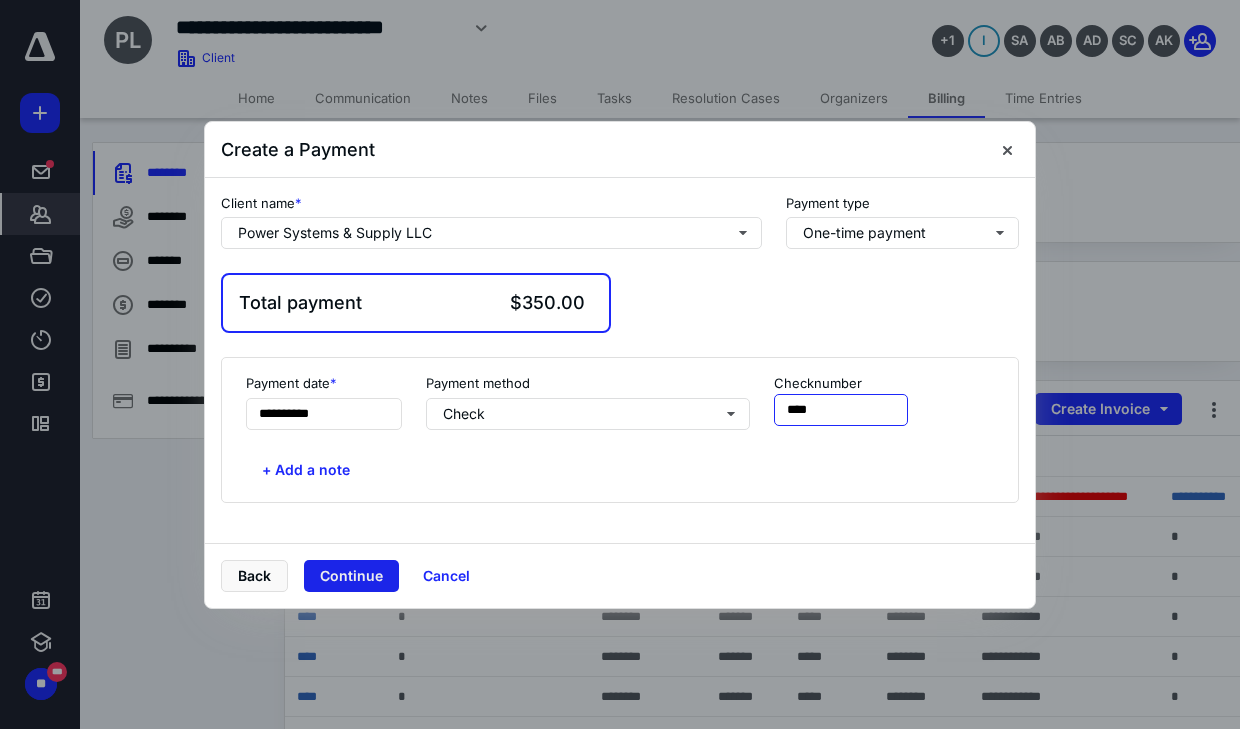 type on "****" 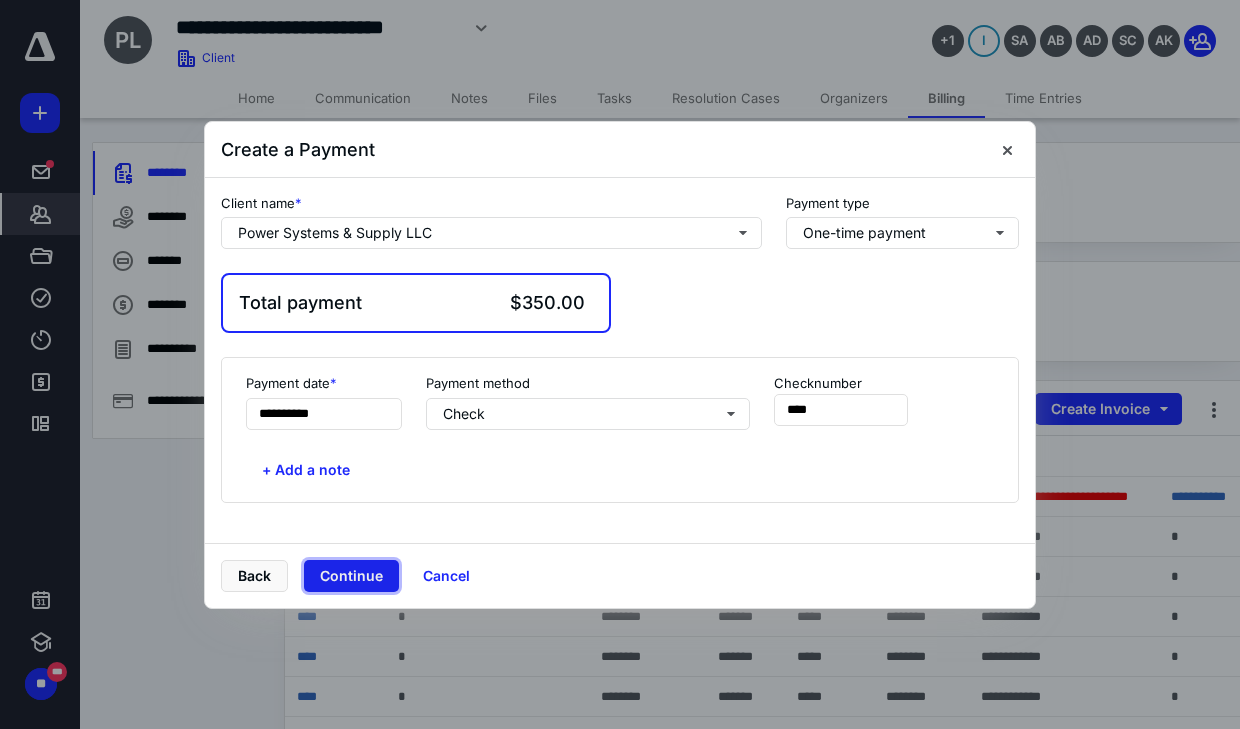 click on "Continue" at bounding box center [351, 576] 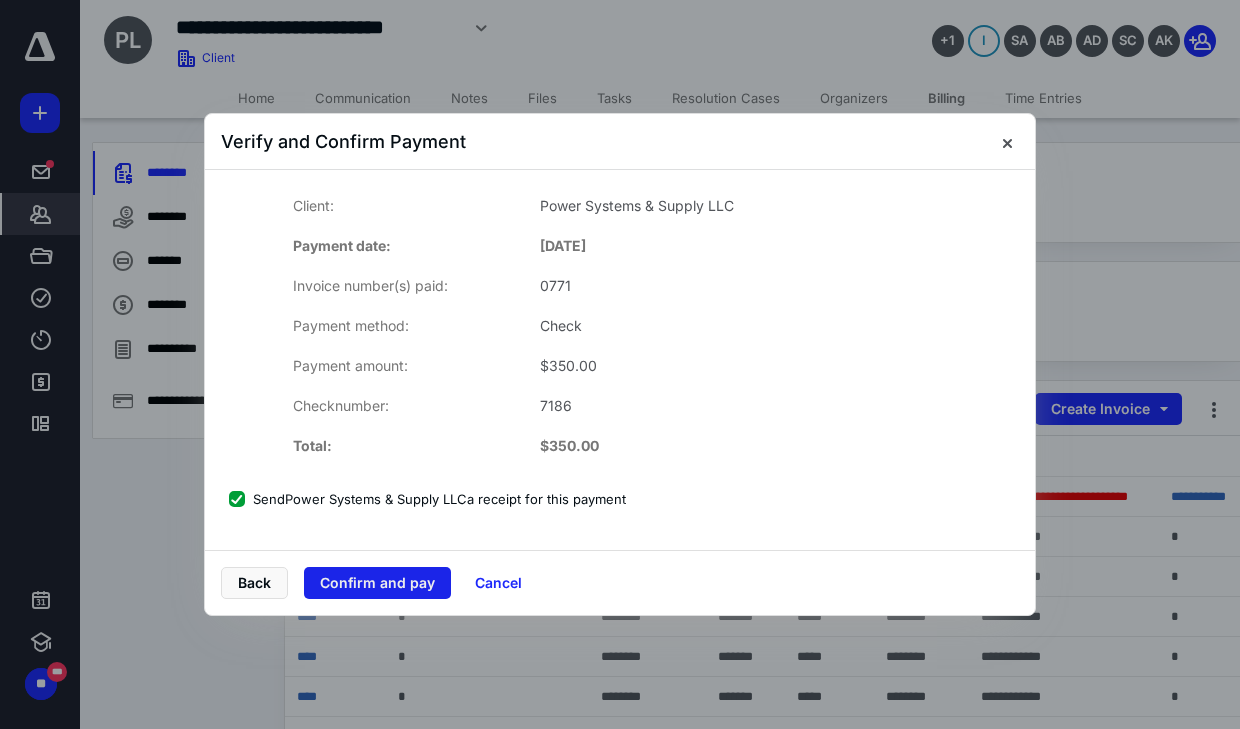 click on "Confirm and pay" at bounding box center [377, 583] 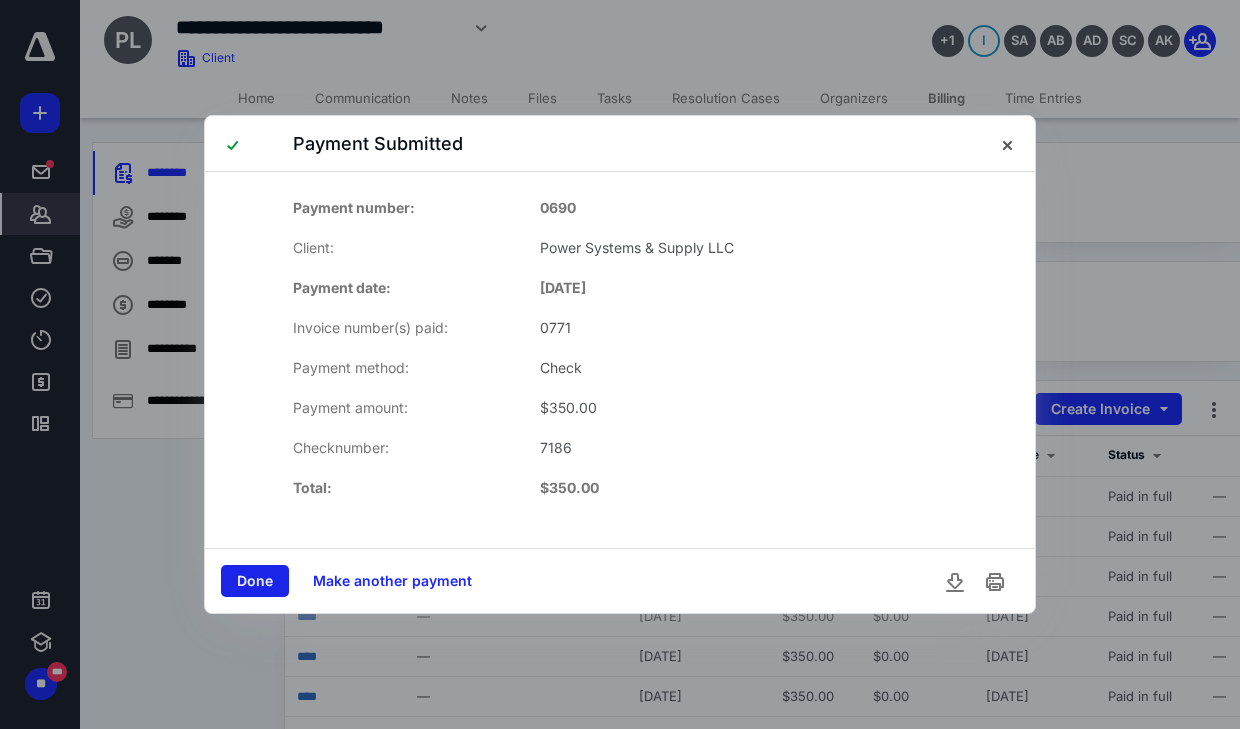 click on "Done" at bounding box center [255, 581] 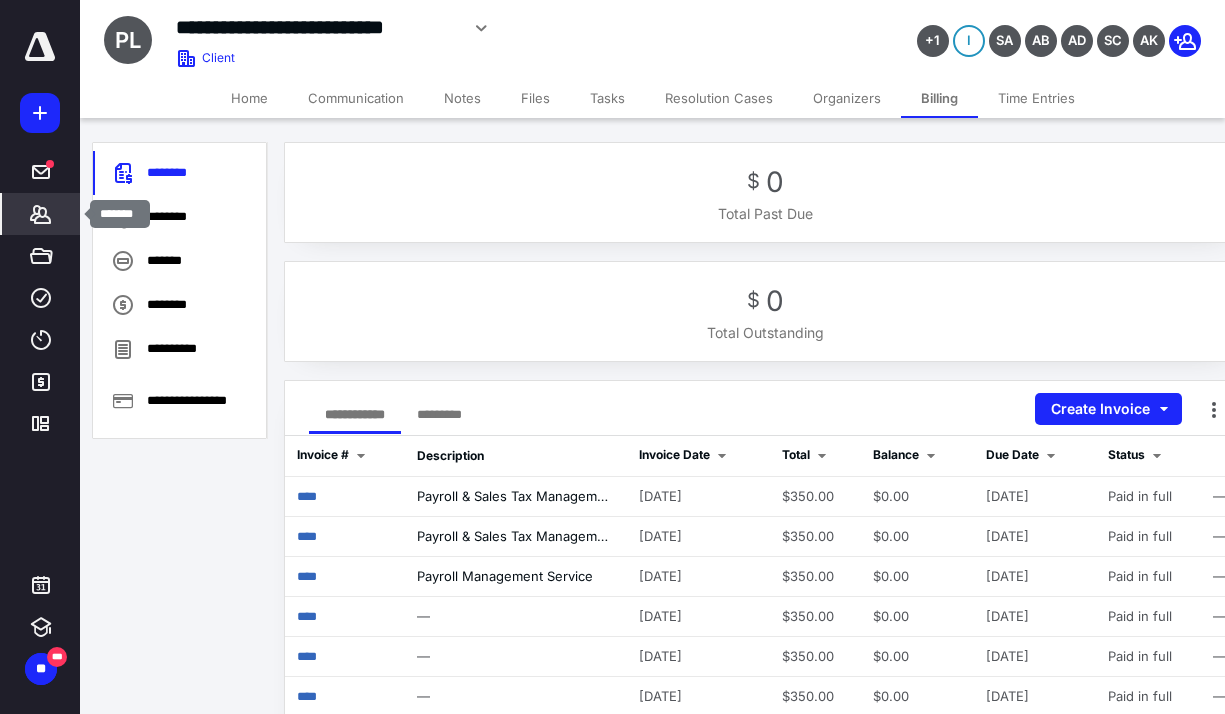 click on "*******" at bounding box center (41, 214) 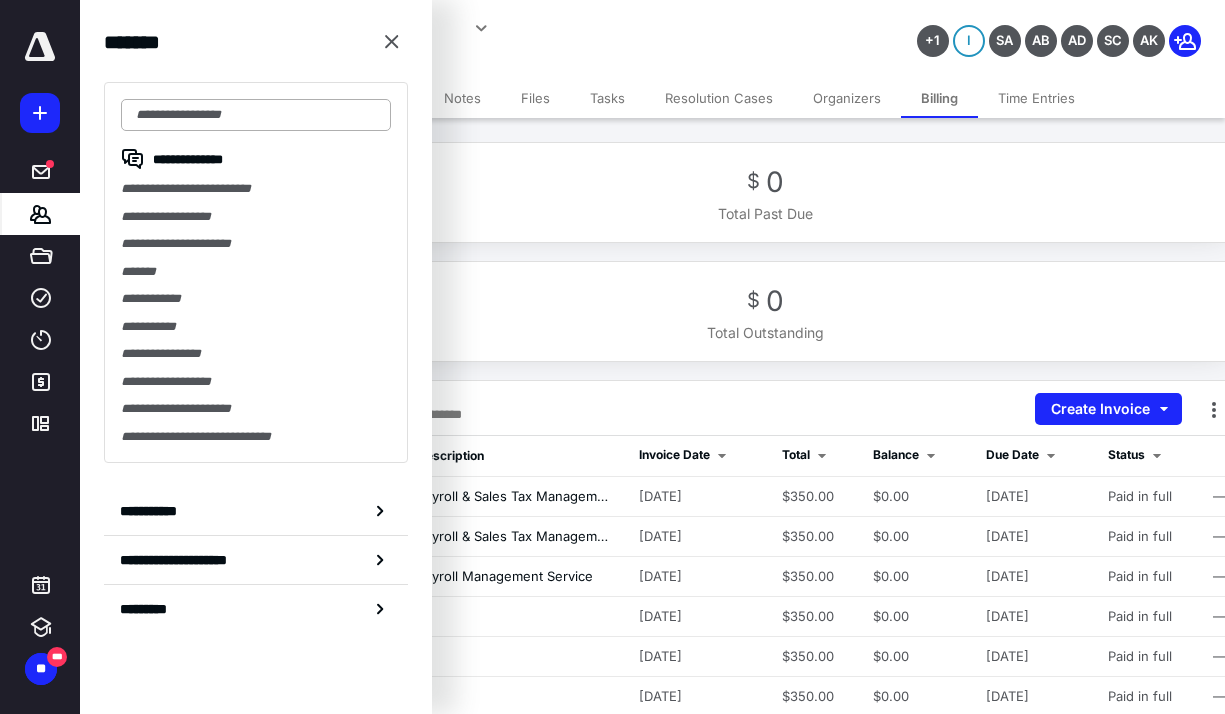 click at bounding box center (256, 115) 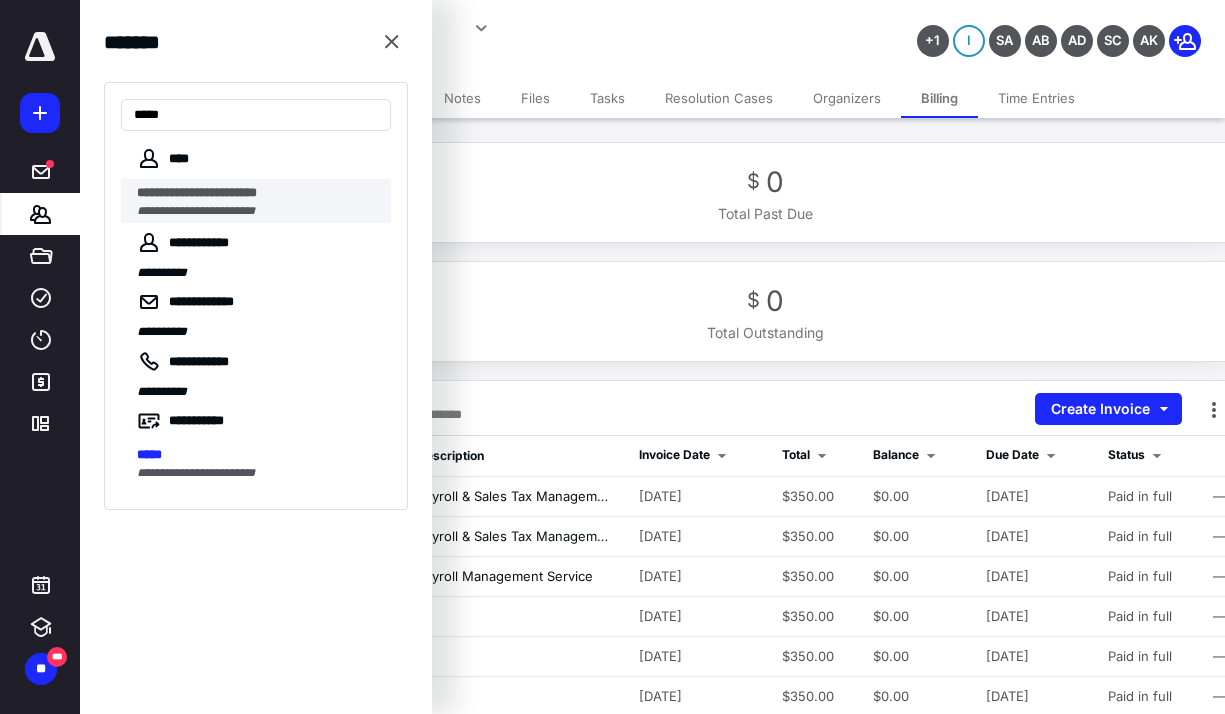 type on "*****" 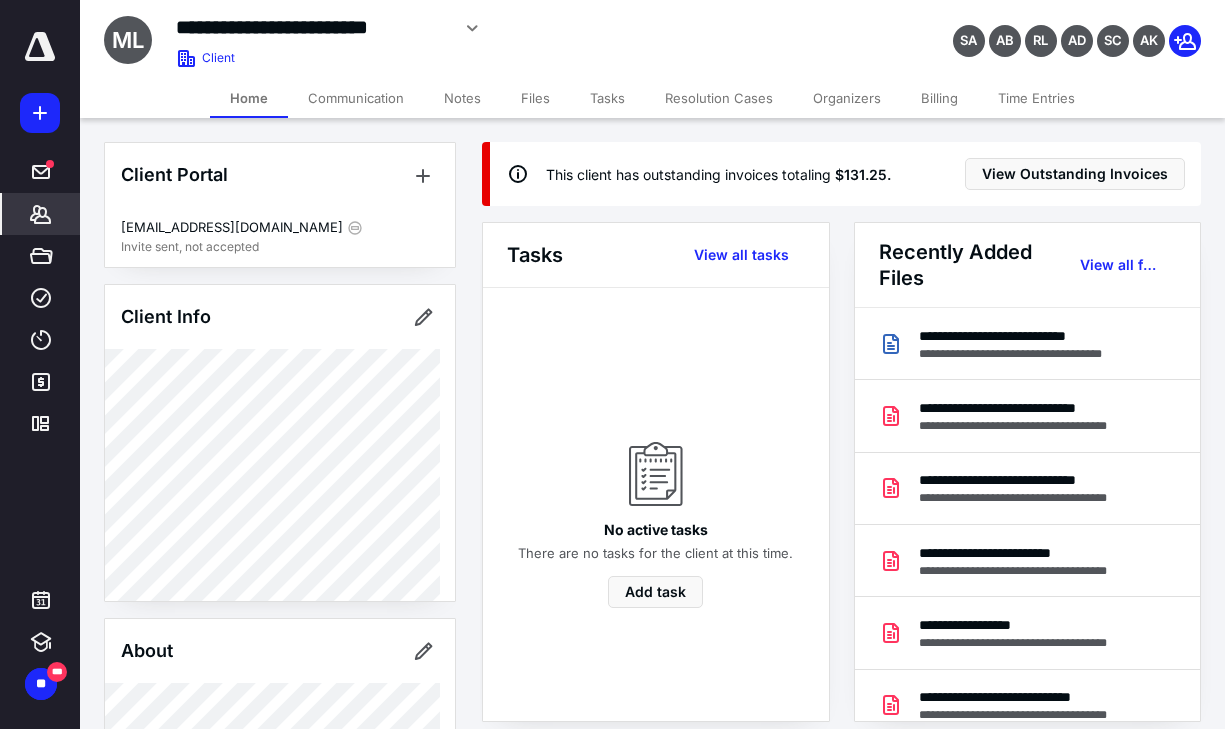 click on "Billing" at bounding box center (939, 98) 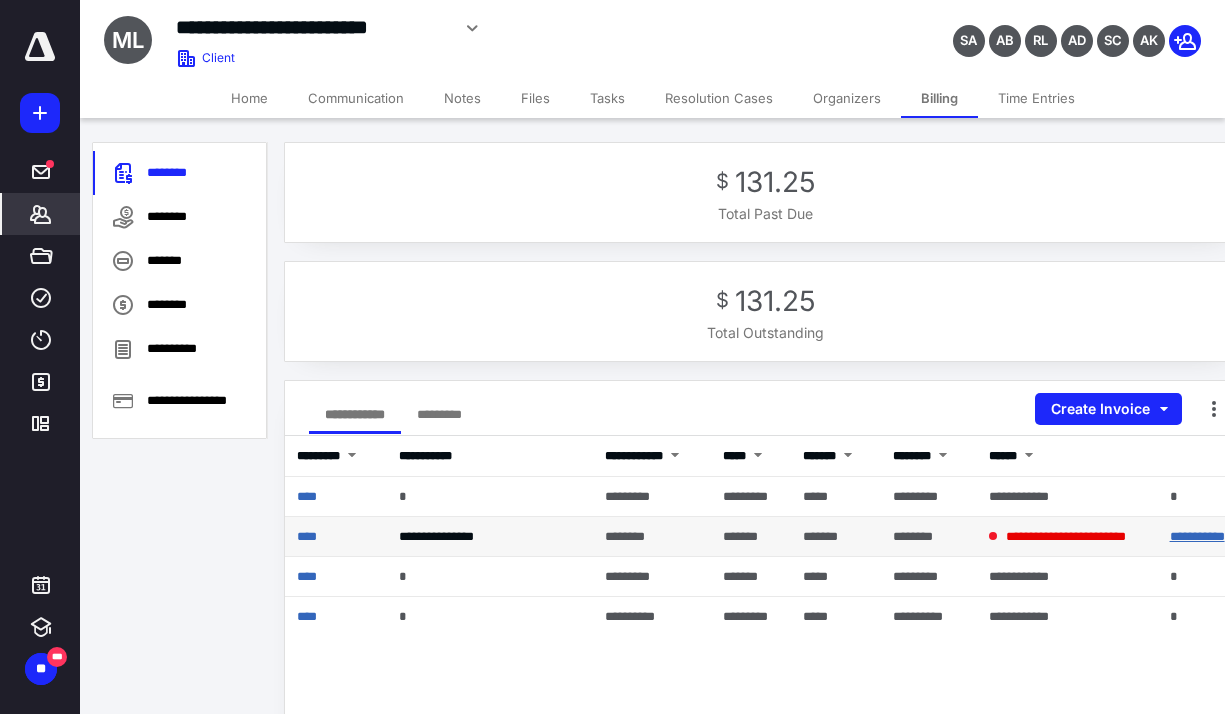 click on "**********" at bounding box center [1197, 536] 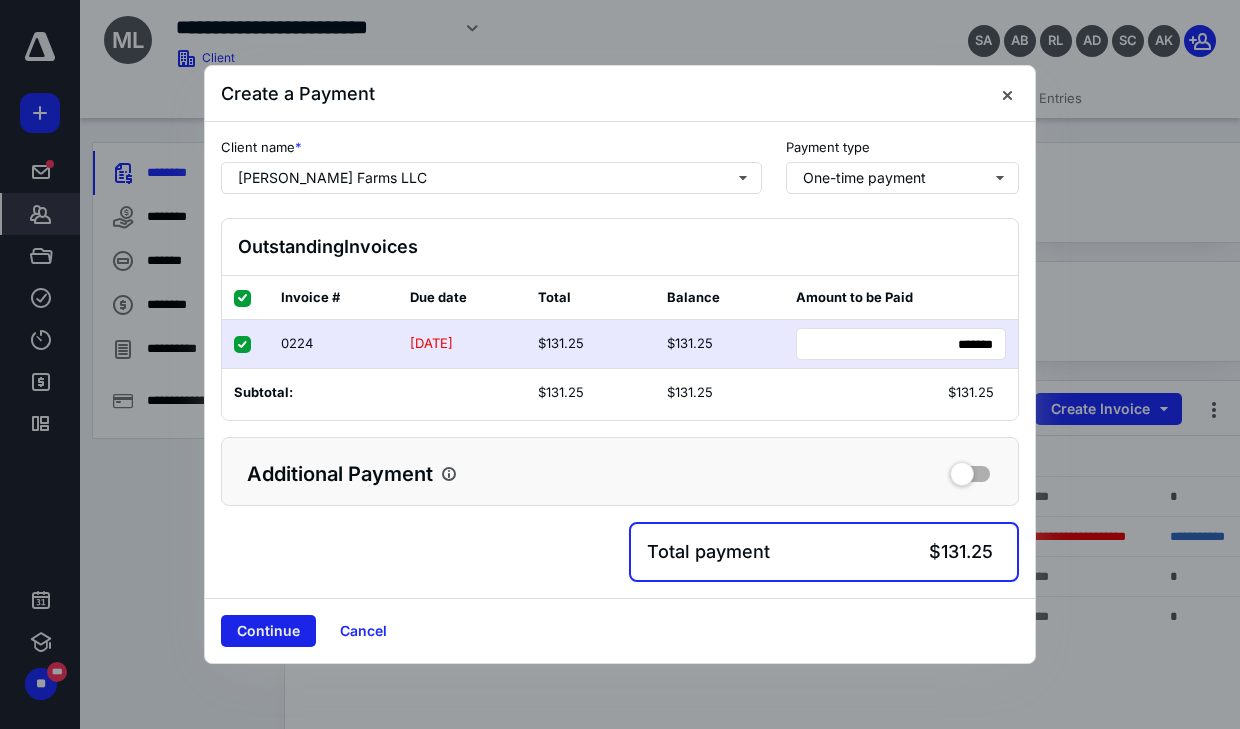 click on "Continue" at bounding box center (268, 631) 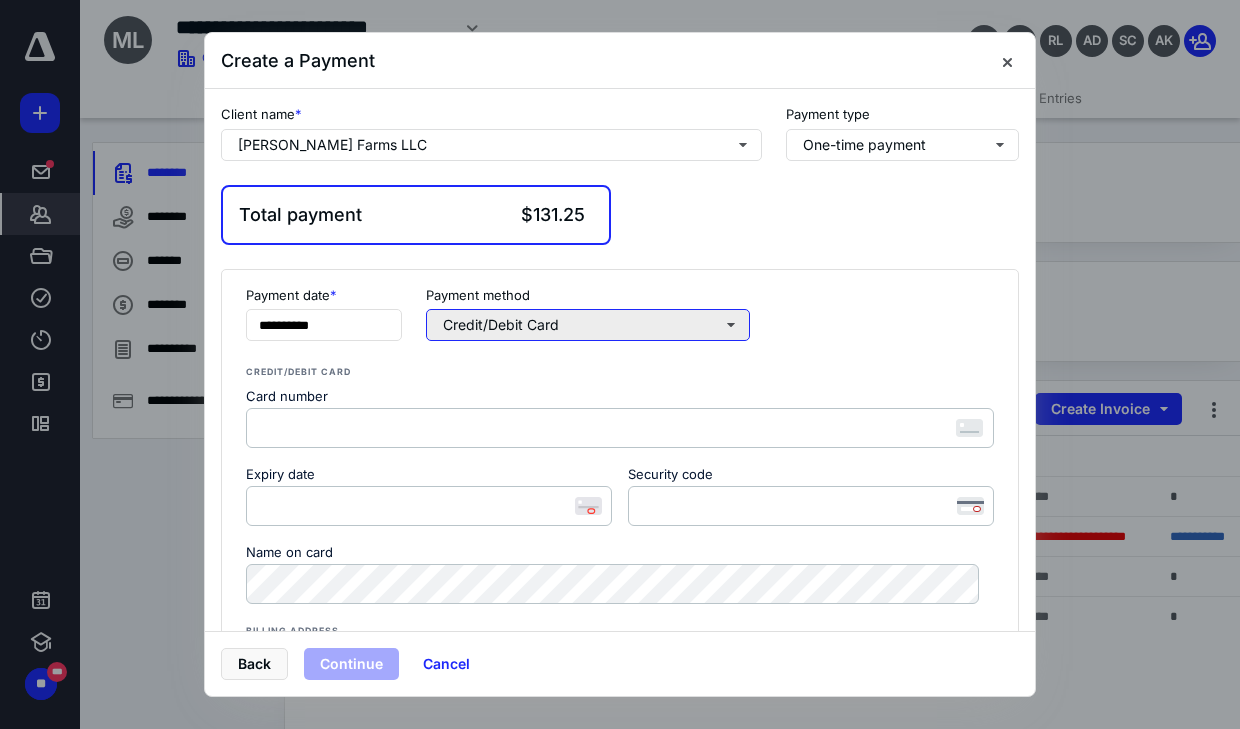 click on "Credit/Debit Card" at bounding box center [588, 325] 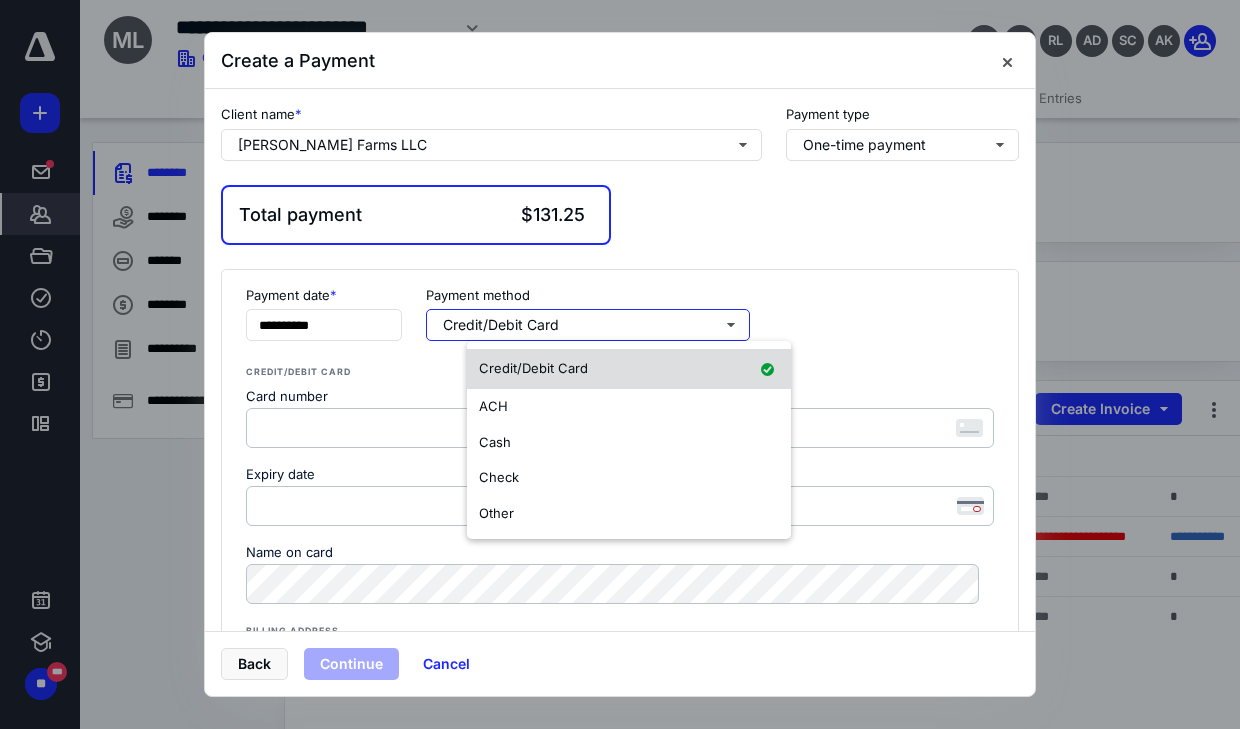 click on "Check" at bounding box center [499, 477] 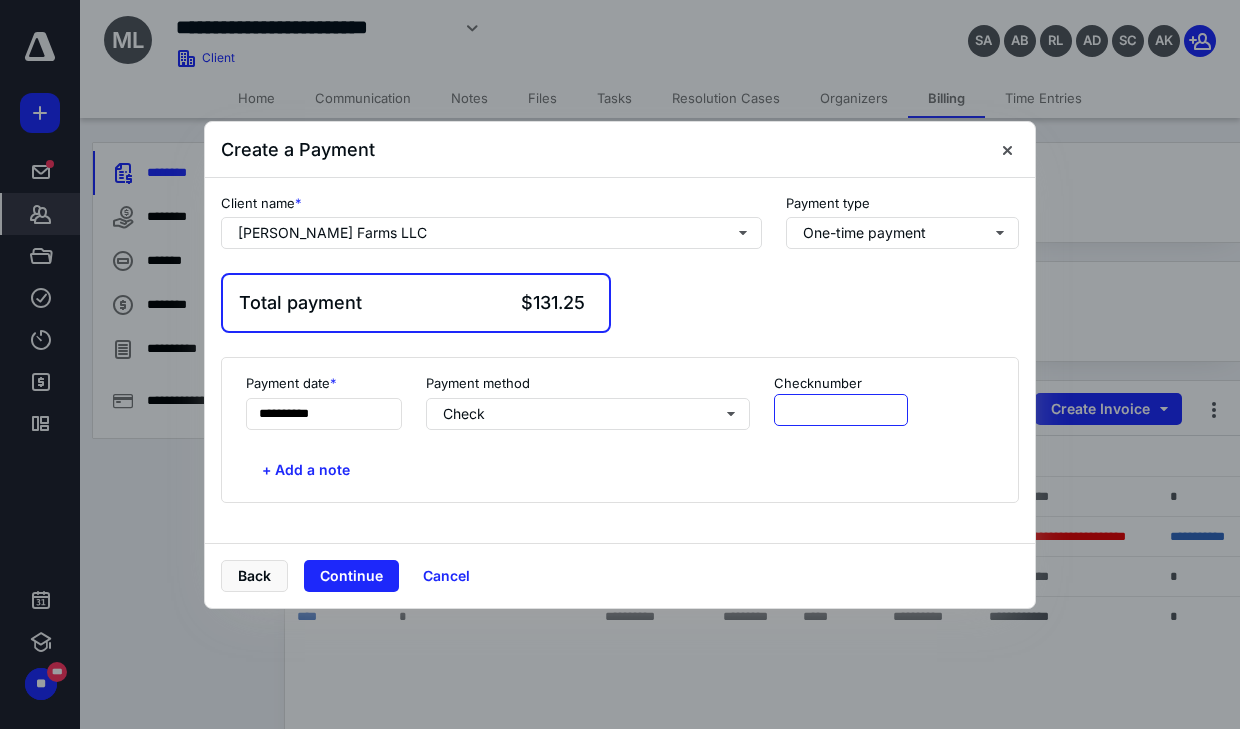 click at bounding box center [841, 410] 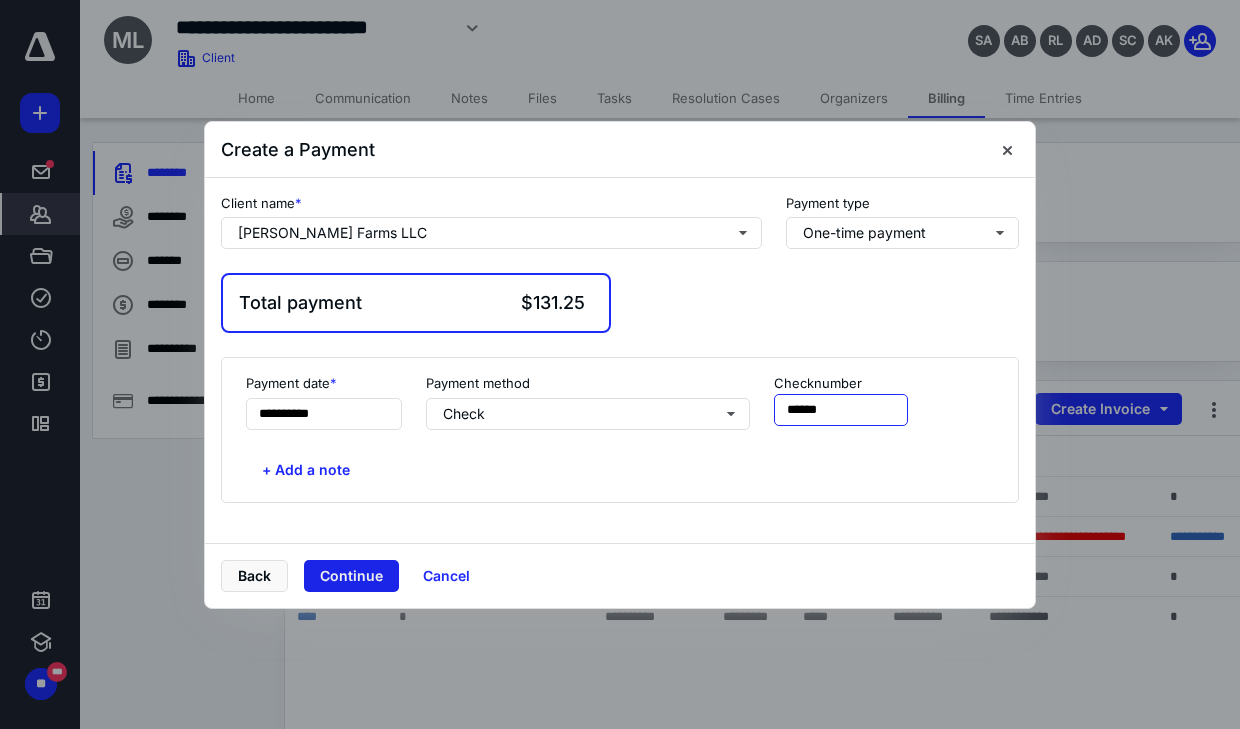 type on "******" 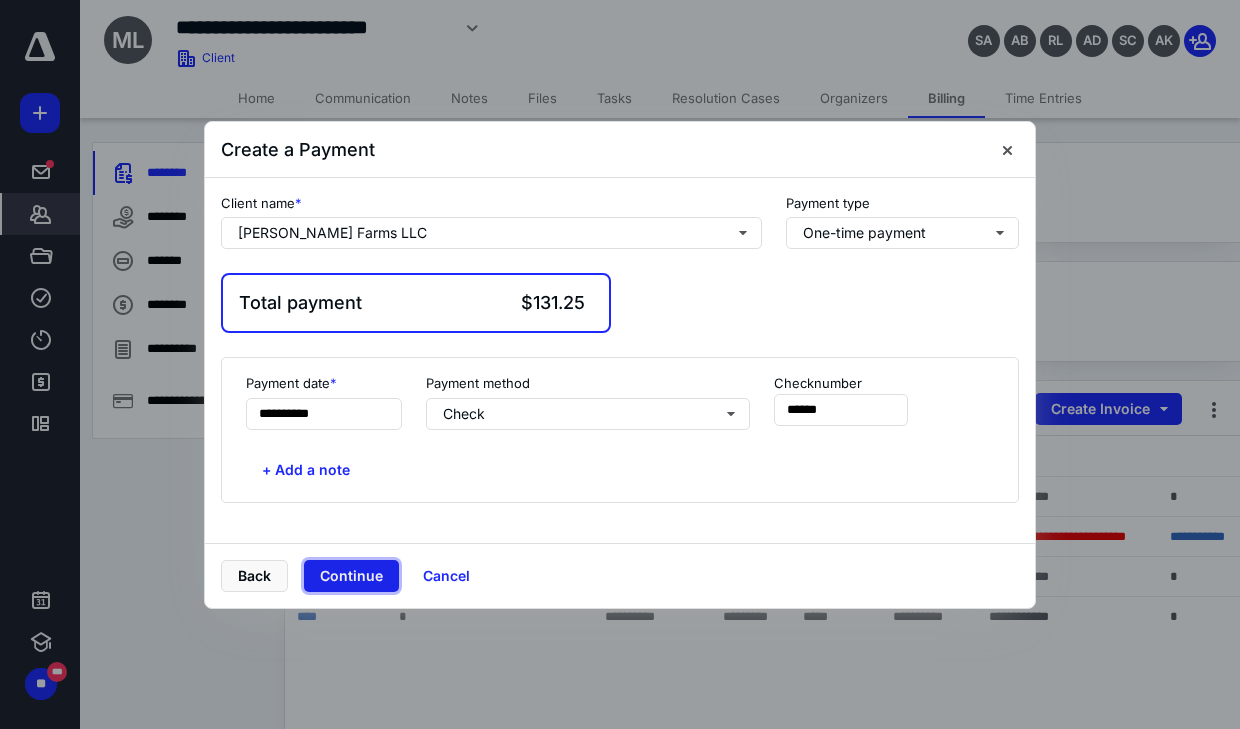 click on "Continue" at bounding box center [351, 576] 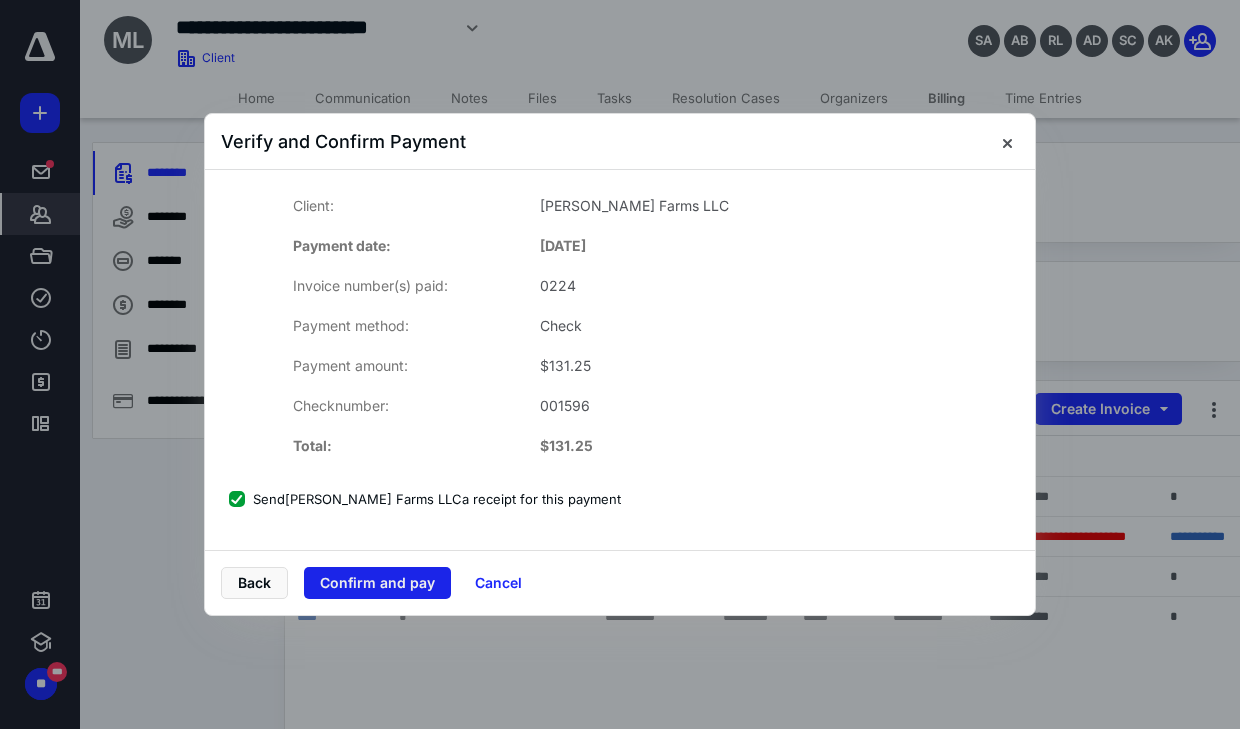 click on "Confirm and pay" at bounding box center (377, 583) 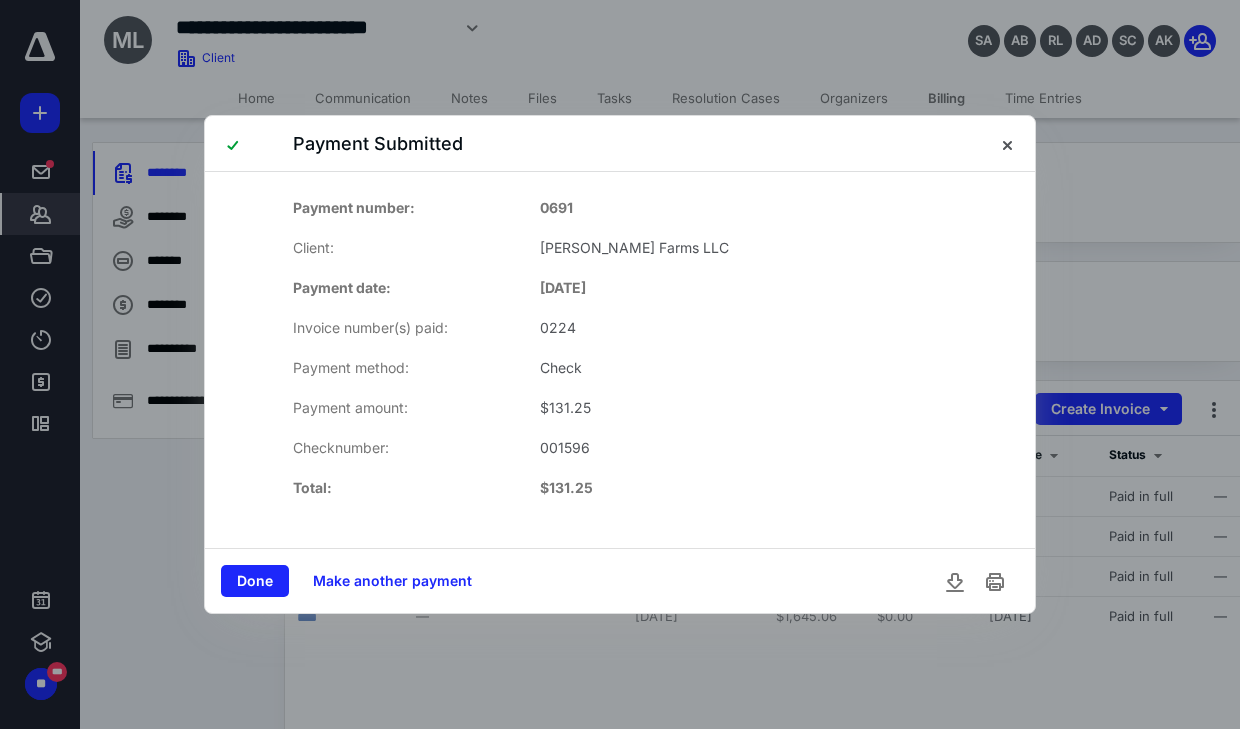 click on "Done Make another payment" at bounding box center (620, 580) 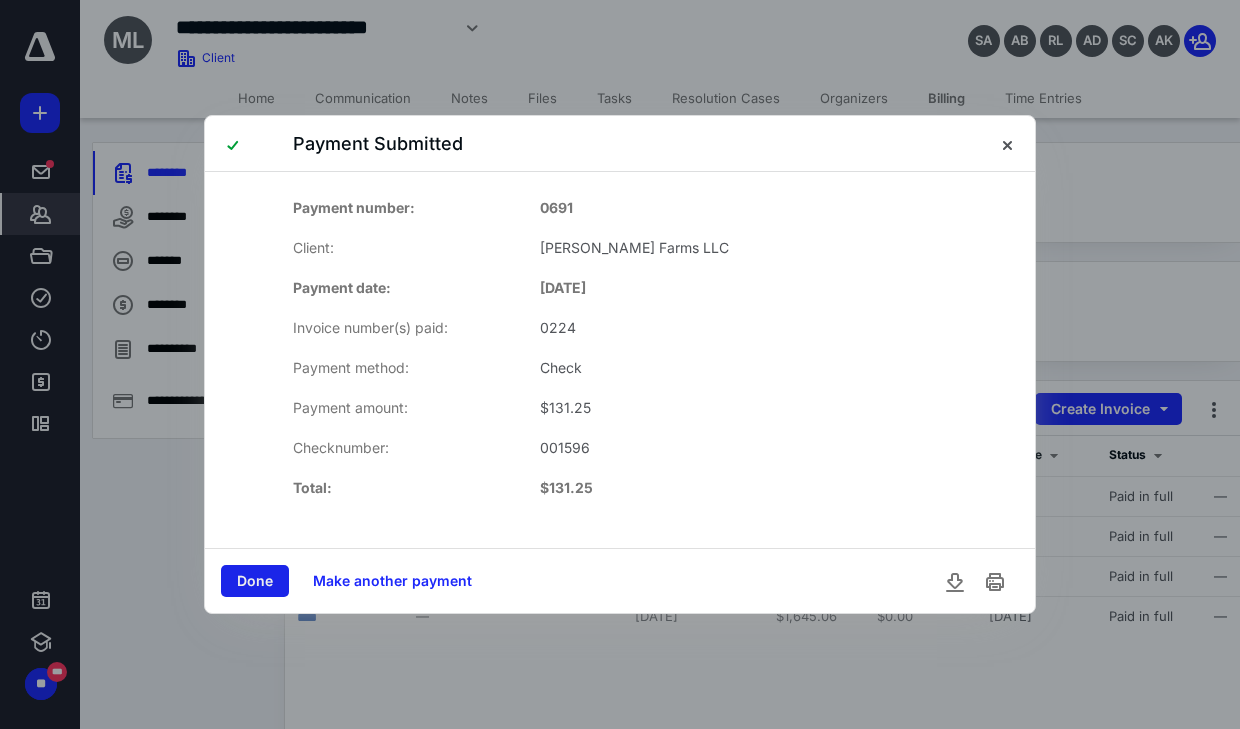 click on "Done" at bounding box center (255, 581) 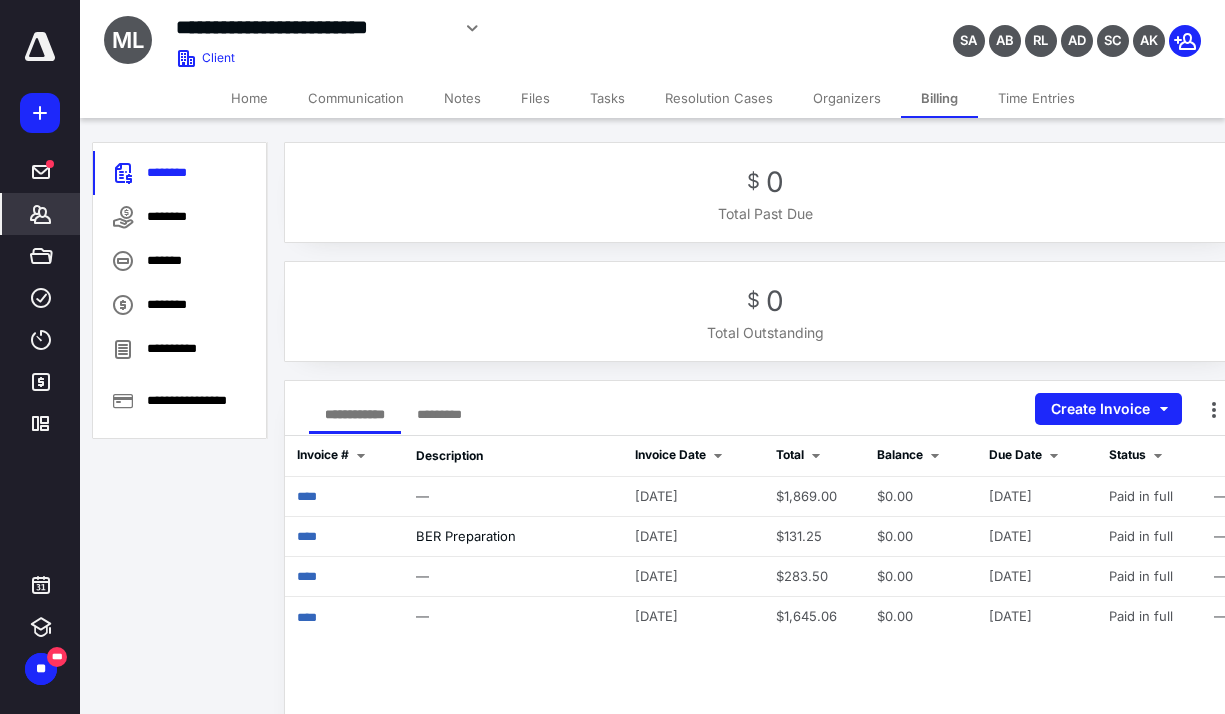 click on "*******" at bounding box center [41, 214] 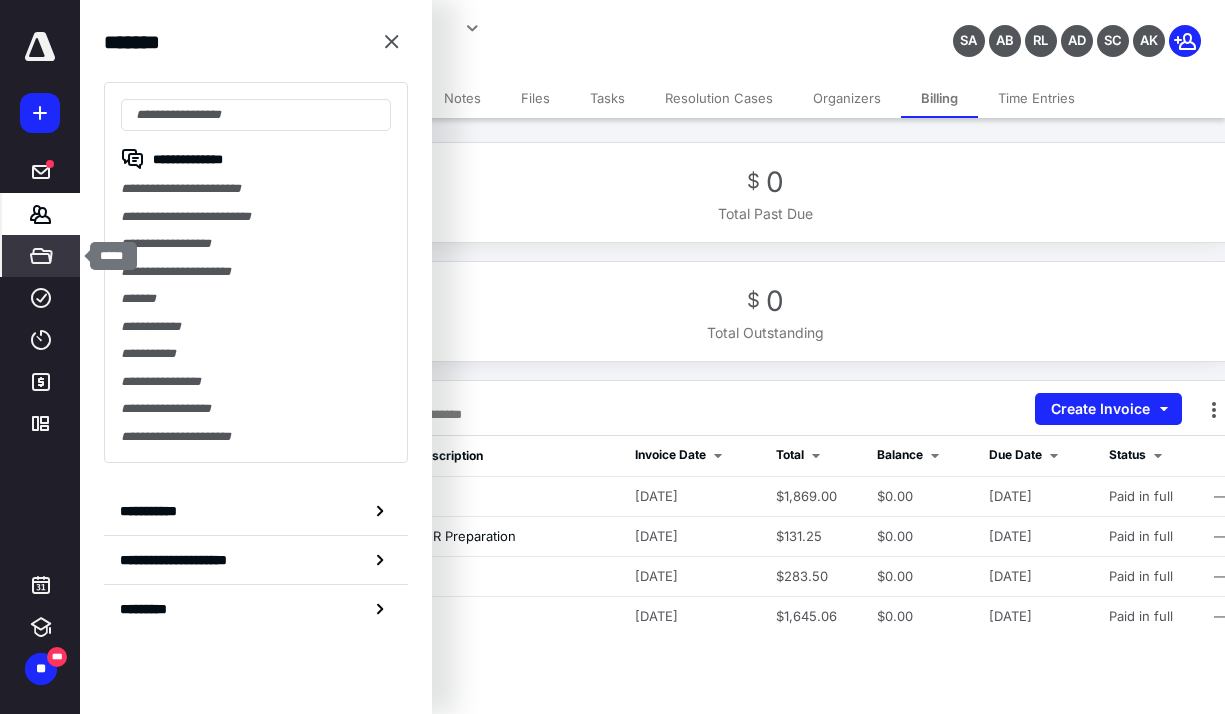 click 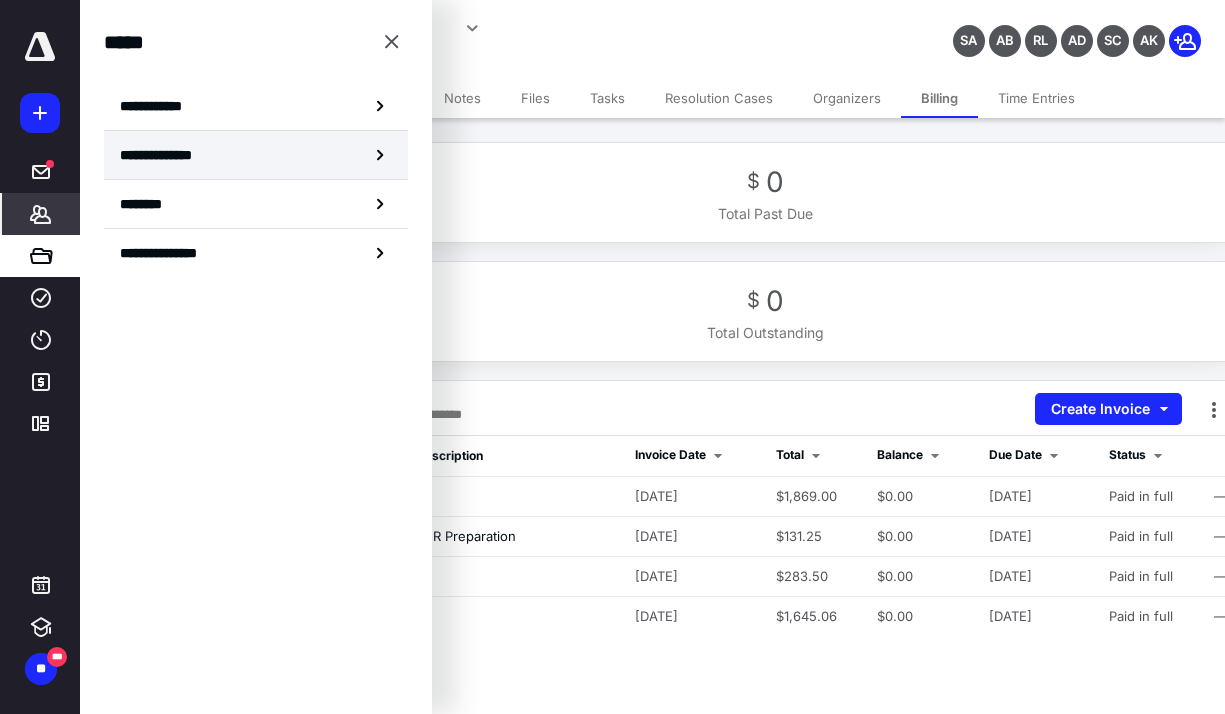 click on "**********" at bounding box center [163, 155] 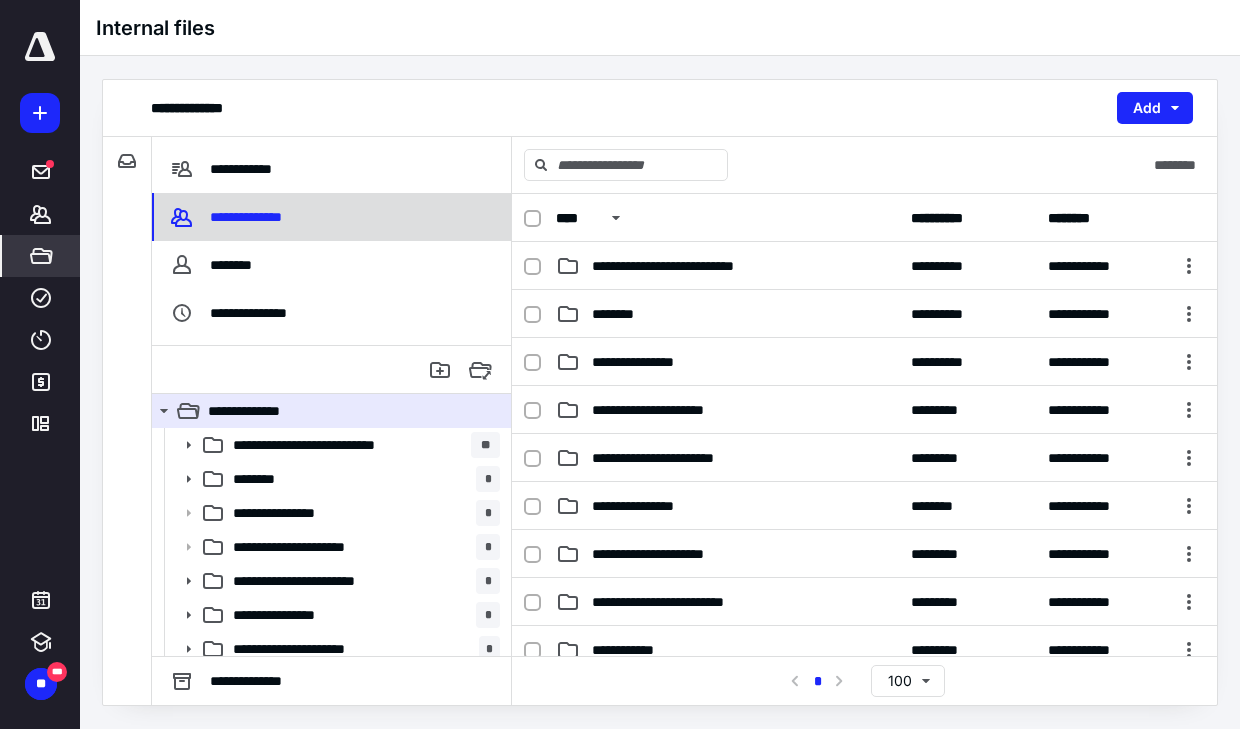 click on "**********" at bounding box center (250, 217) 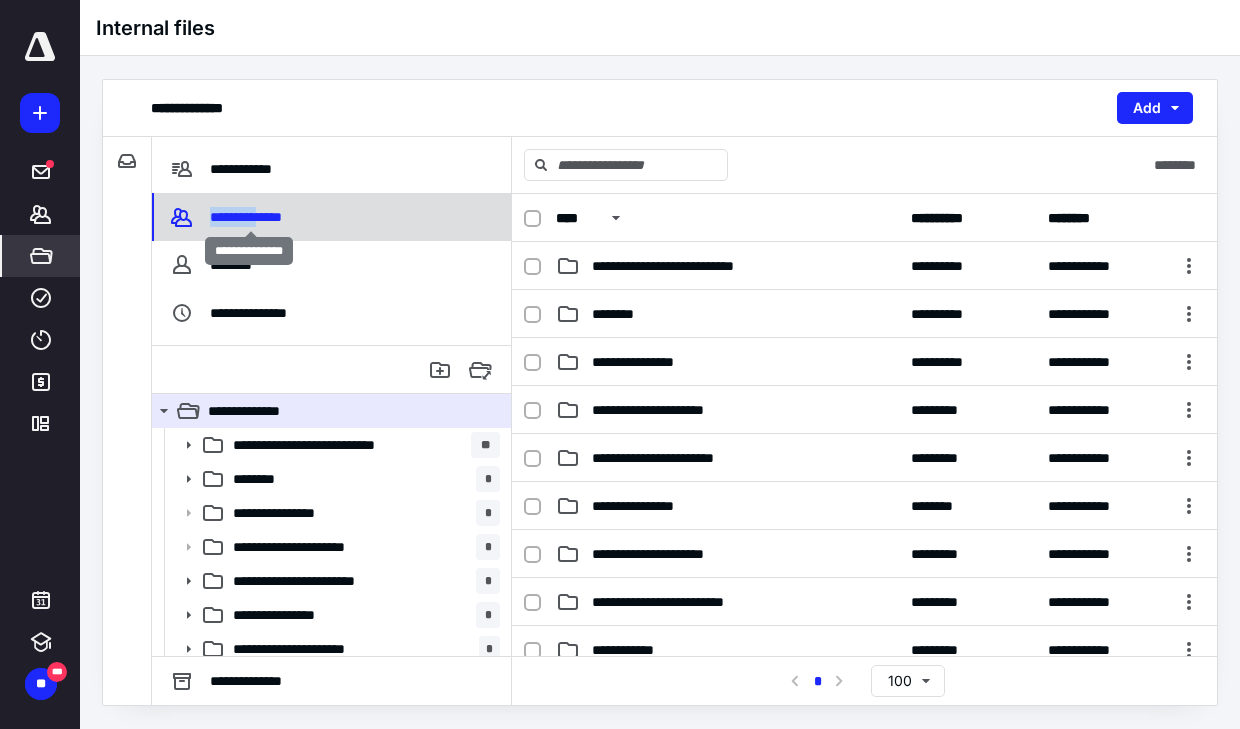 click on "**********" at bounding box center [250, 217] 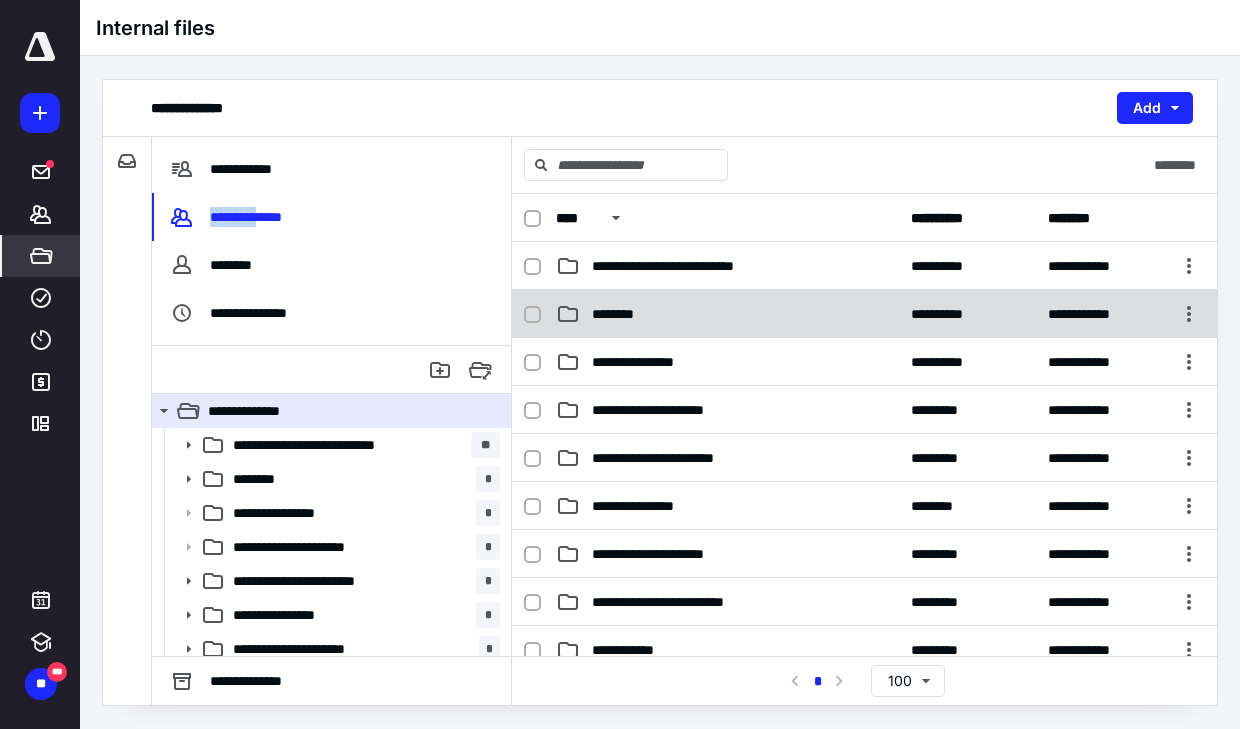 click on "********" at bounding box center (621, 314) 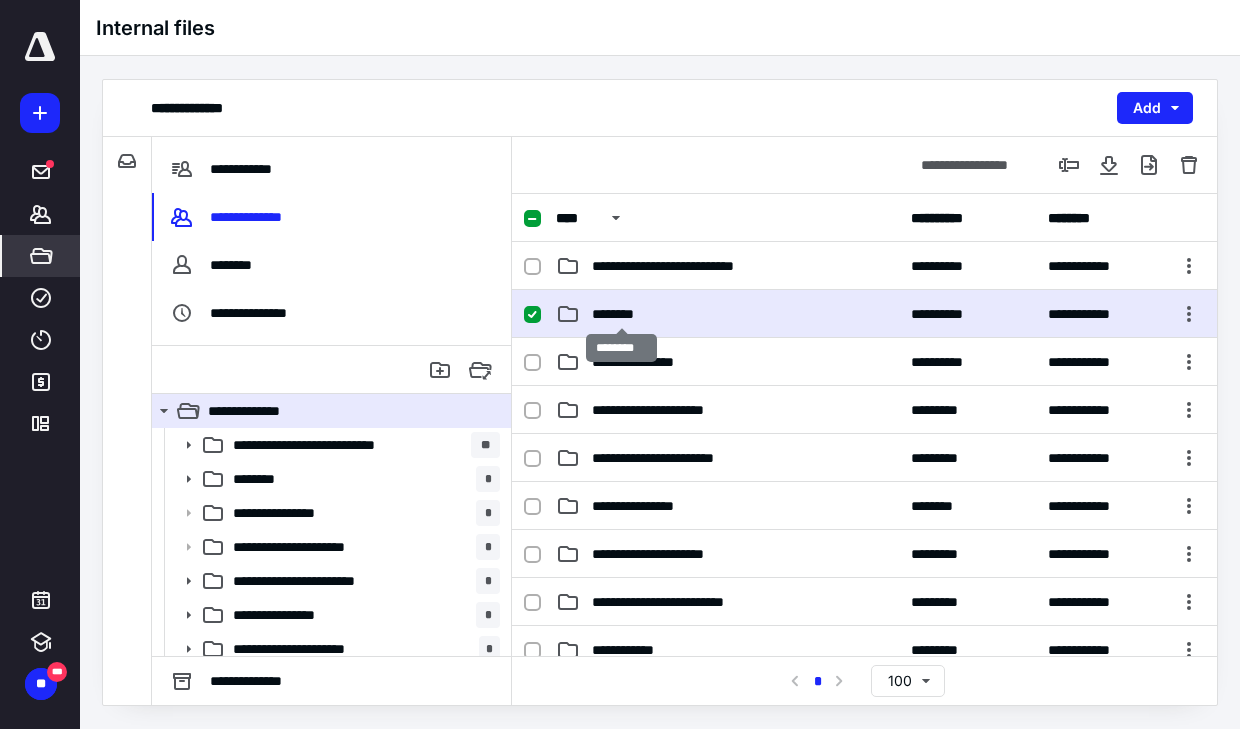 click on "********" at bounding box center [621, 314] 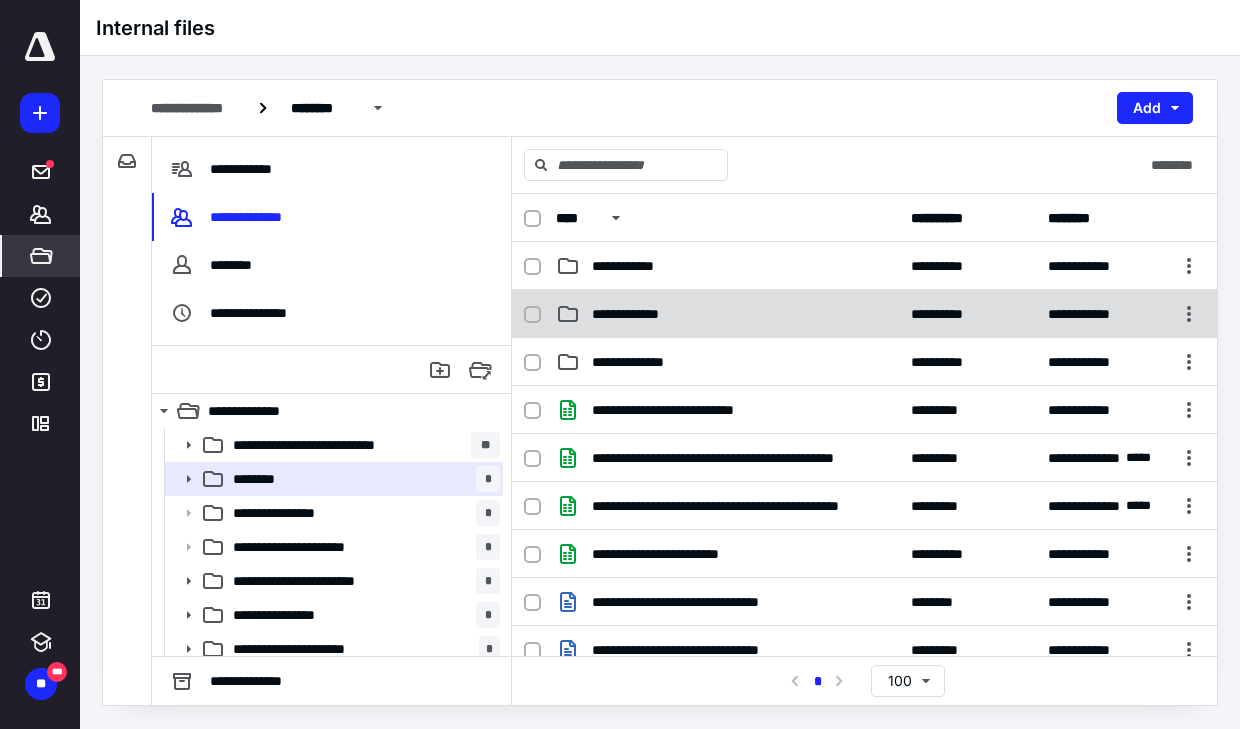 click on "**********" at bounding box center (639, 314) 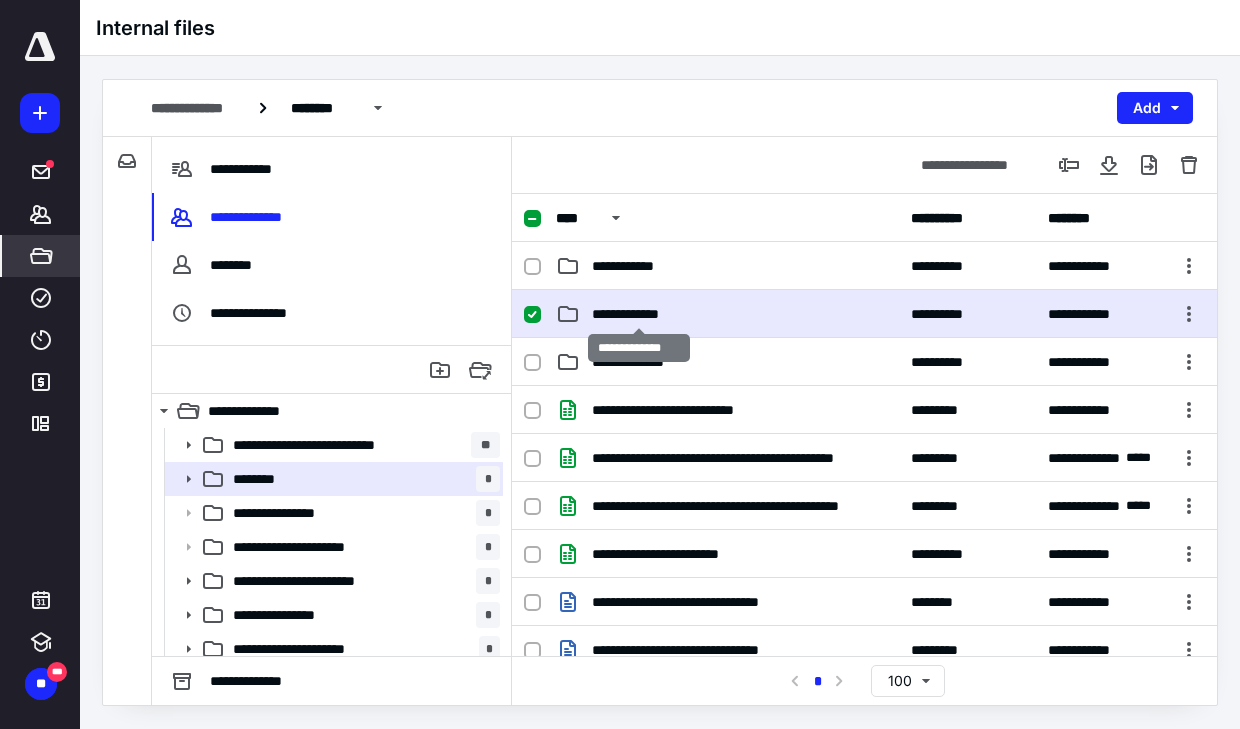 click on "**********" at bounding box center [639, 314] 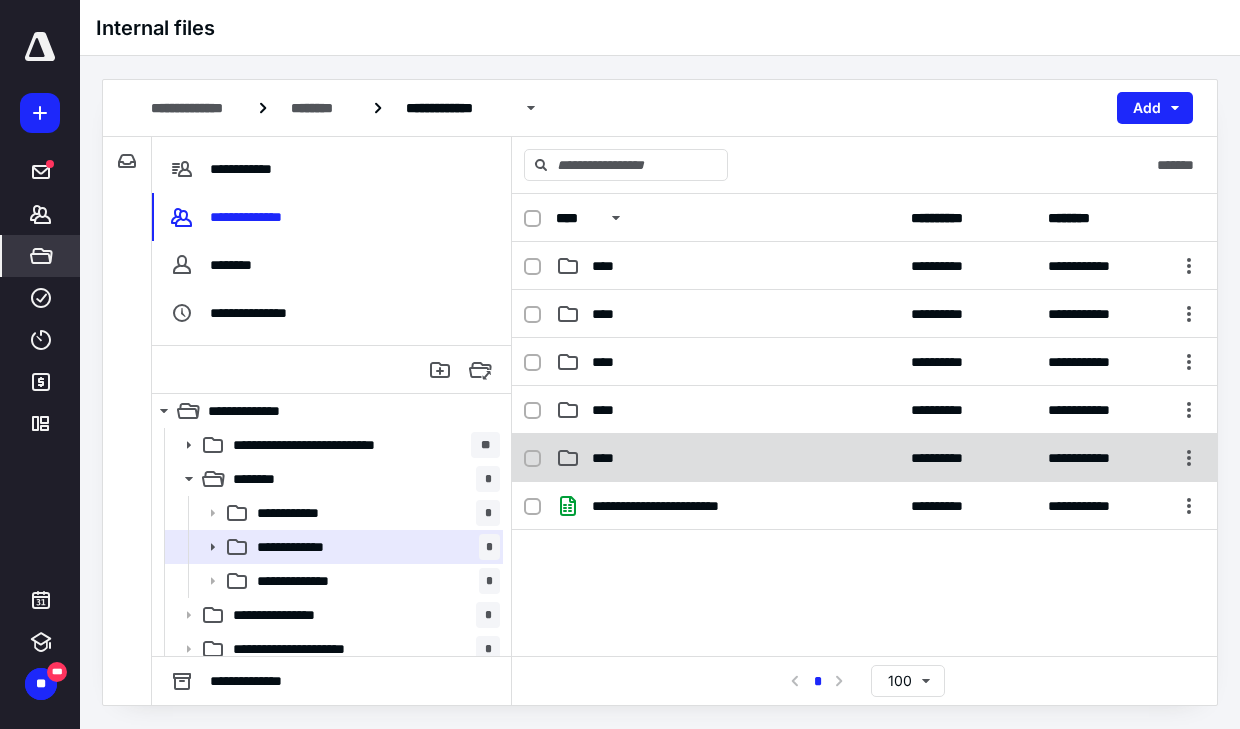 click on "****" at bounding box center (727, 458) 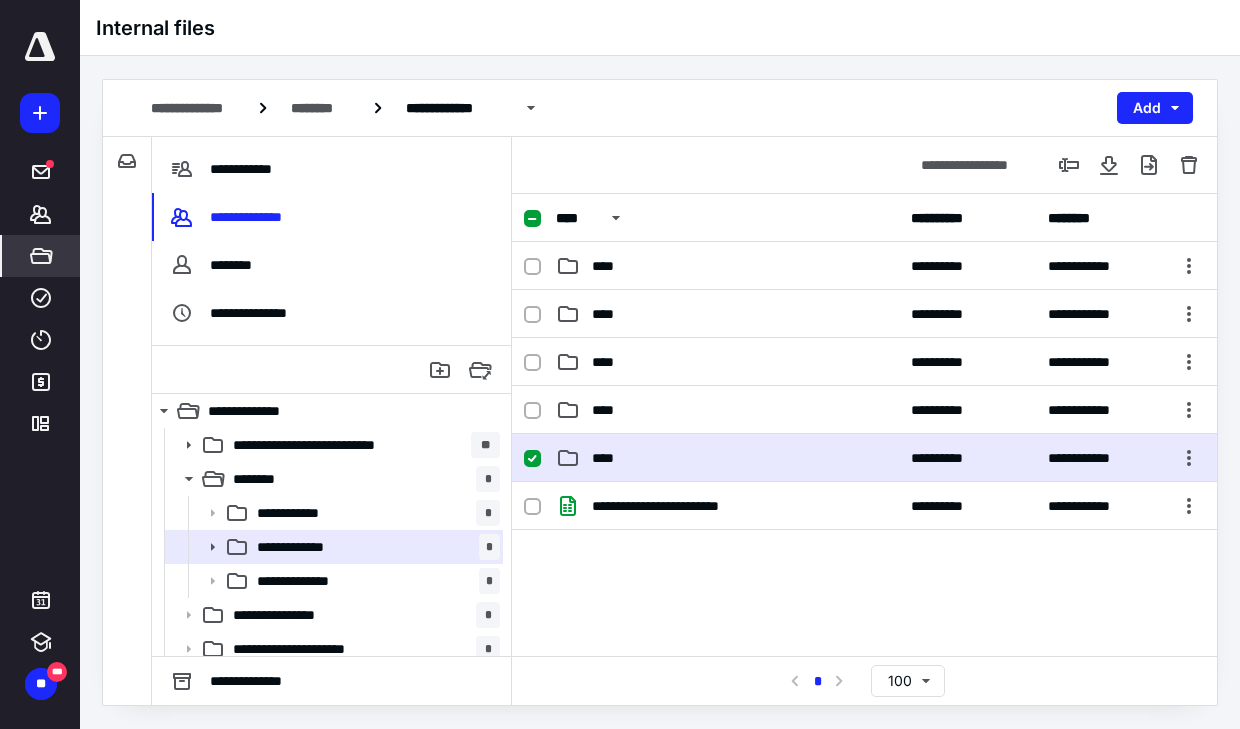 click on "****" at bounding box center [727, 458] 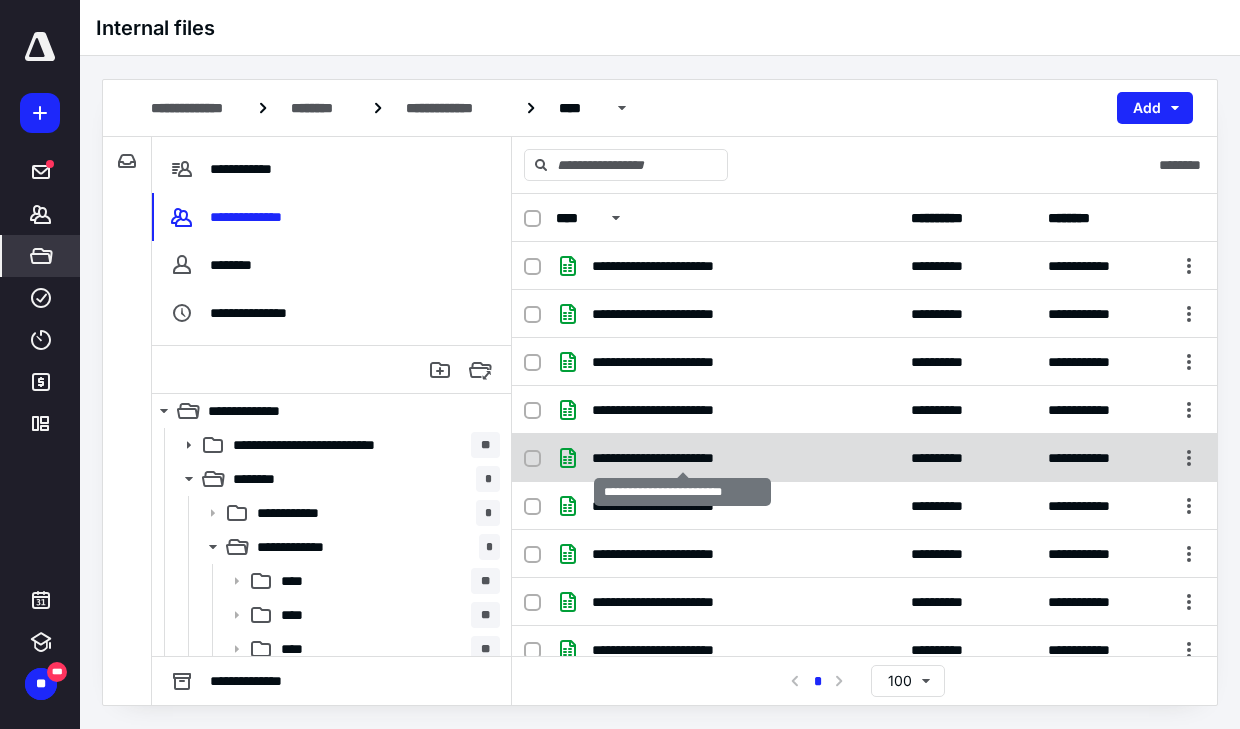 scroll, scrollTop: 162, scrollLeft: 0, axis: vertical 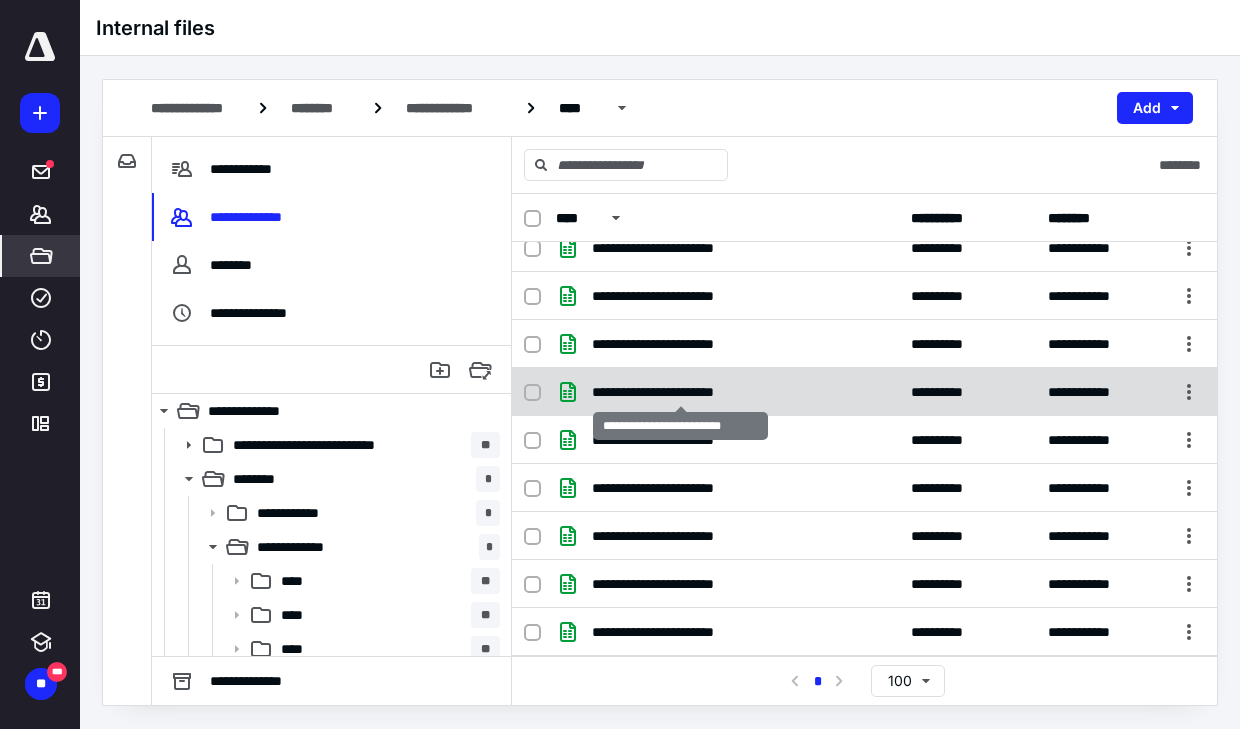 click on "**********" at bounding box center (681, 392) 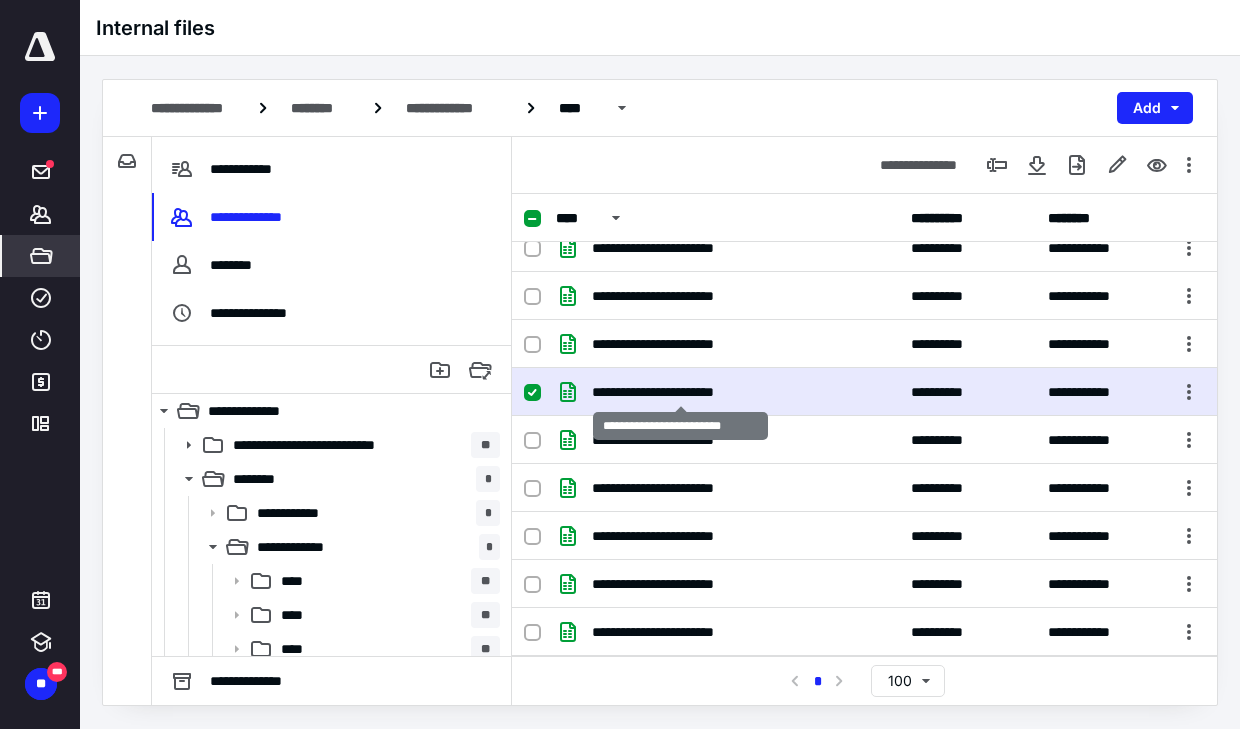 click on "**********" at bounding box center (681, 392) 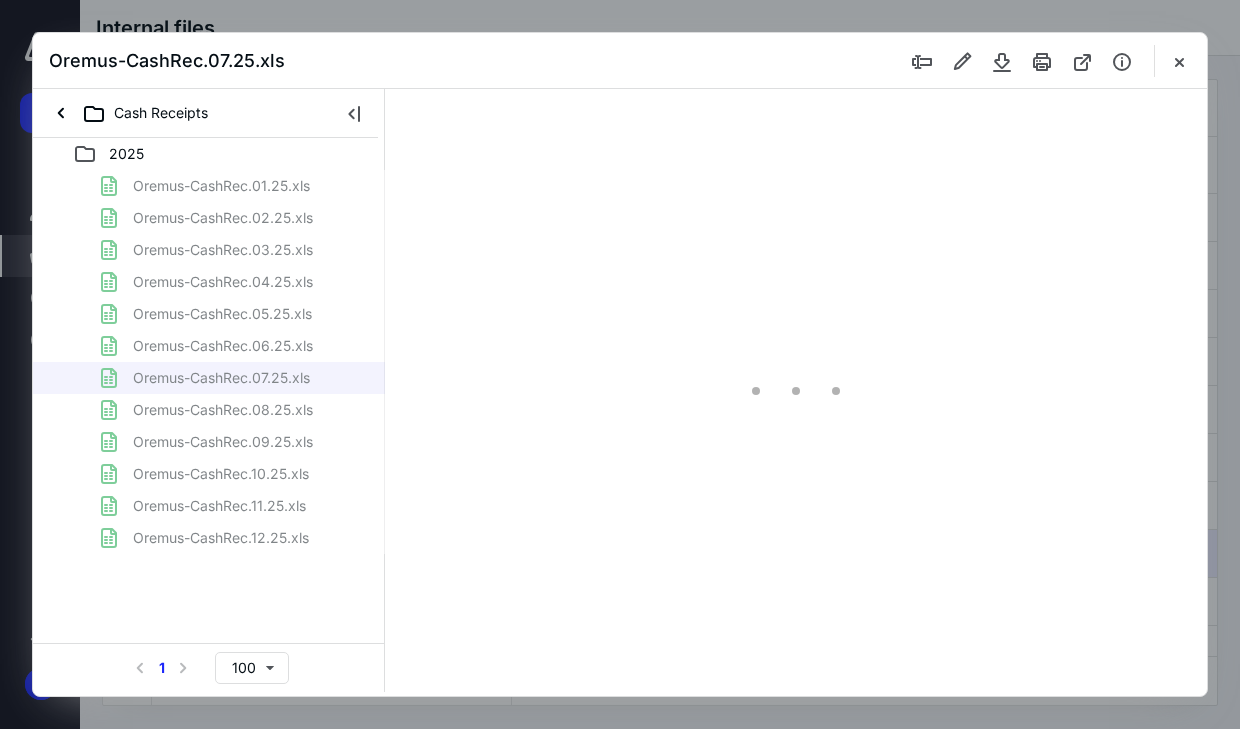 scroll, scrollTop: 162, scrollLeft: 0, axis: vertical 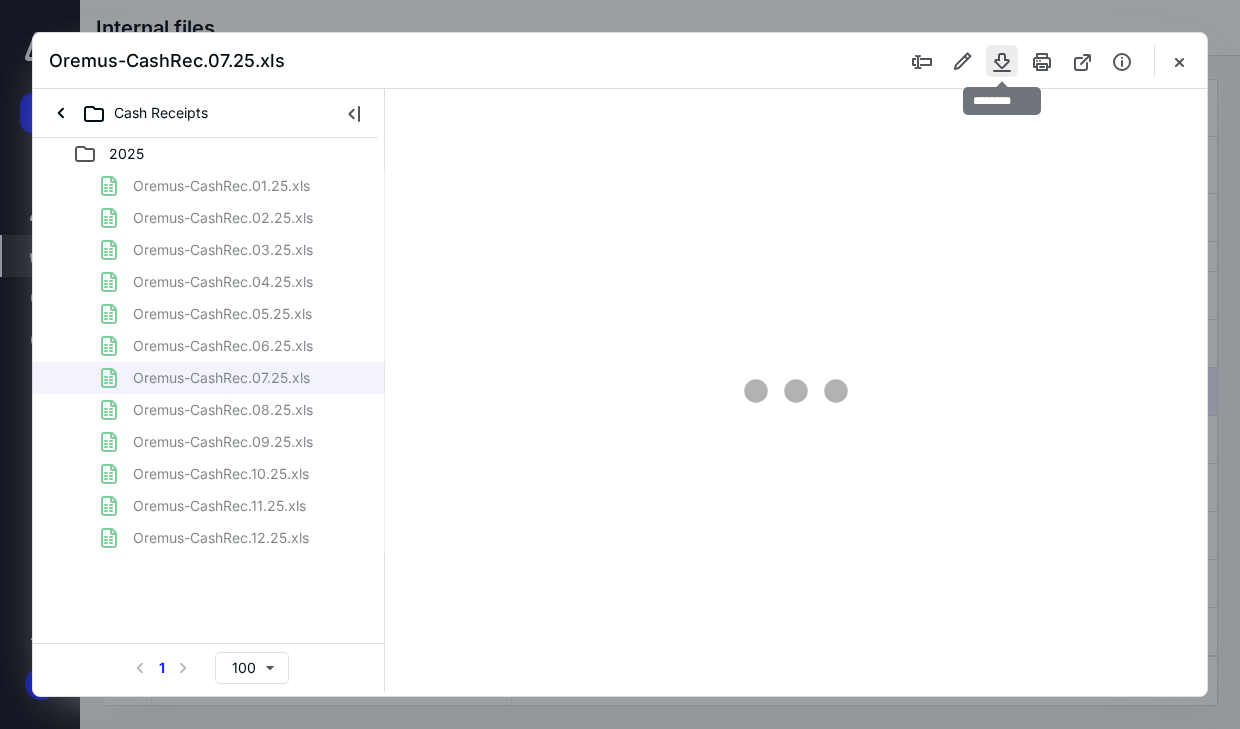 click at bounding box center (1002, 61) 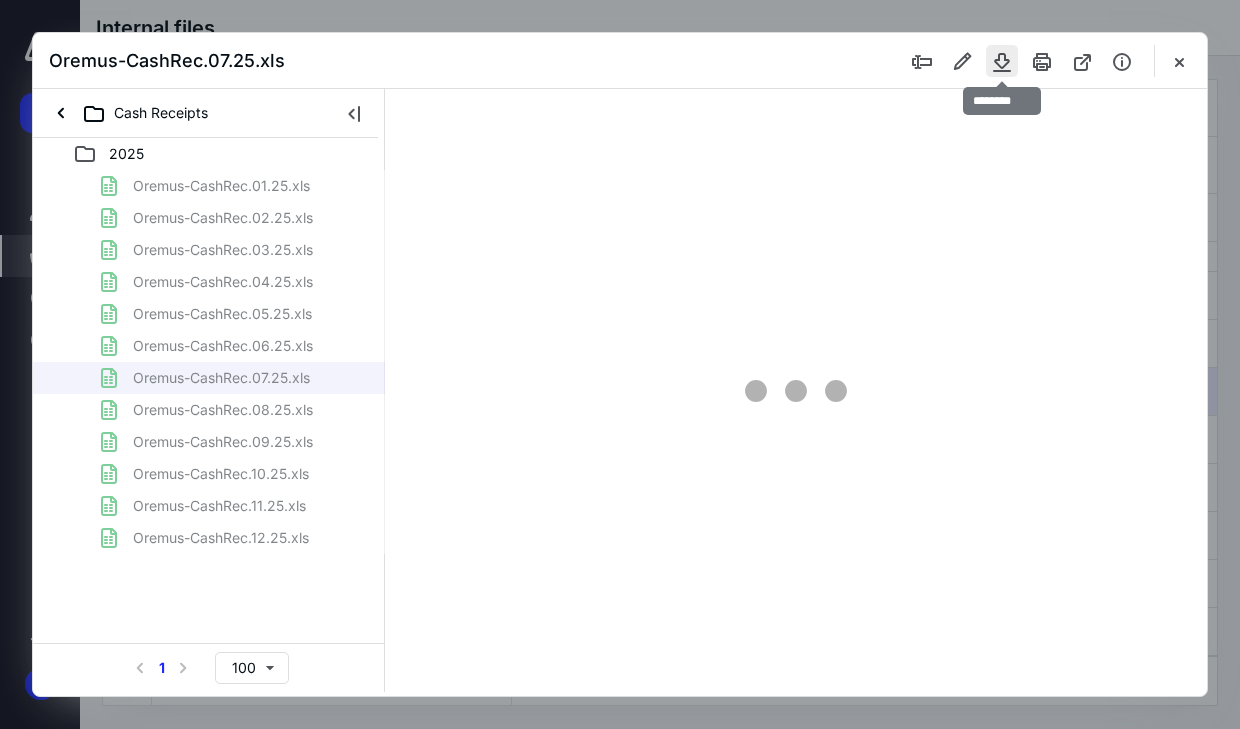 type on "130" 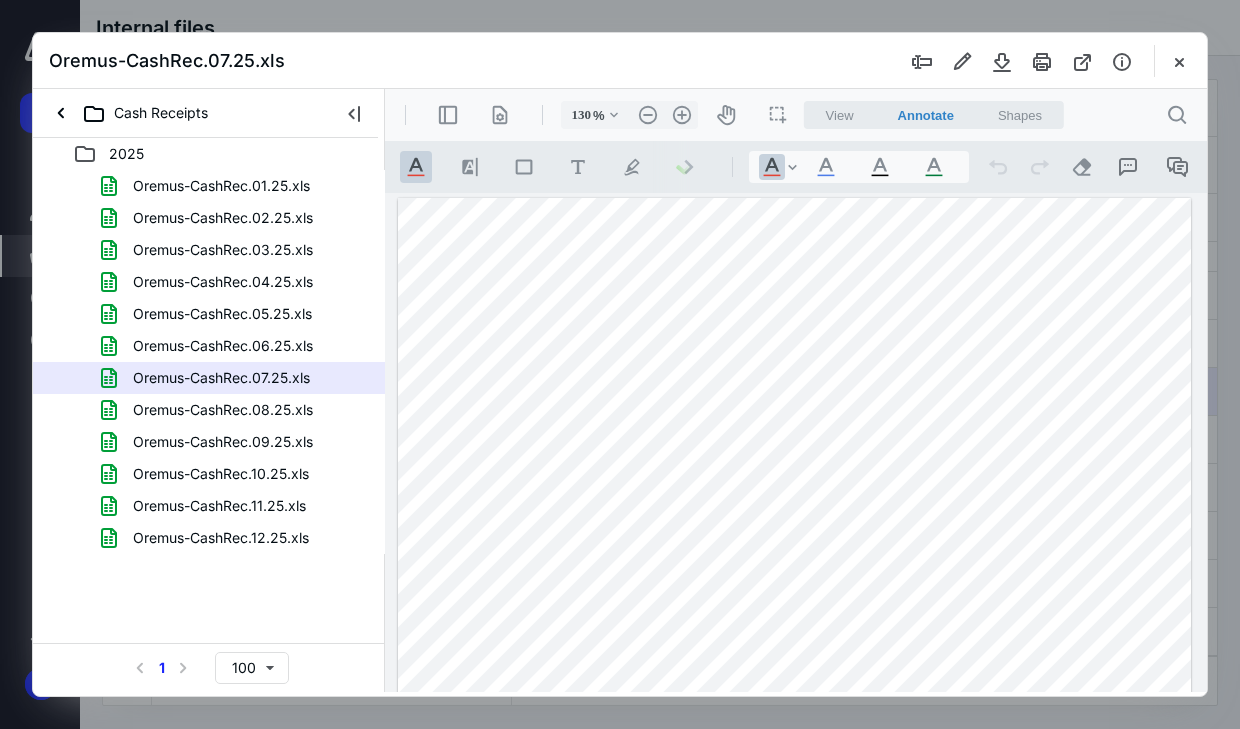 drag, startPoint x: 733, startPoint y: 32, endPoint x: 949, endPoint y: 33, distance: 216.00232 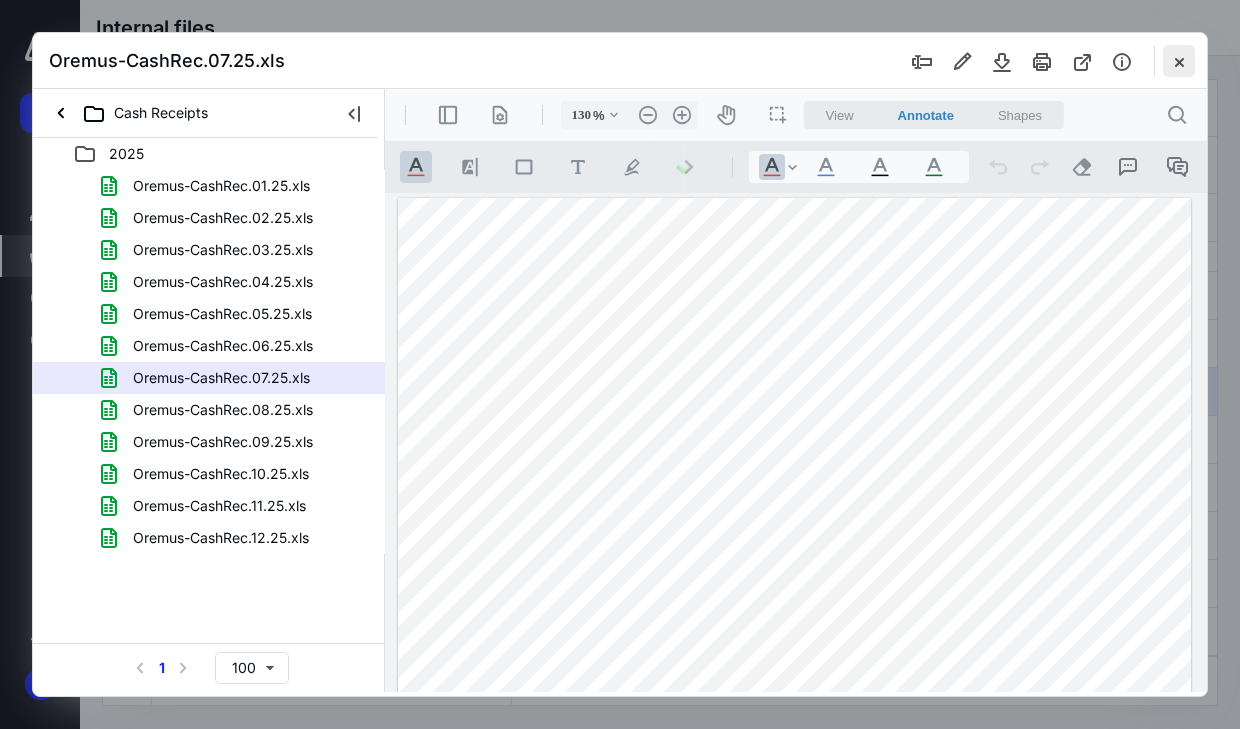 click at bounding box center [1179, 61] 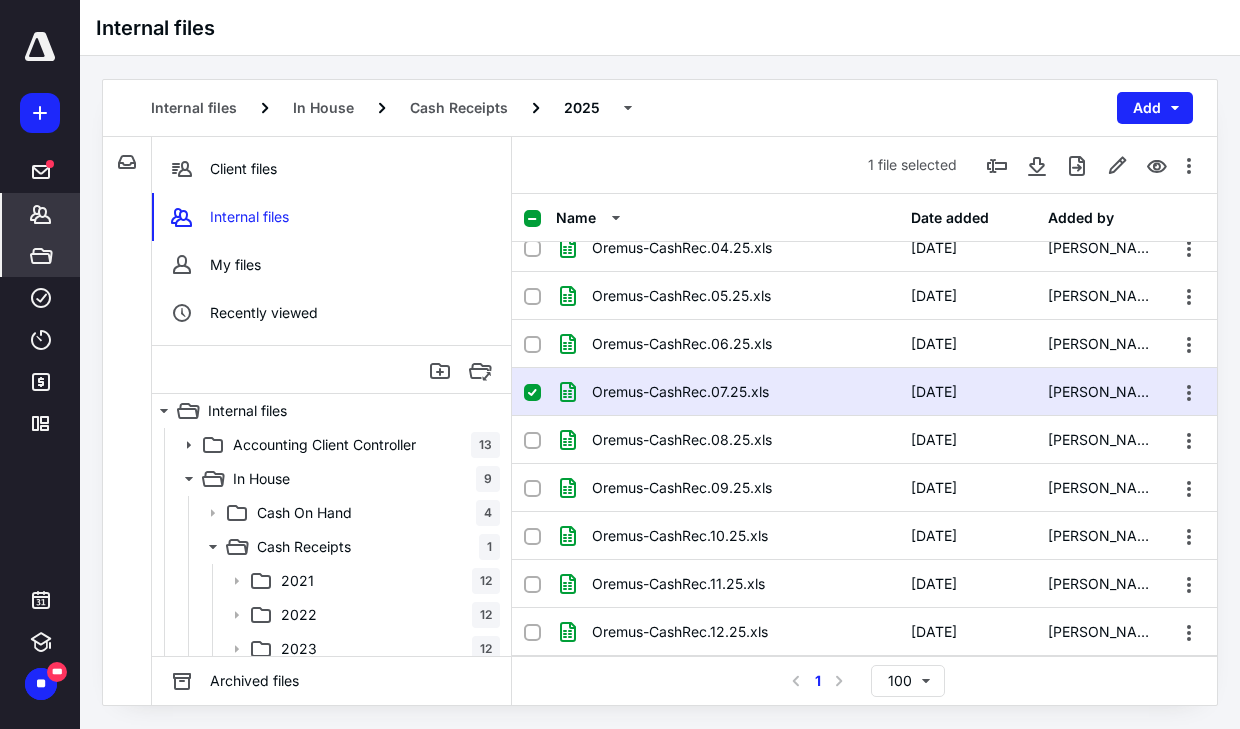 click 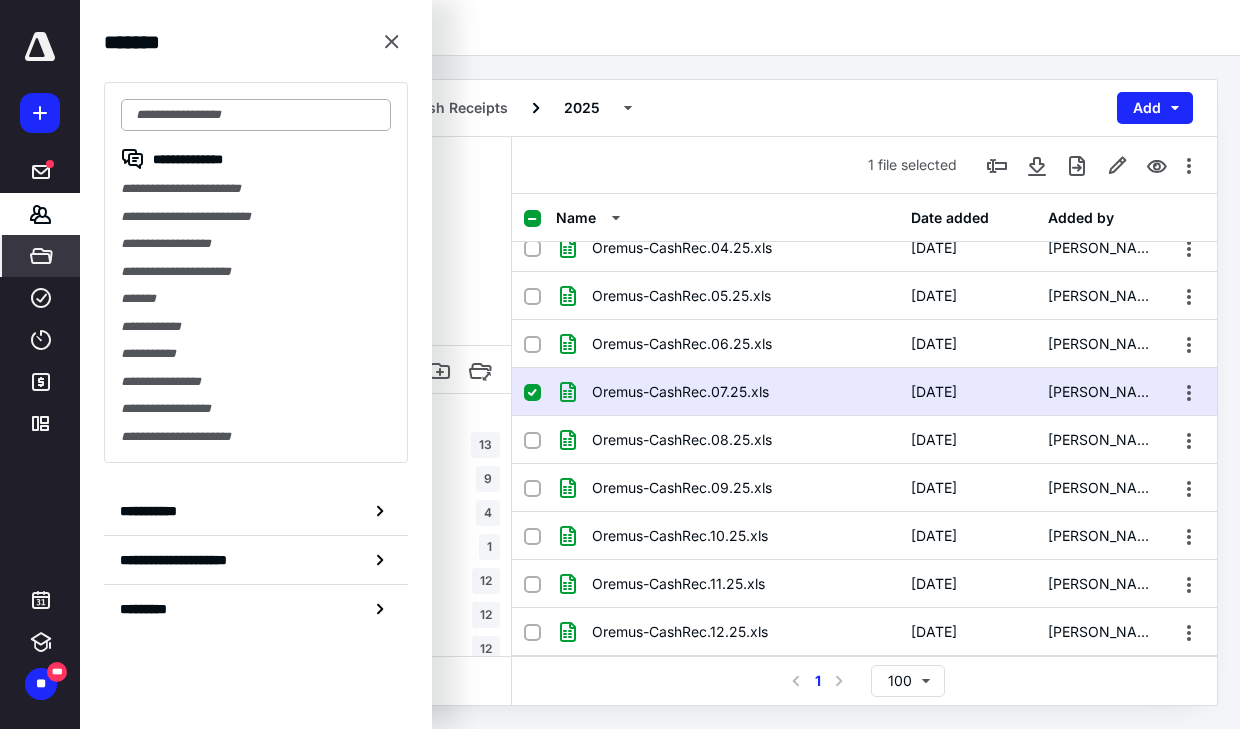 click at bounding box center (256, 115) 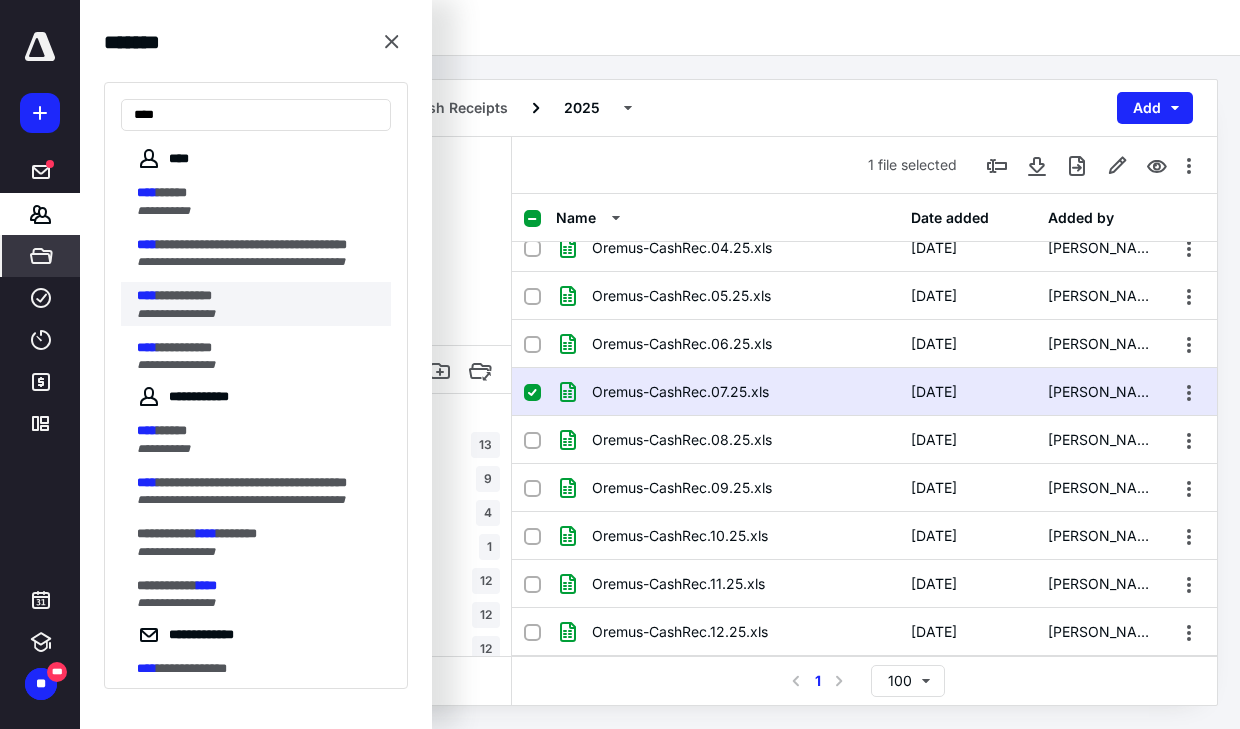 type on "****" 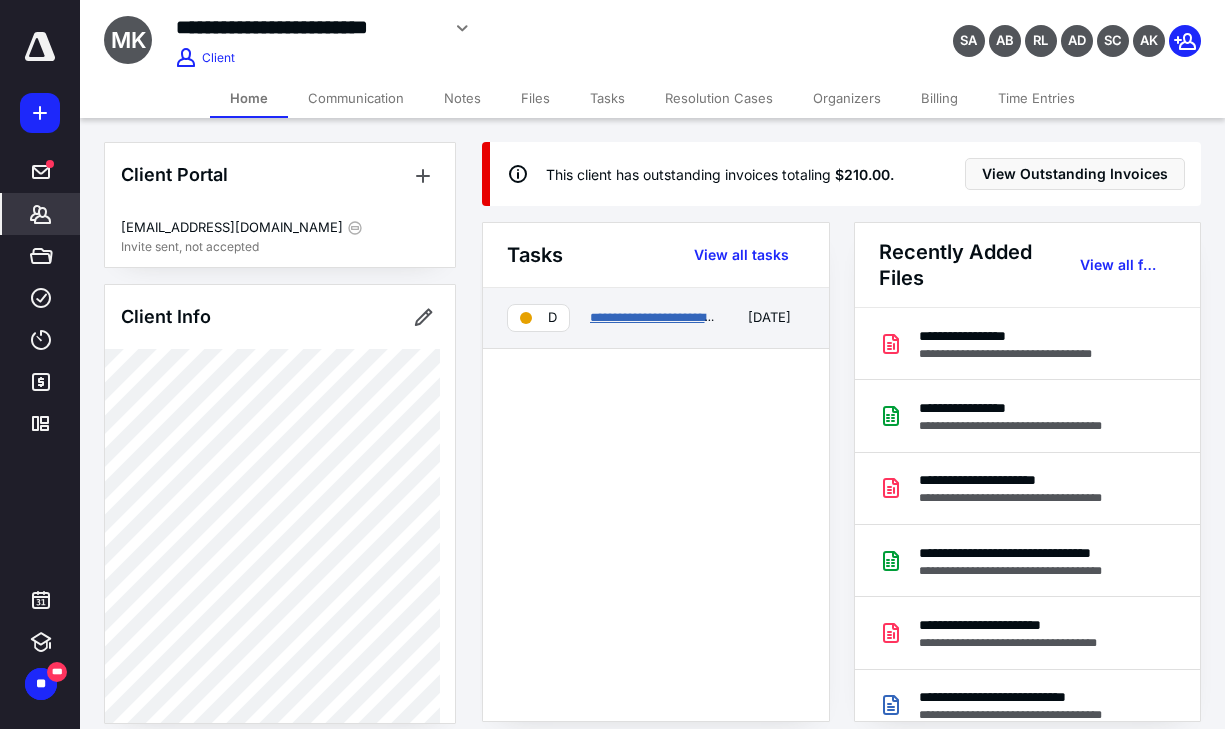 click on "**********" at bounding box center [692, 317] 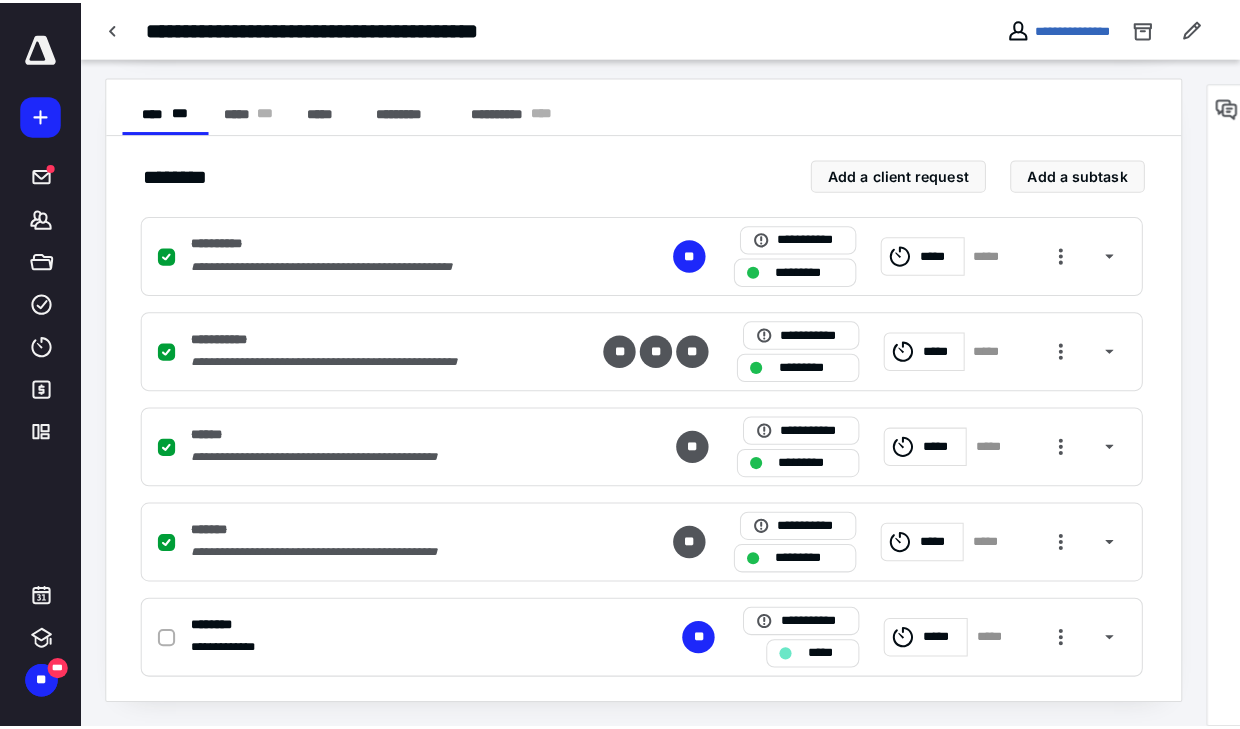scroll, scrollTop: 0, scrollLeft: 0, axis: both 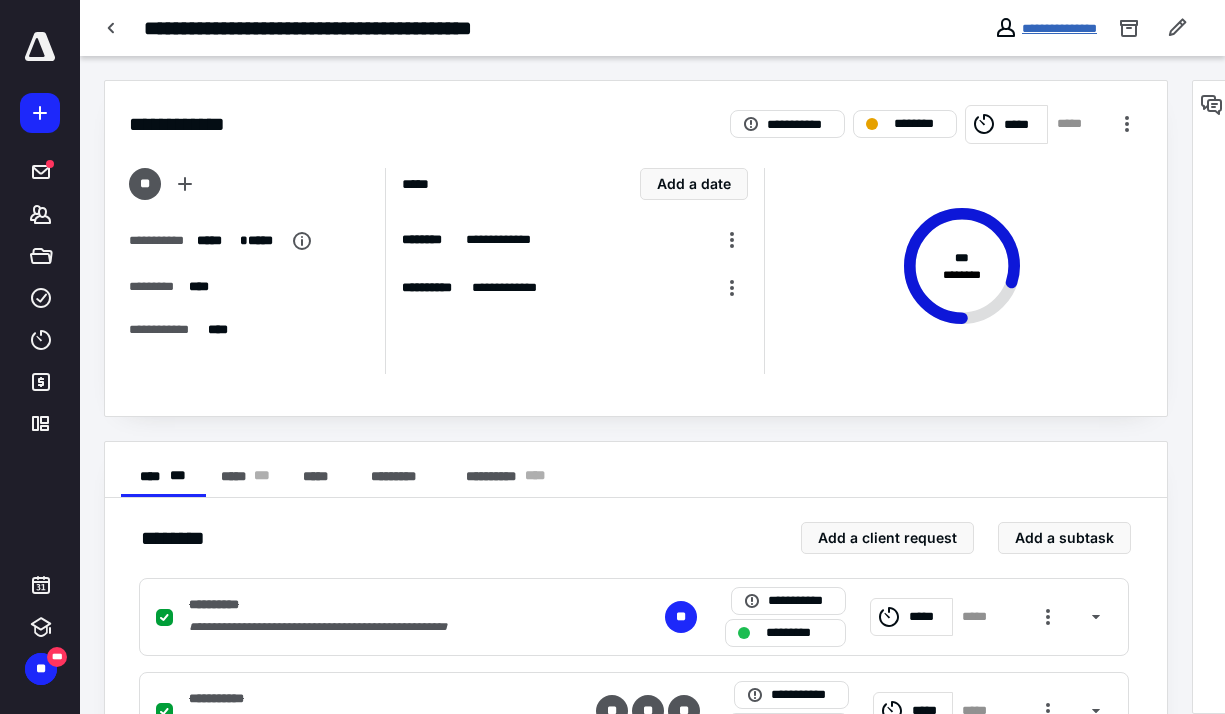 click on "**********" at bounding box center [1059, 28] 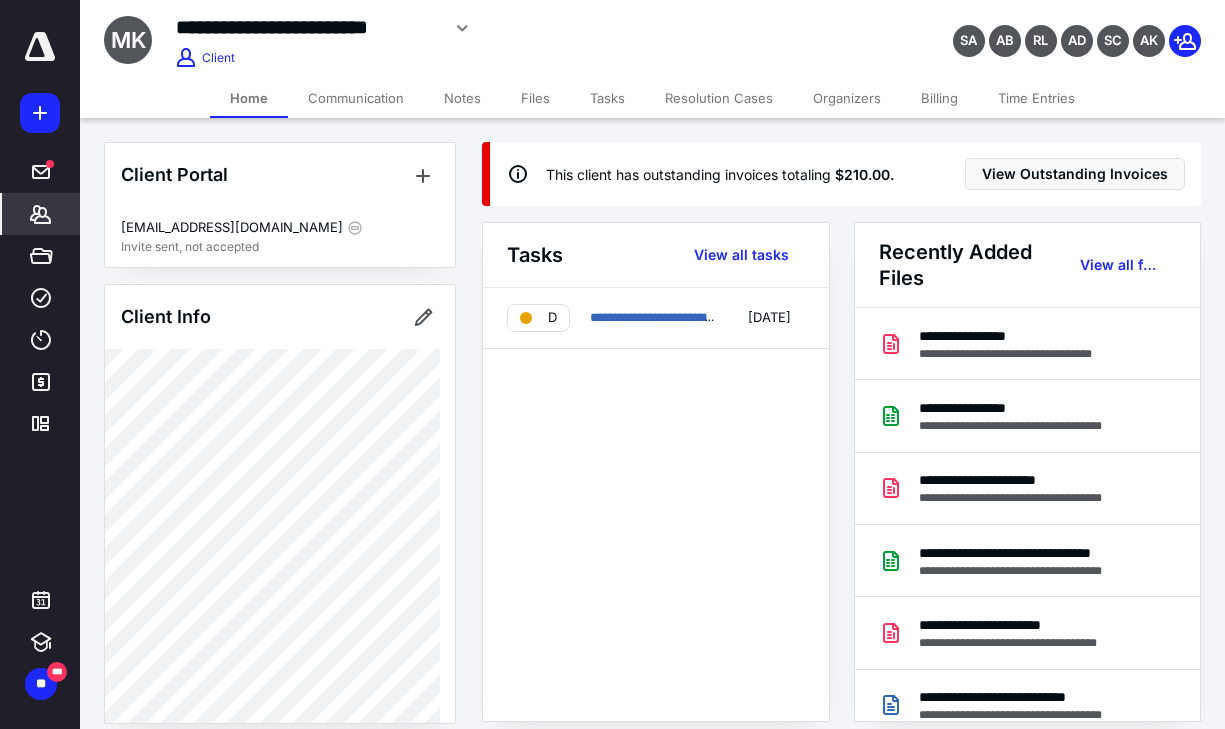 click on "Files" at bounding box center [535, 98] 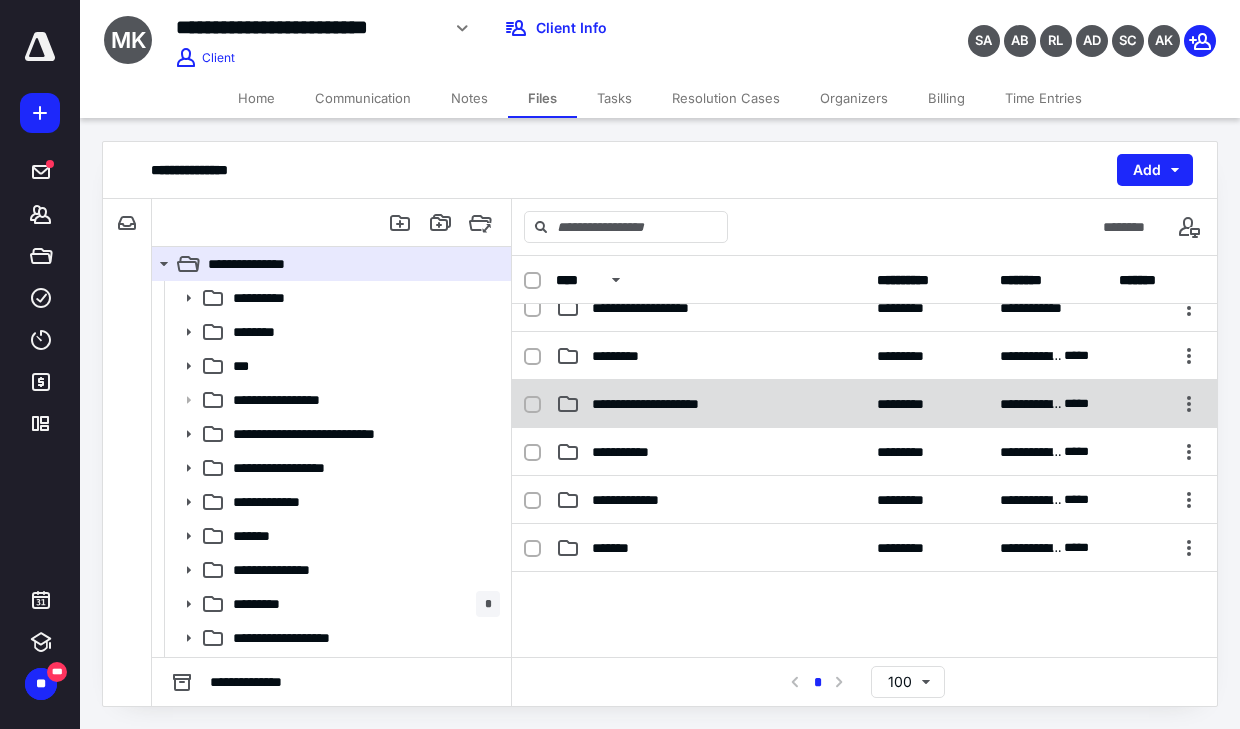 scroll, scrollTop: 400, scrollLeft: 0, axis: vertical 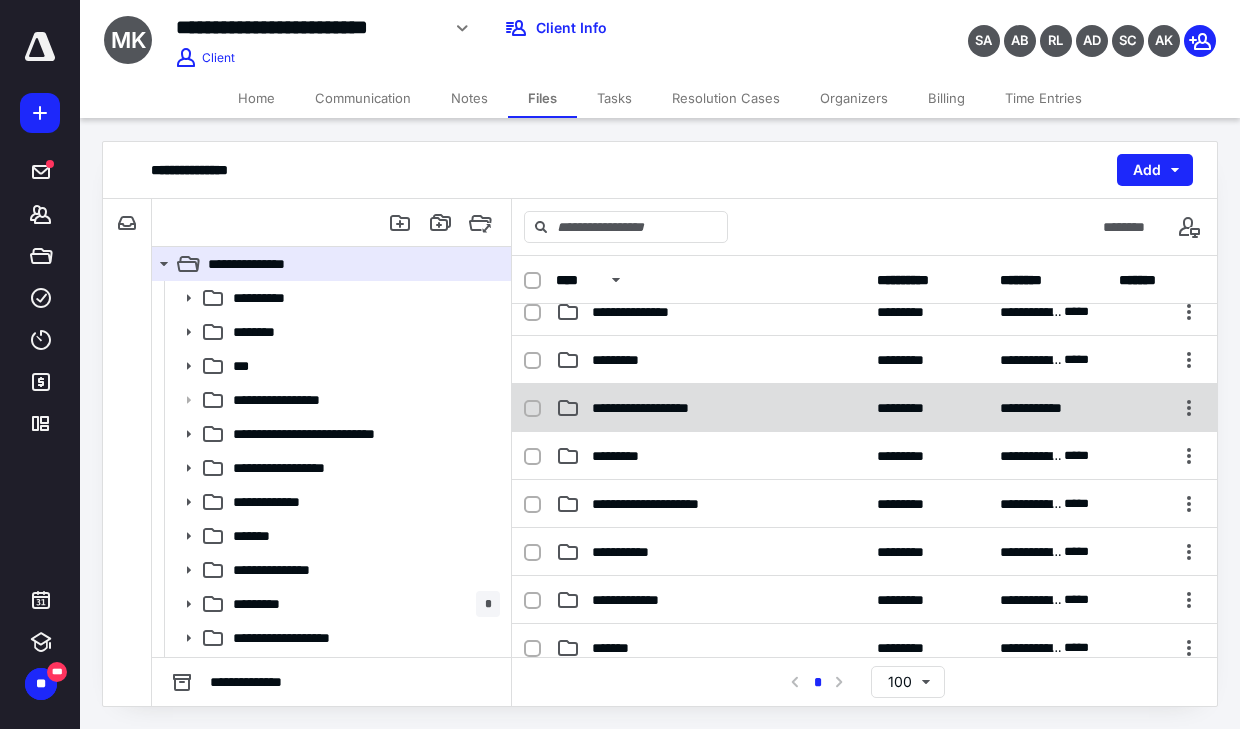 click on "**********" at bounding box center [658, 408] 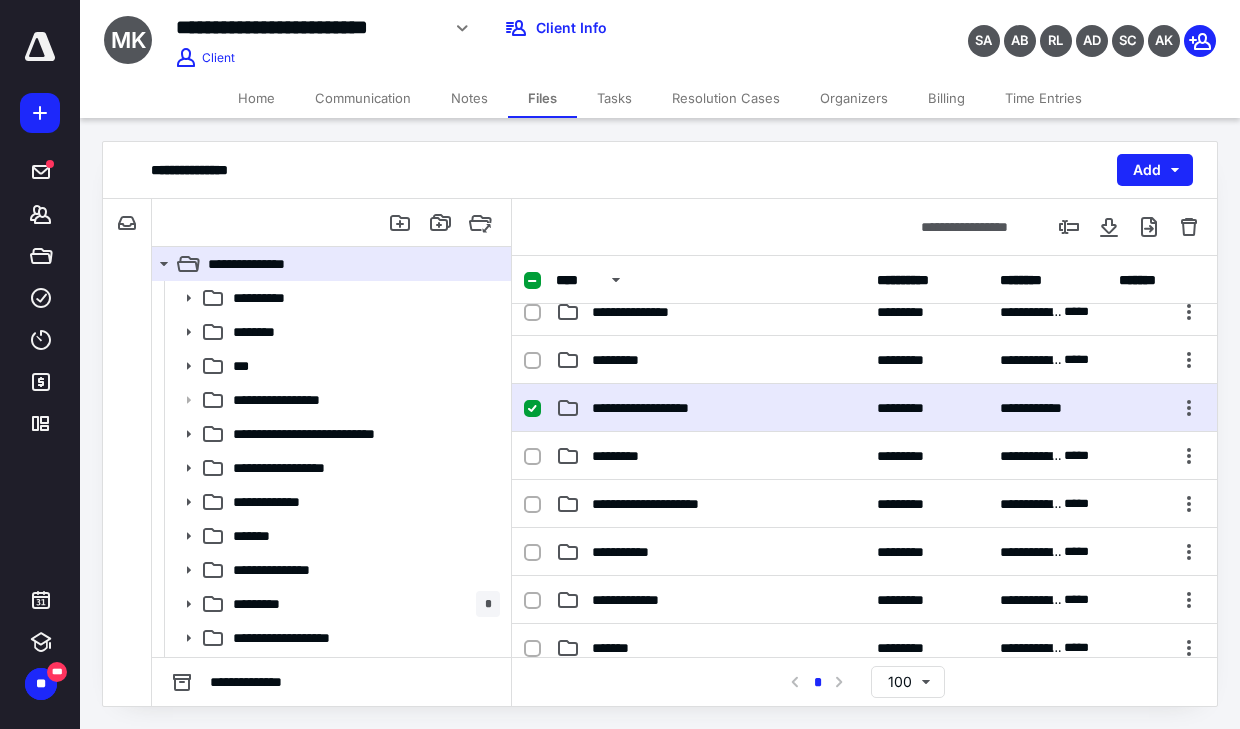 click on "**********" at bounding box center [658, 408] 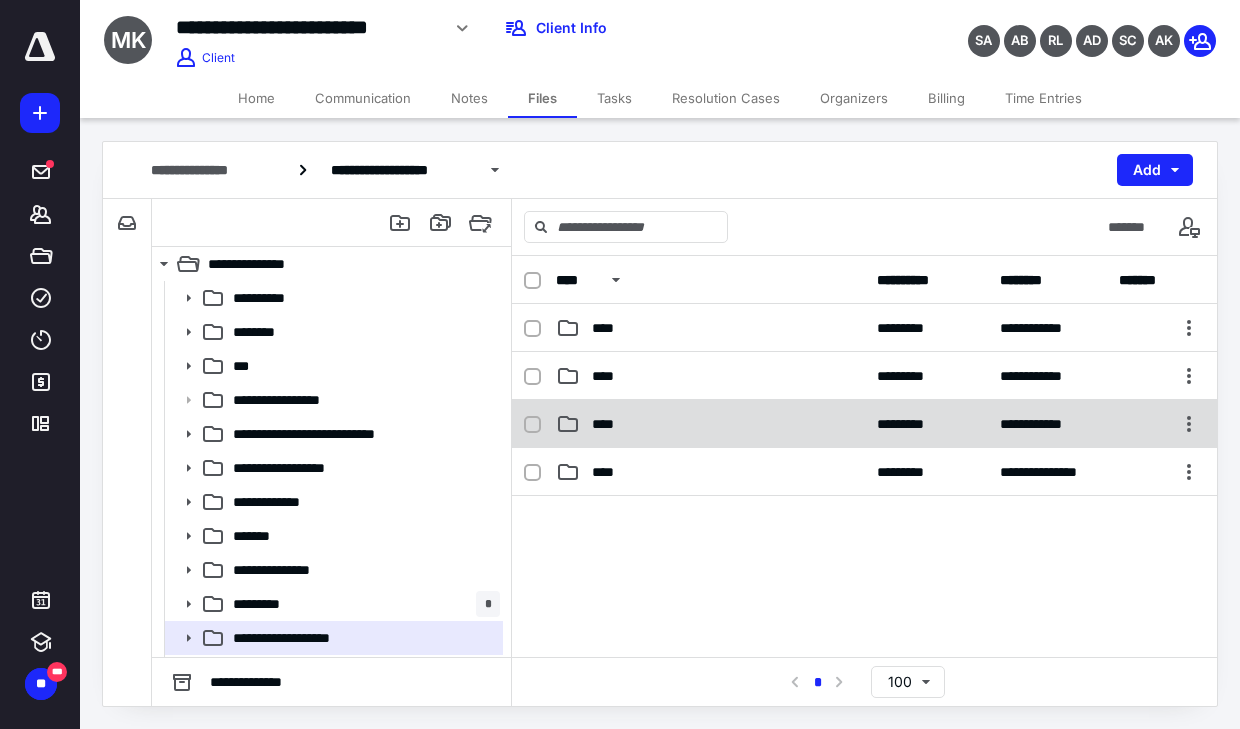 click 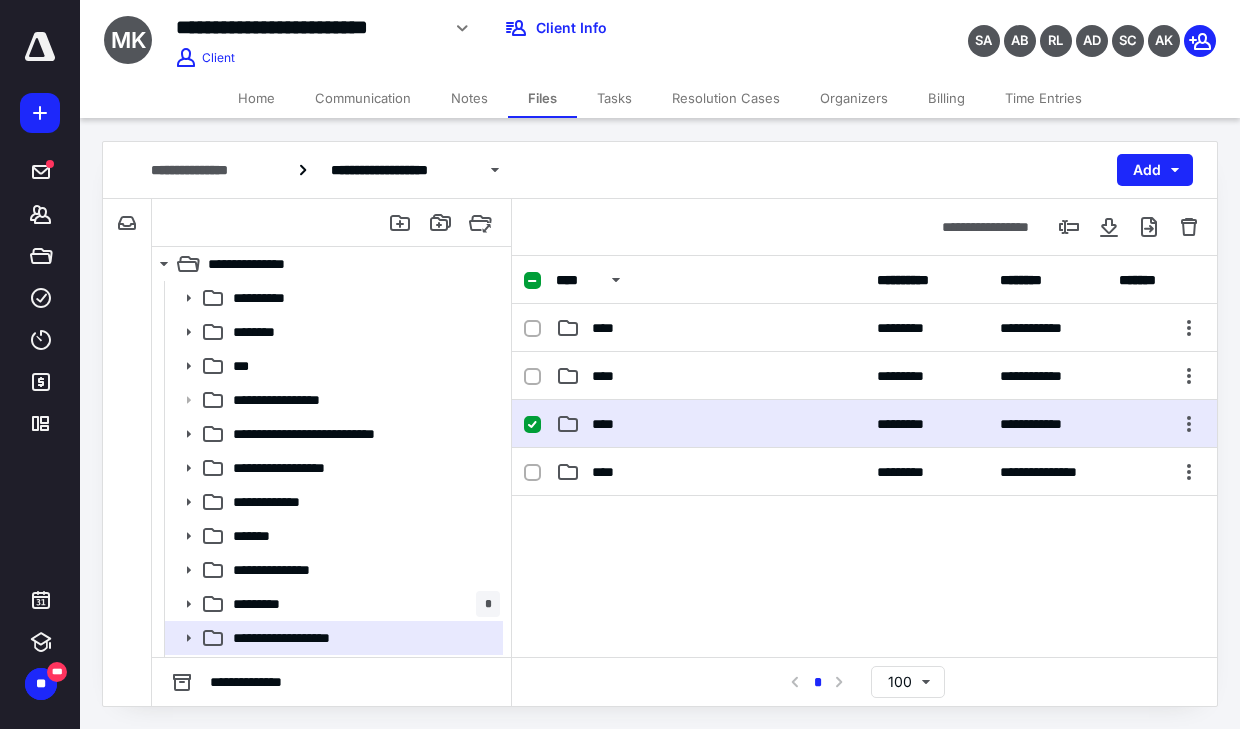 click 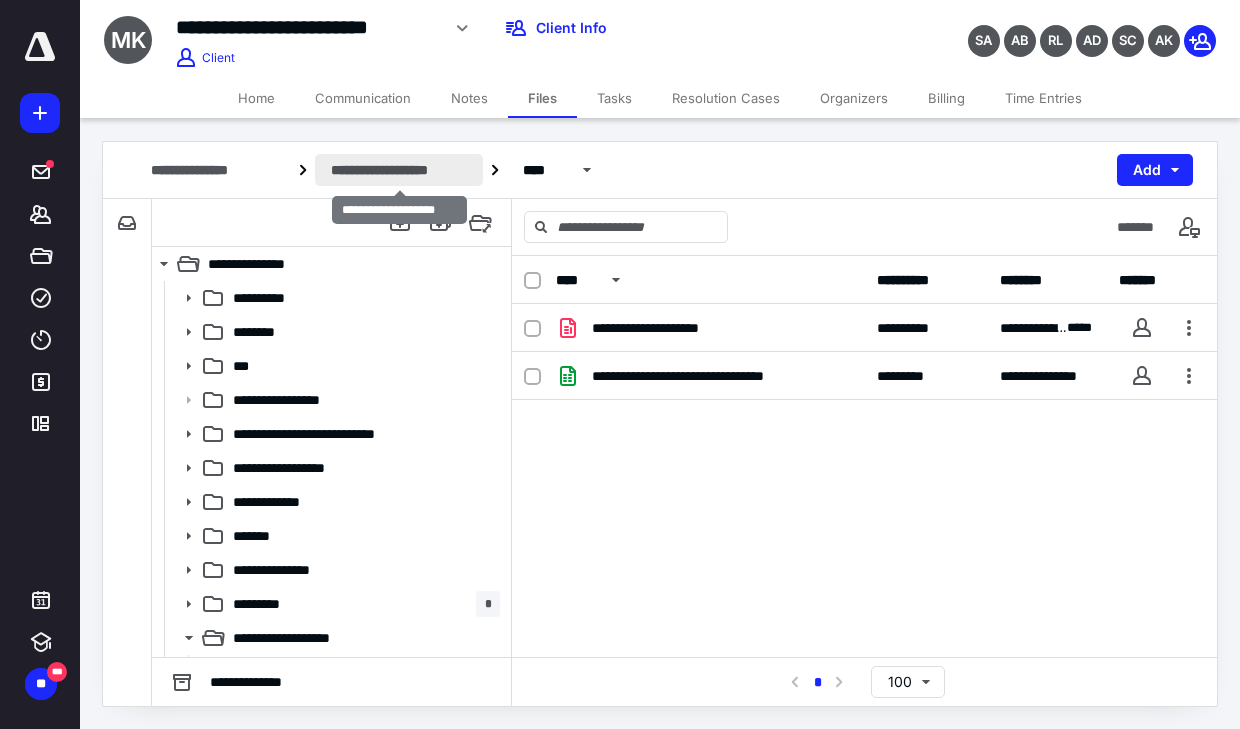 click on "**********" at bounding box center (398, 170) 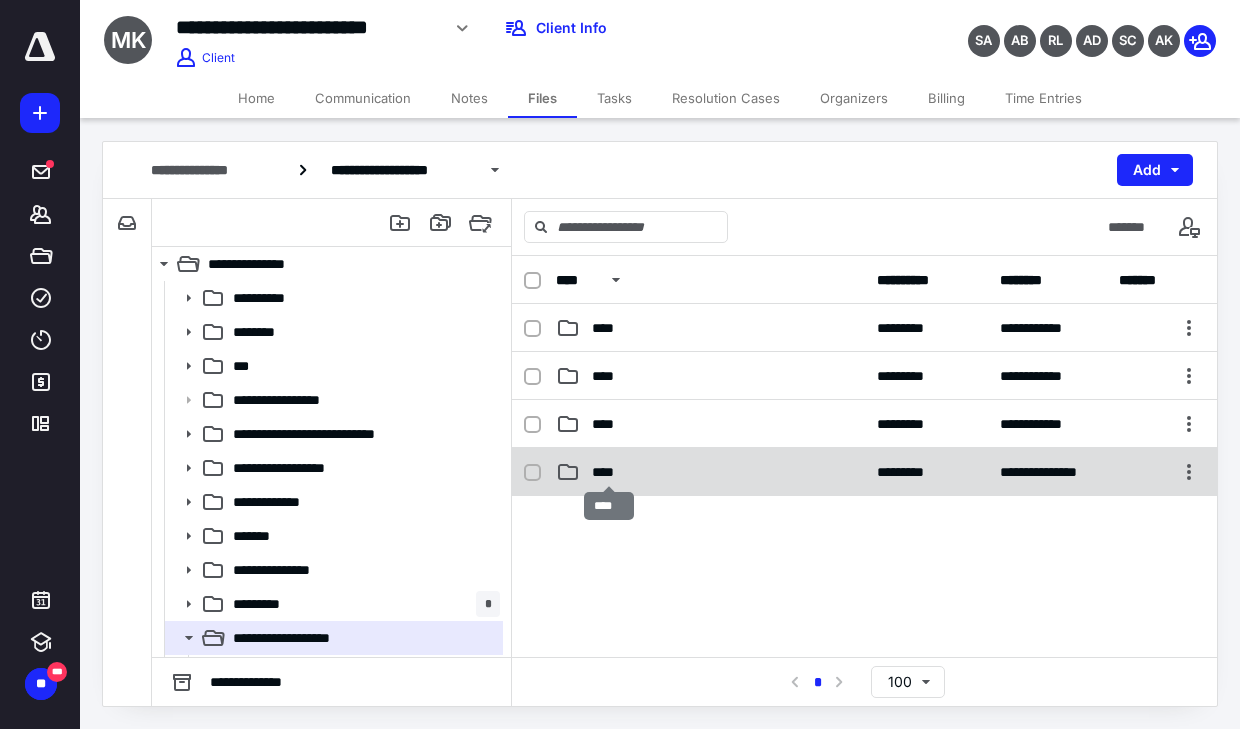 click on "****" at bounding box center (609, 472) 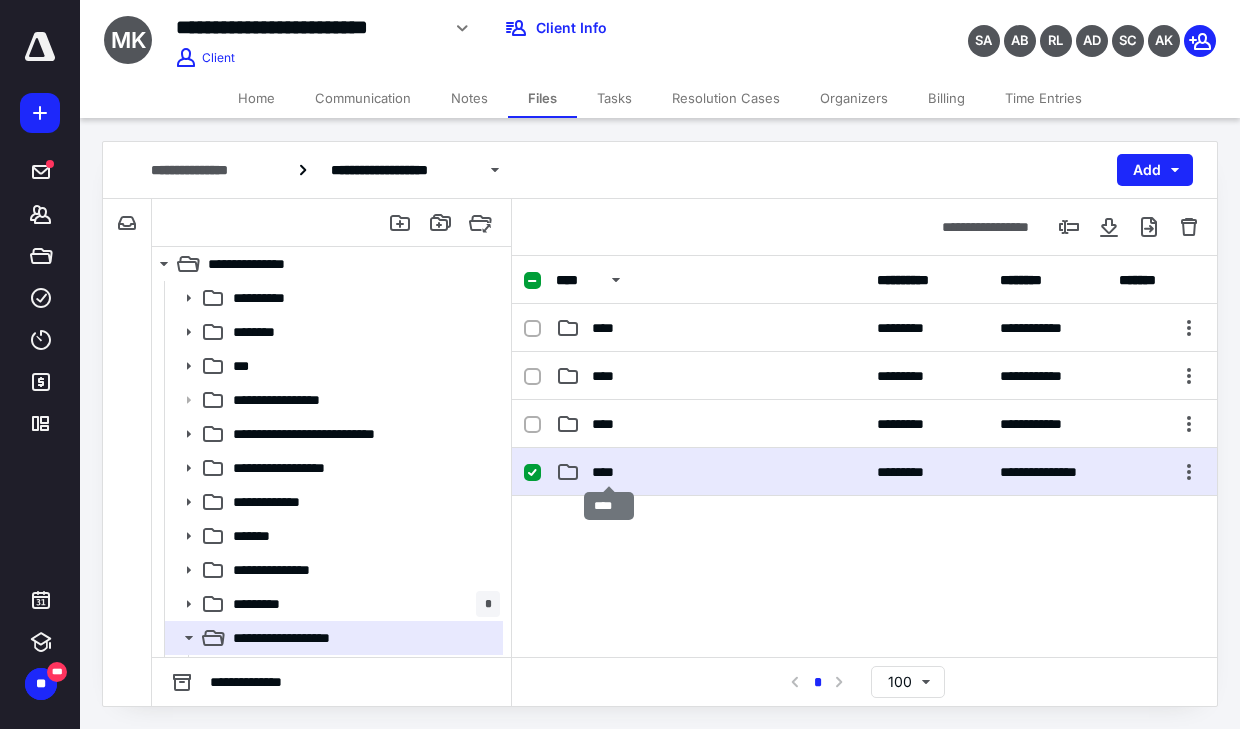 click on "****" at bounding box center (609, 472) 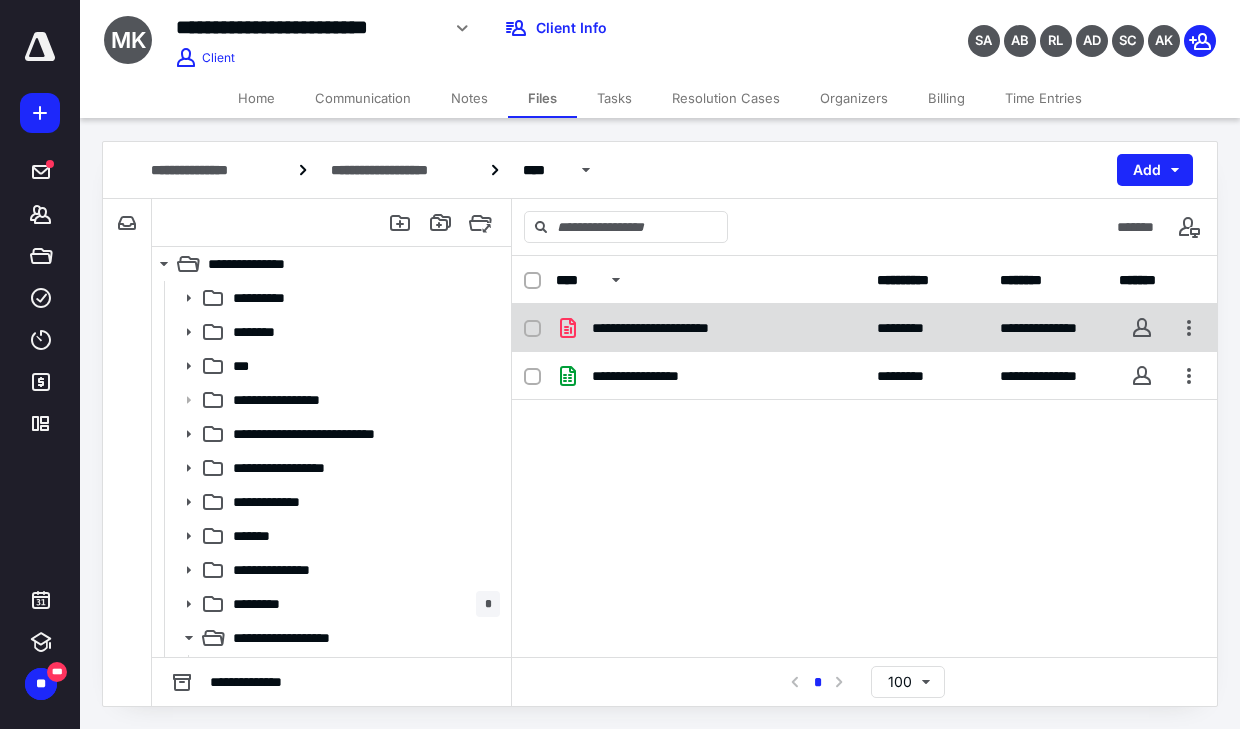 click on "**********" at bounding box center (675, 328) 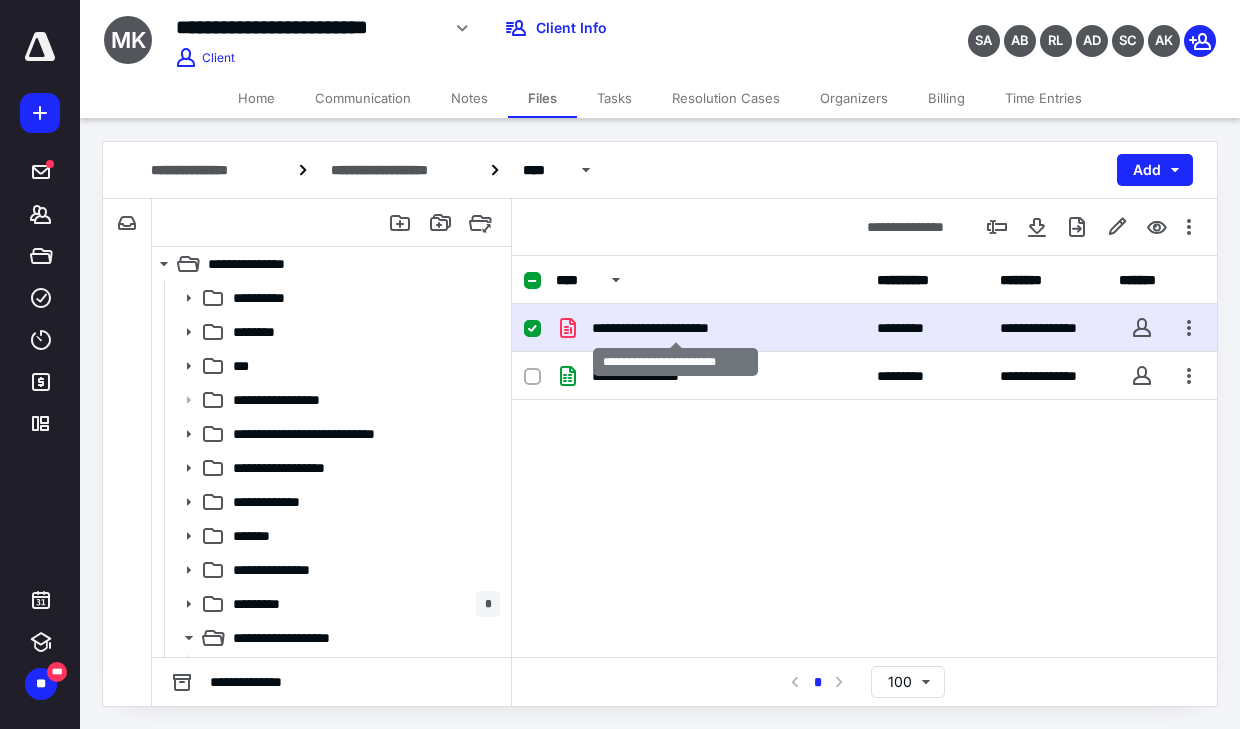 click on "**********" at bounding box center [675, 328] 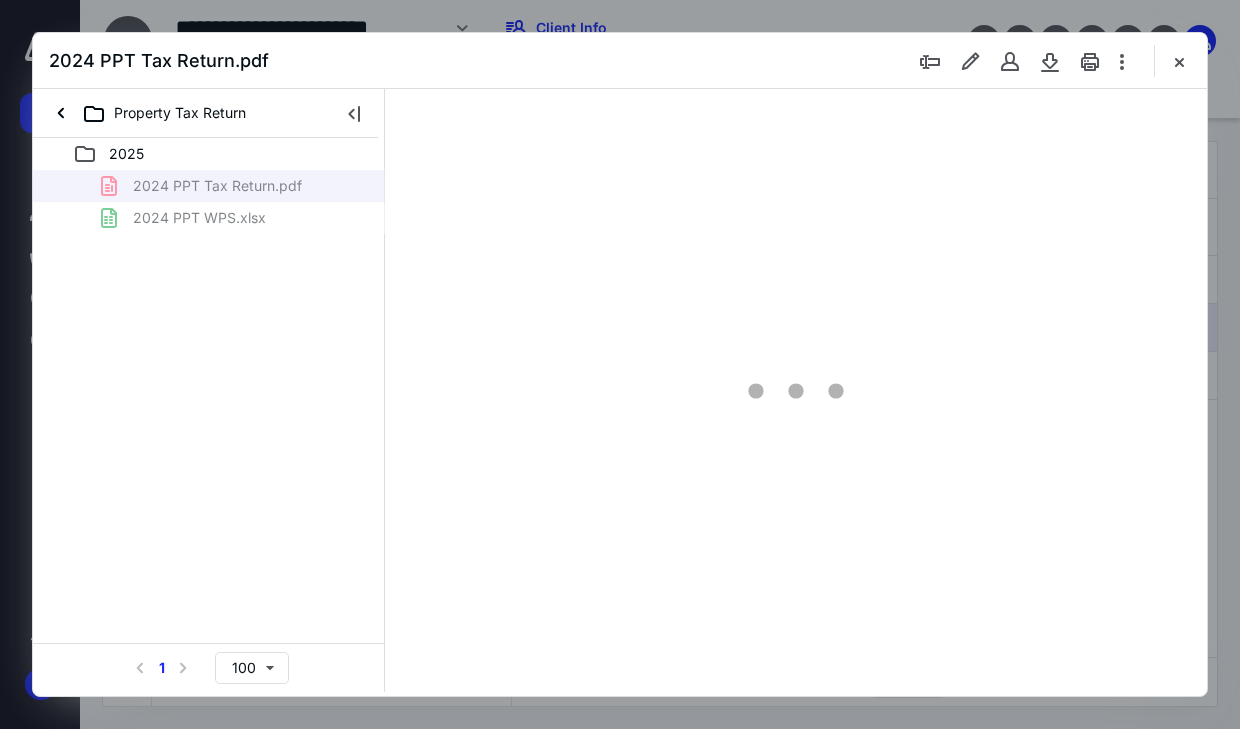 scroll, scrollTop: 0, scrollLeft: 0, axis: both 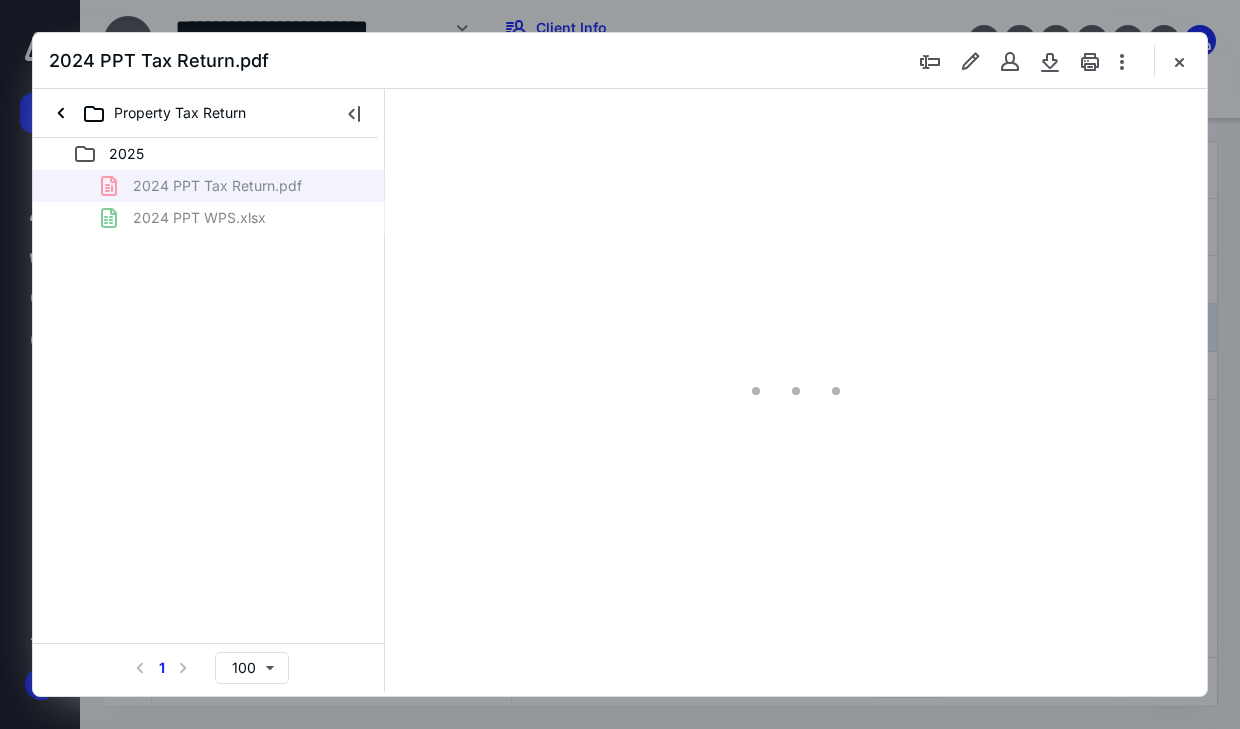 type on "131" 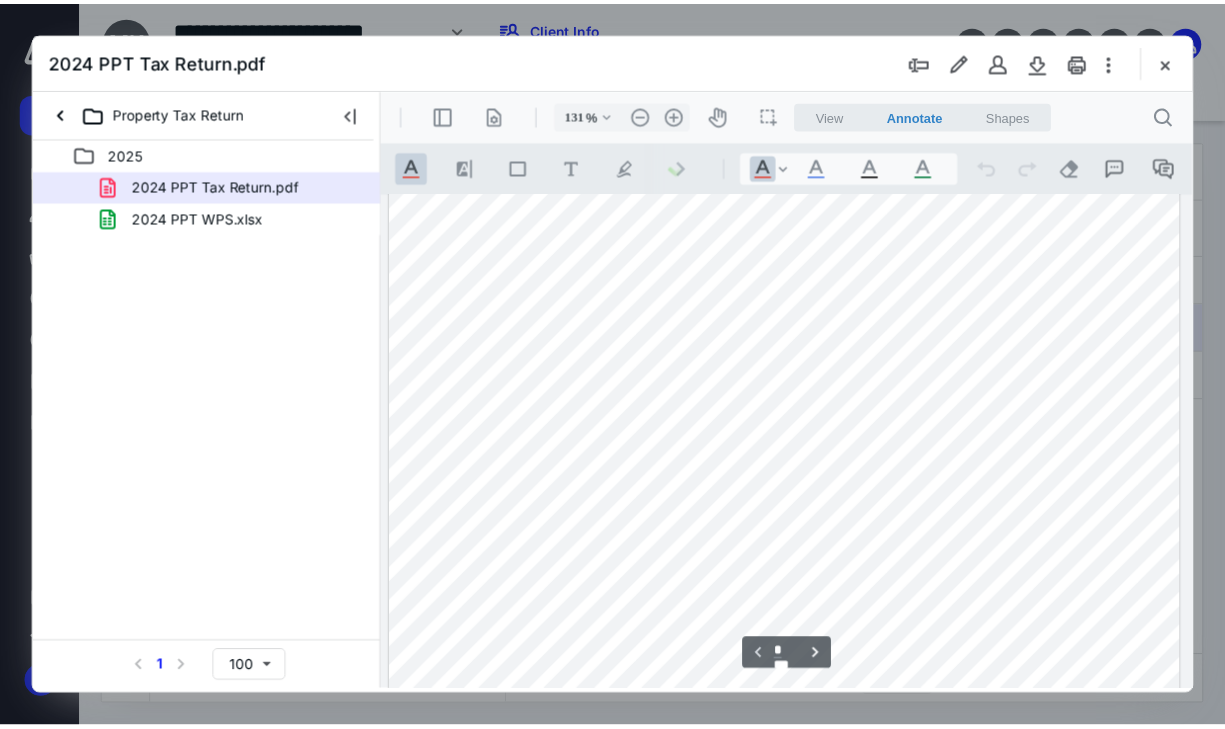 scroll, scrollTop: 0, scrollLeft: 0, axis: both 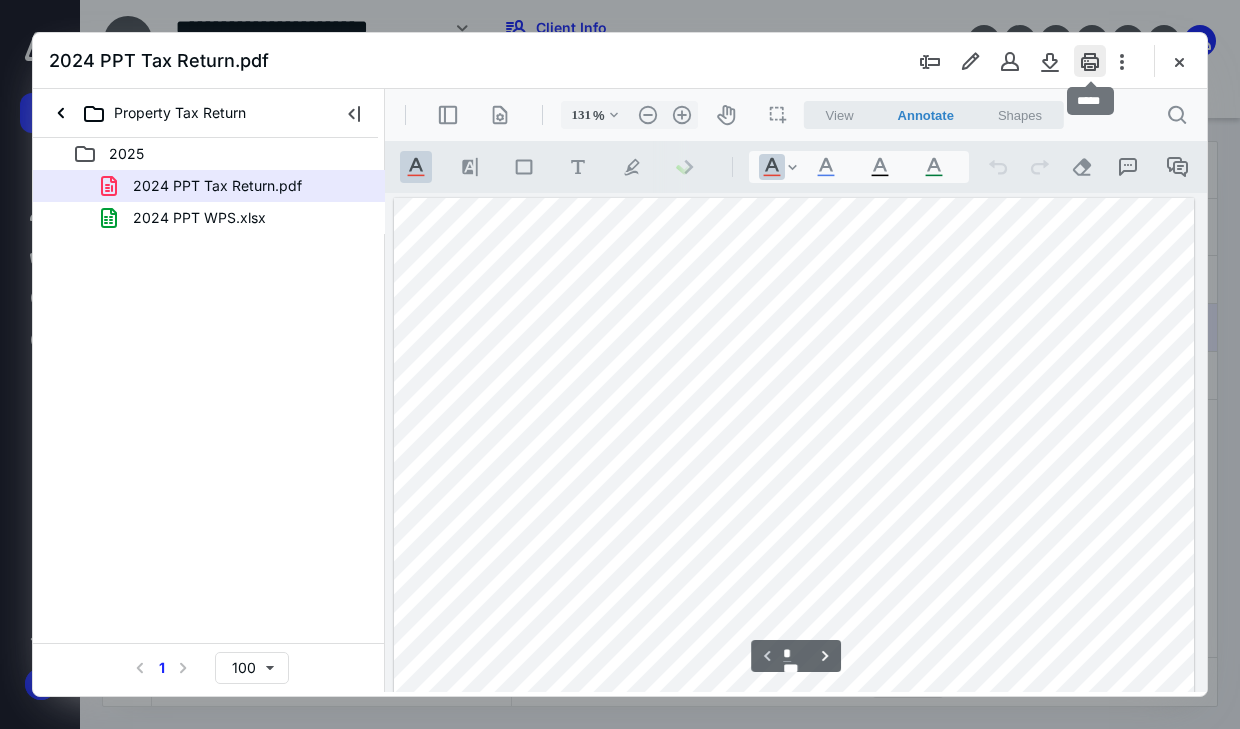 click at bounding box center (1090, 61) 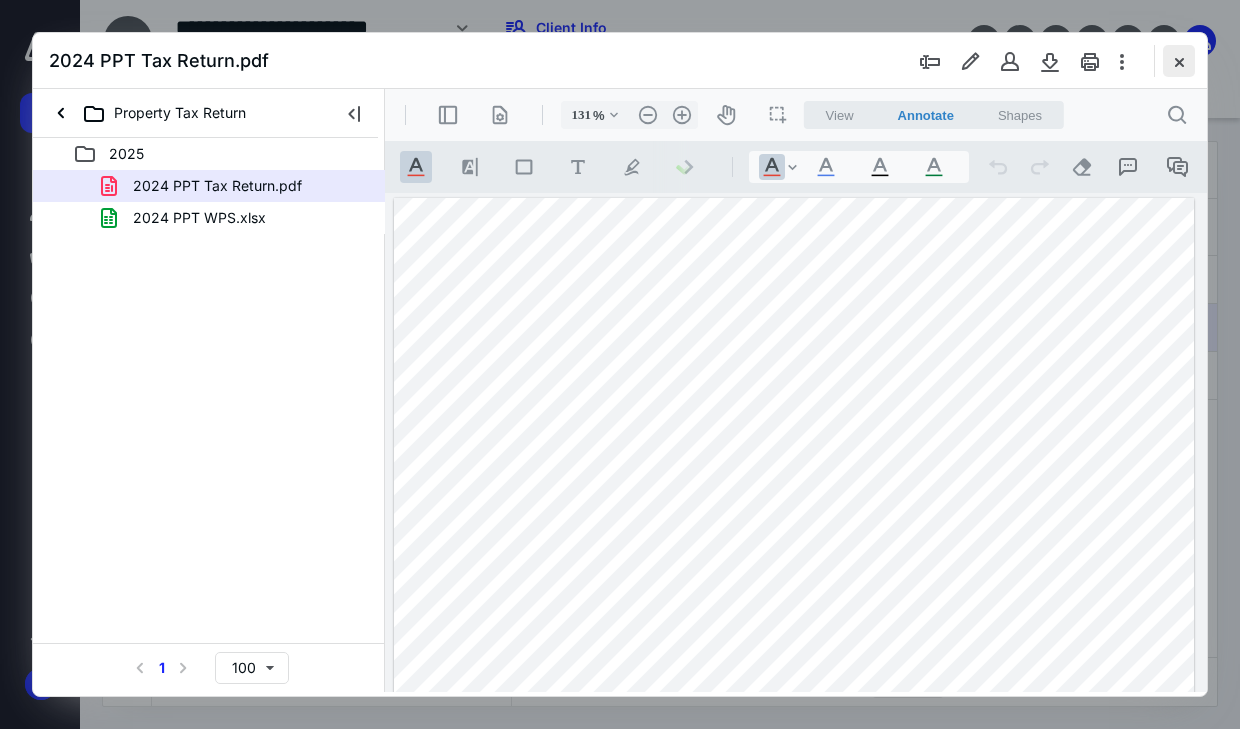 click at bounding box center [1179, 61] 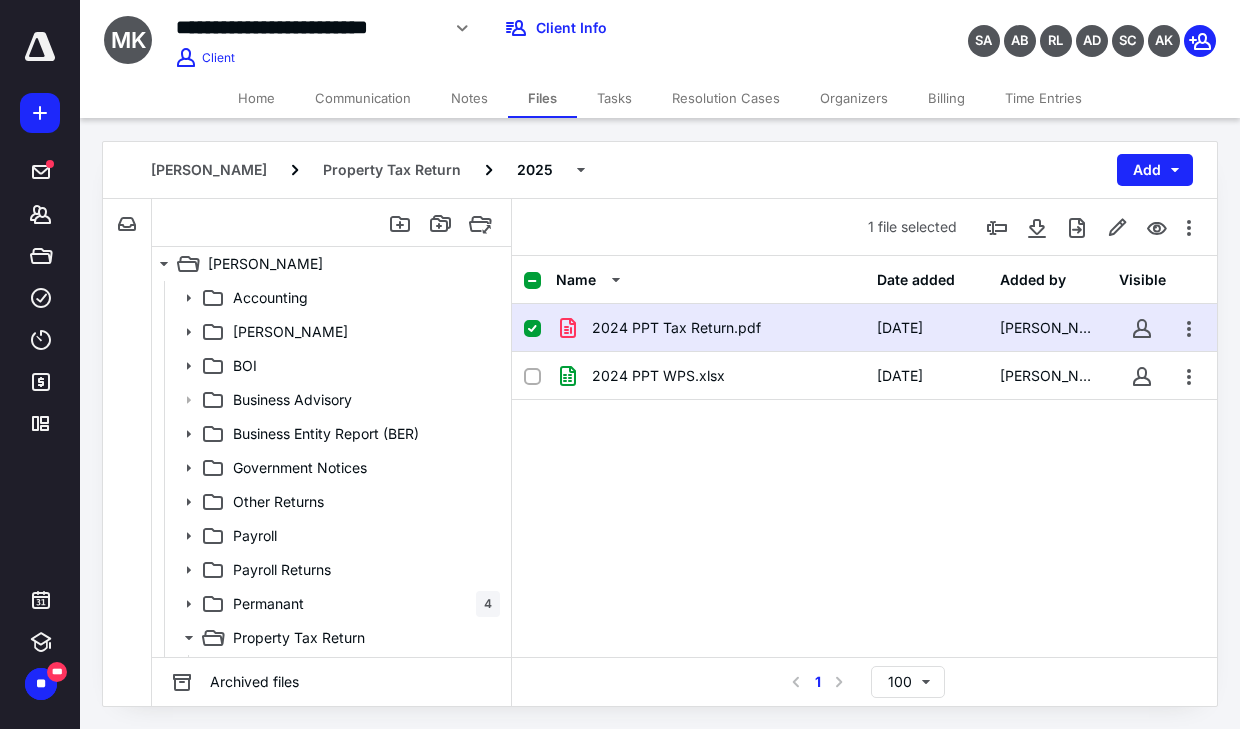click on "Home" at bounding box center [256, 98] 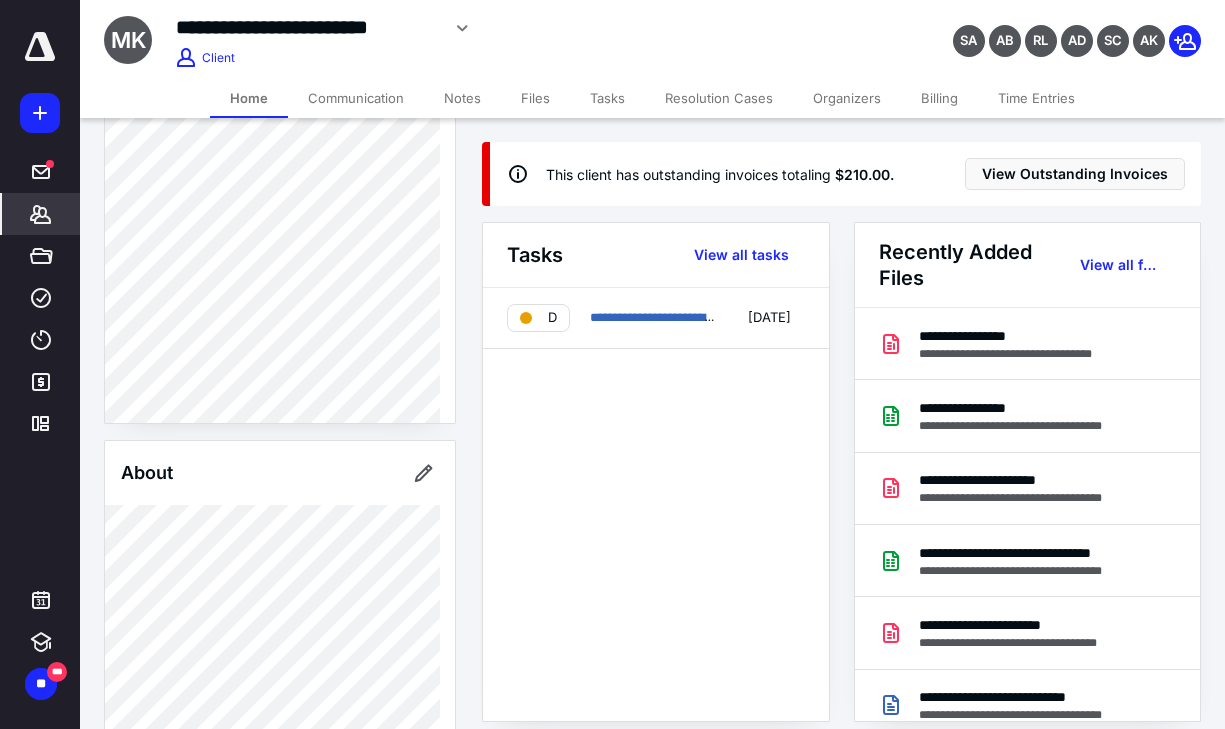 scroll, scrollTop: 100, scrollLeft: 0, axis: vertical 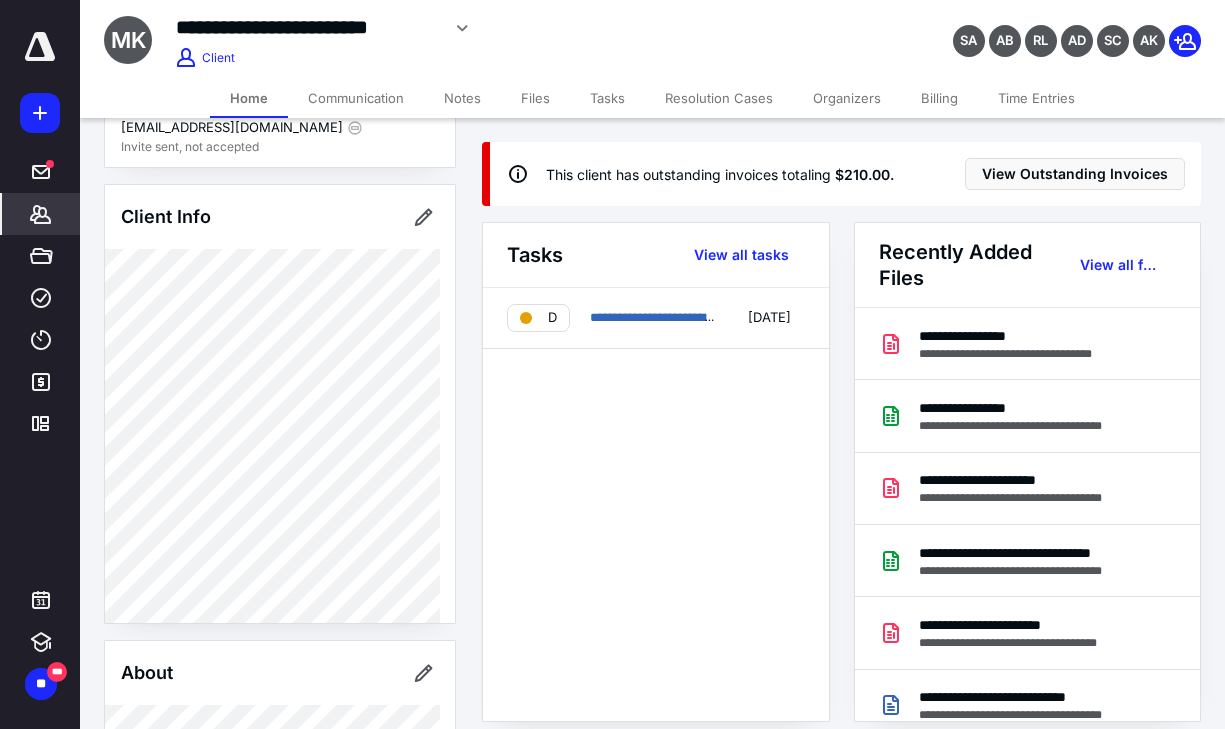 click on "Home" at bounding box center (249, 98) 